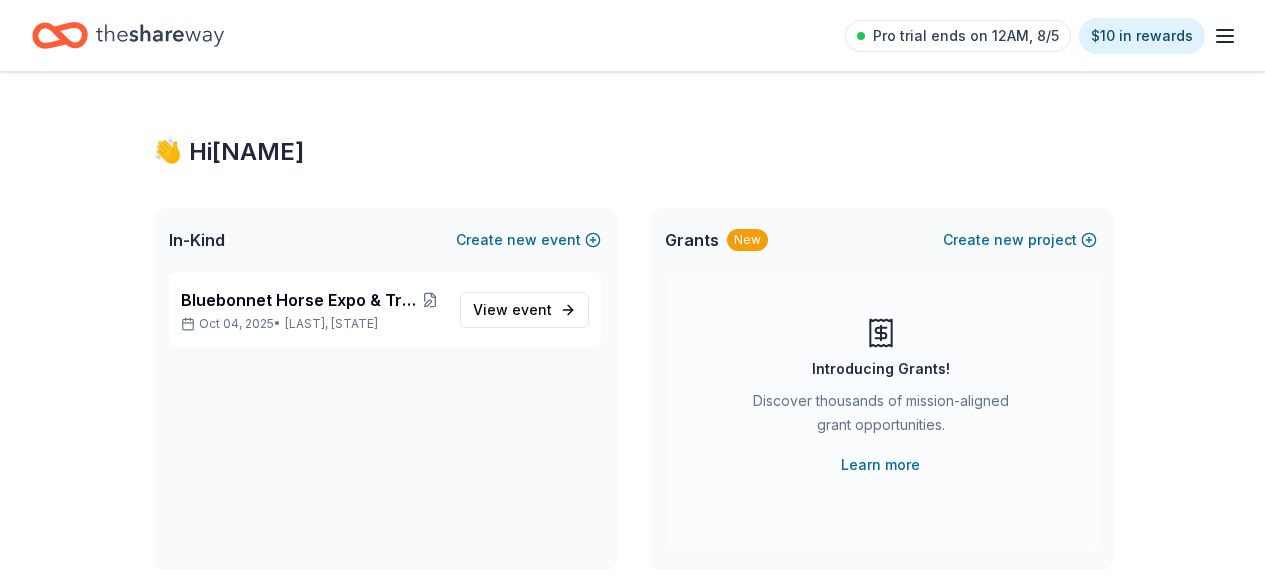 scroll, scrollTop: 0, scrollLeft: 0, axis: both 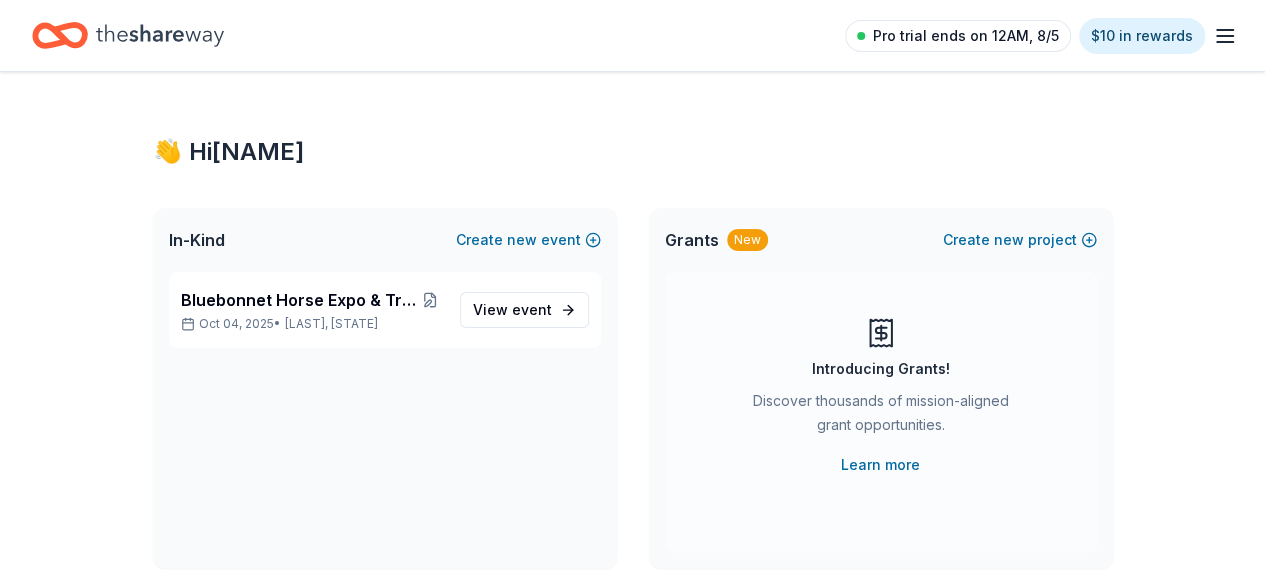 click on "Pro trial ends on 12AM, 8/5" at bounding box center (966, 36) 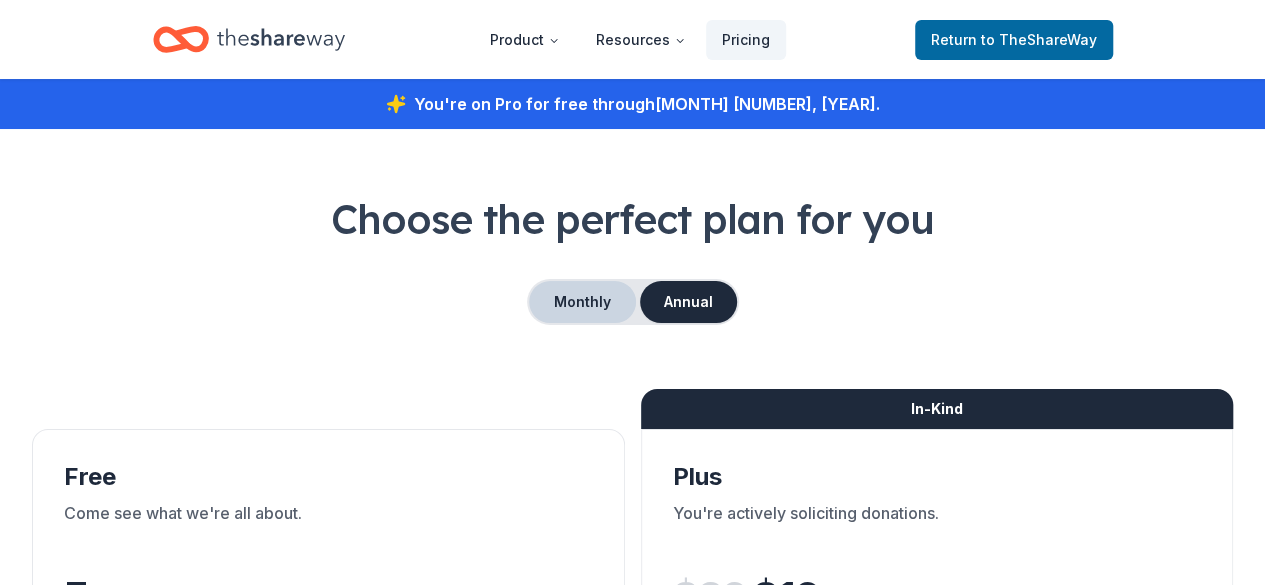 click on "Monthly" at bounding box center (582, 302) 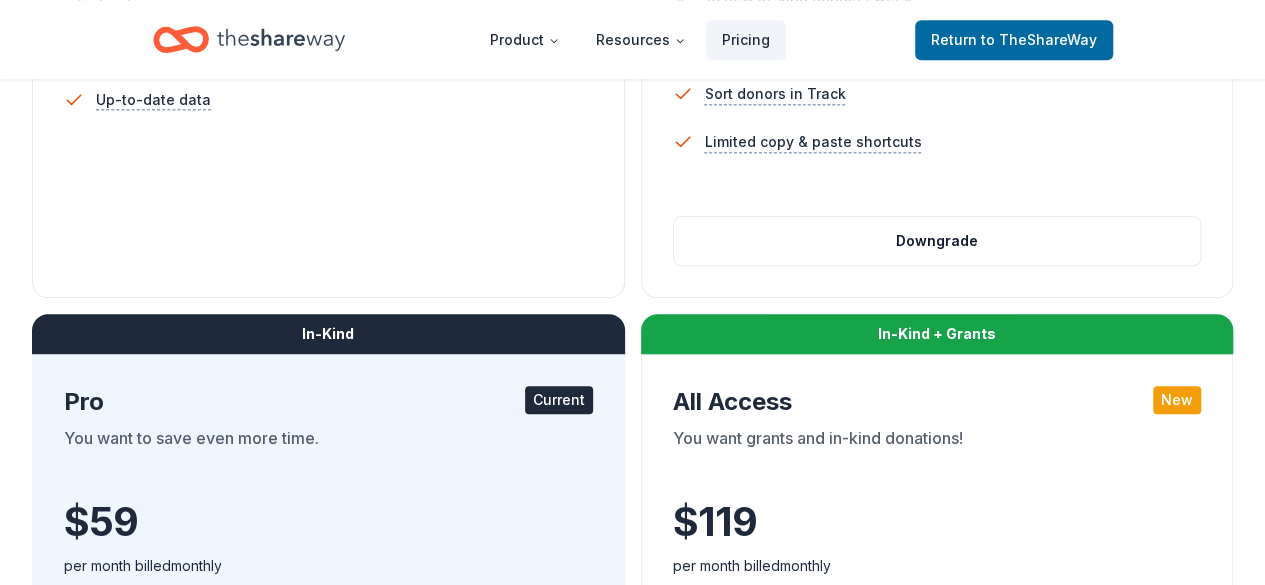 scroll, scrollTop: 863, scrollLeft: 0, axis: vertical 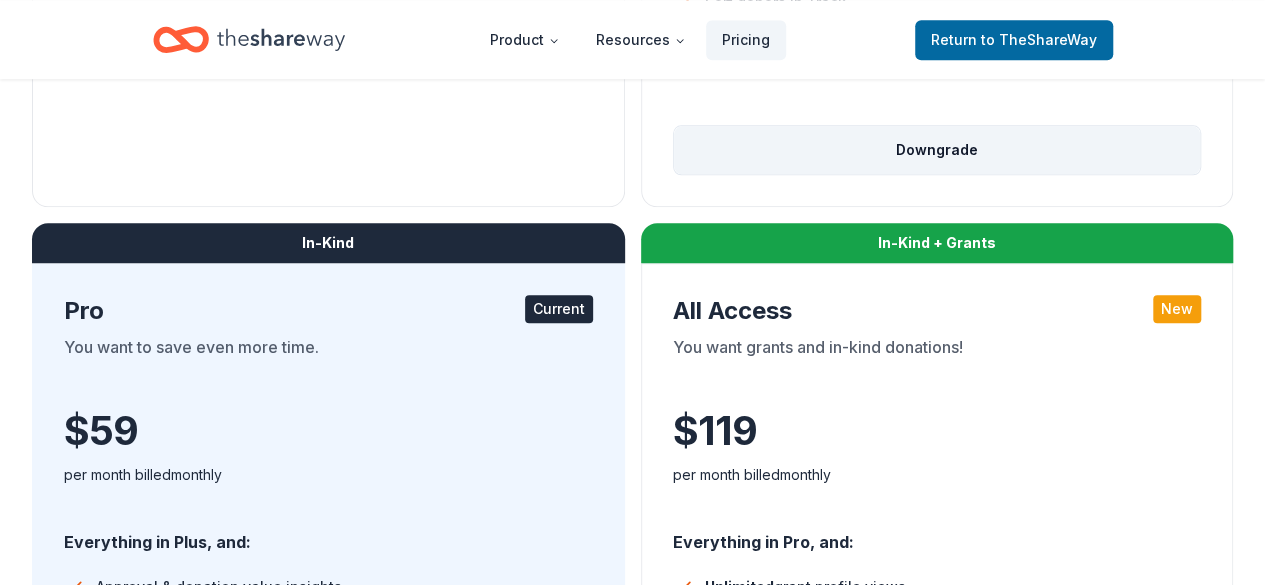 click on "Downgrade" at bounding box center [937, 150] 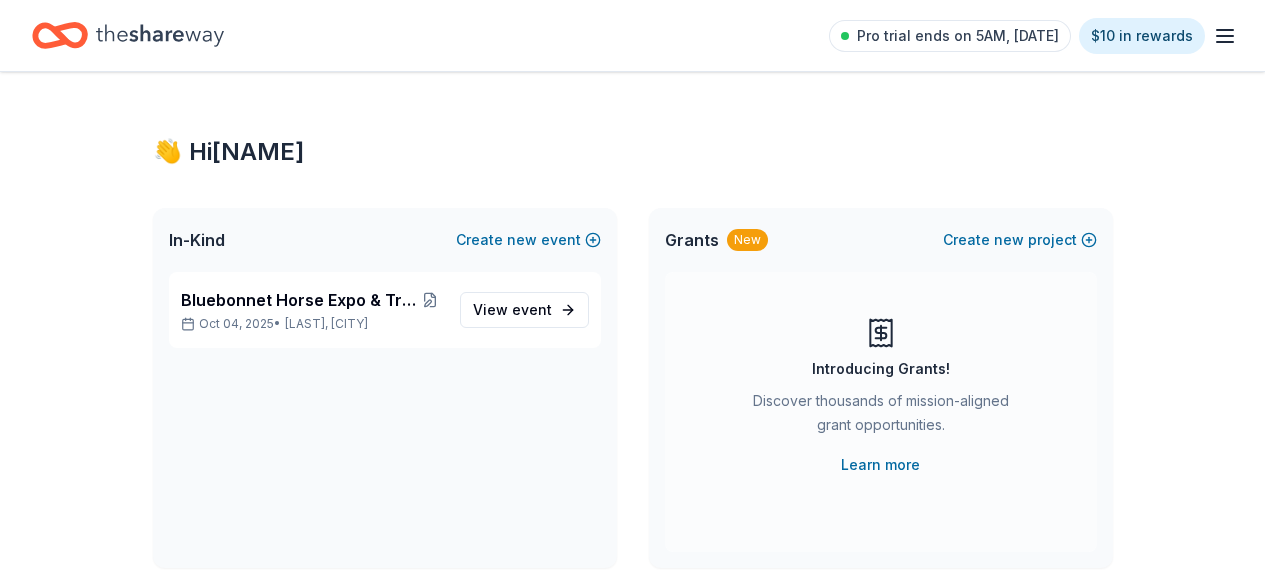 scroll, scrollTop: 0, scrollLeft: 0, axis: both 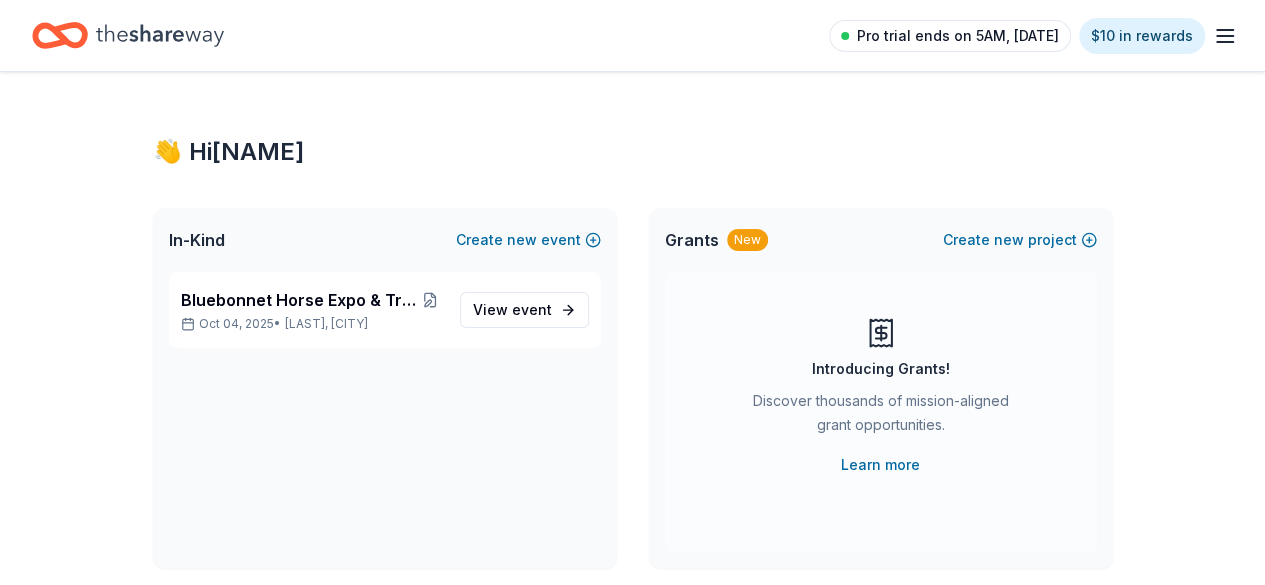 click on "Pro trial ends on 5AM, [DATE]" at bounding box center (958, 36) 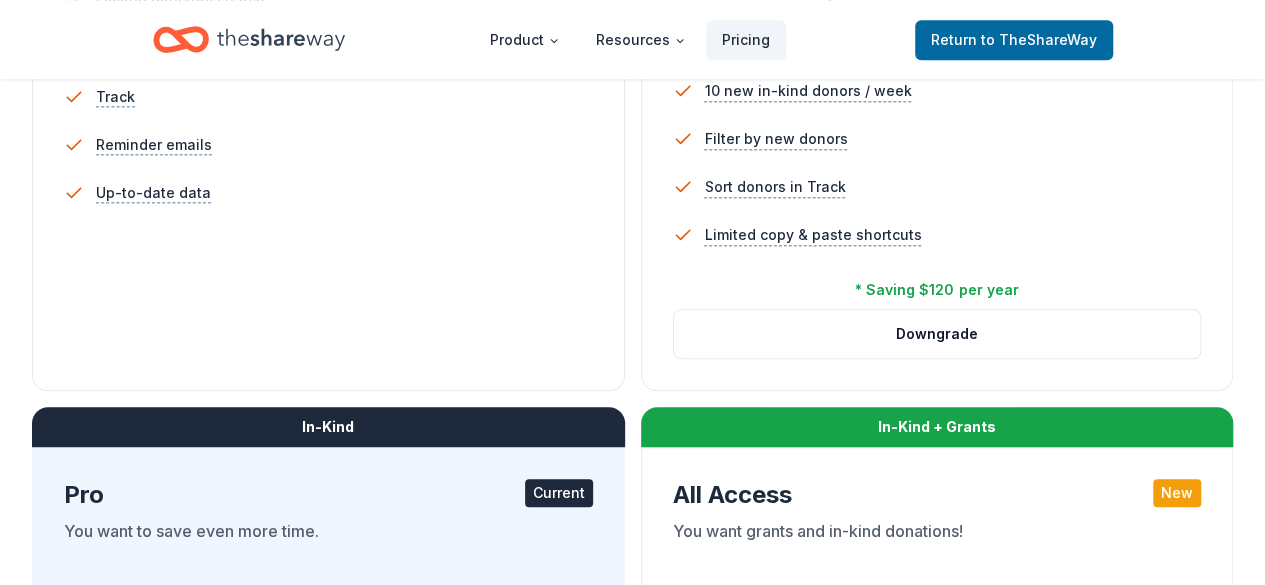scroll, scrollTop: 793, scrollLeft: 0, axis: vertical 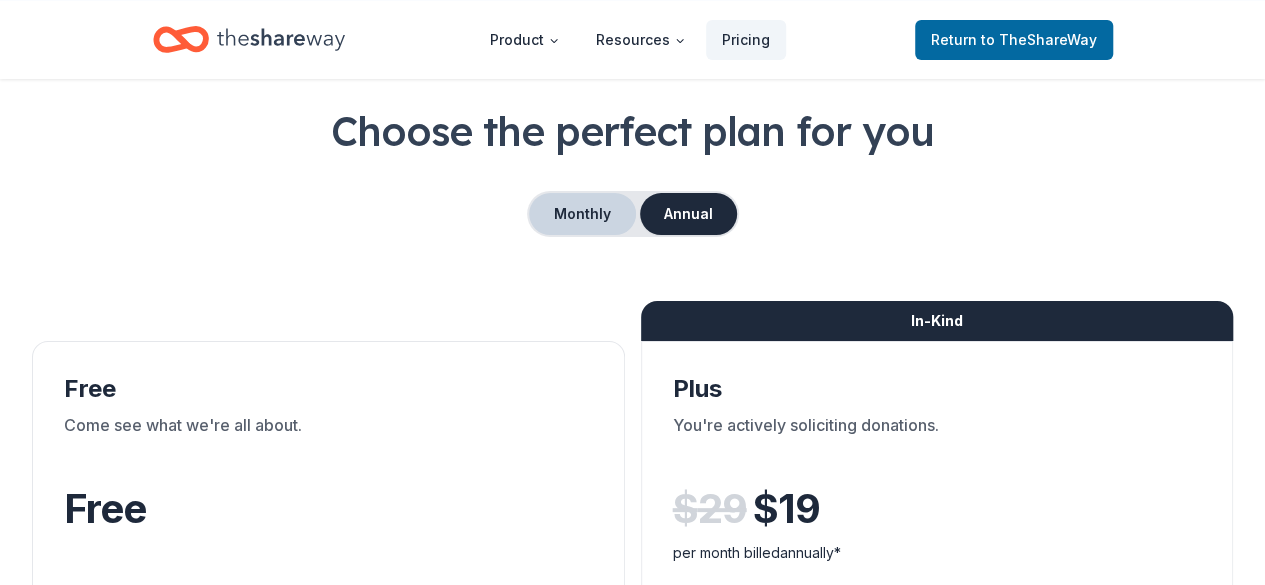 click on "Monthly" at bounding box center (582, 214) 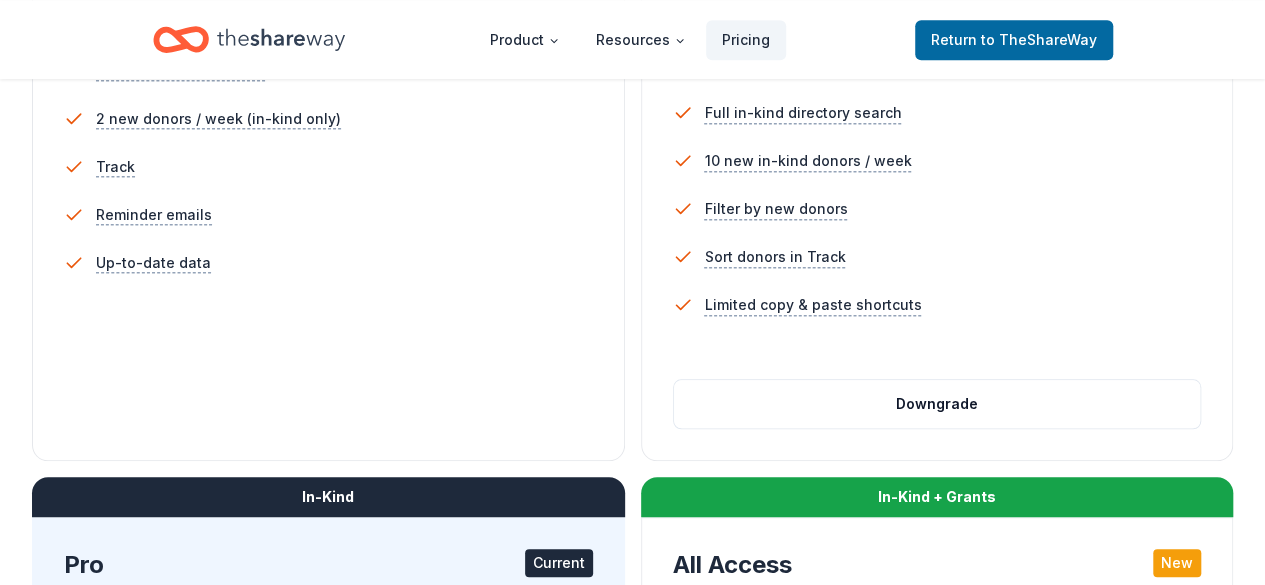 scroll, scrollTop: 764, scrollLeft: 0, axis: vertical 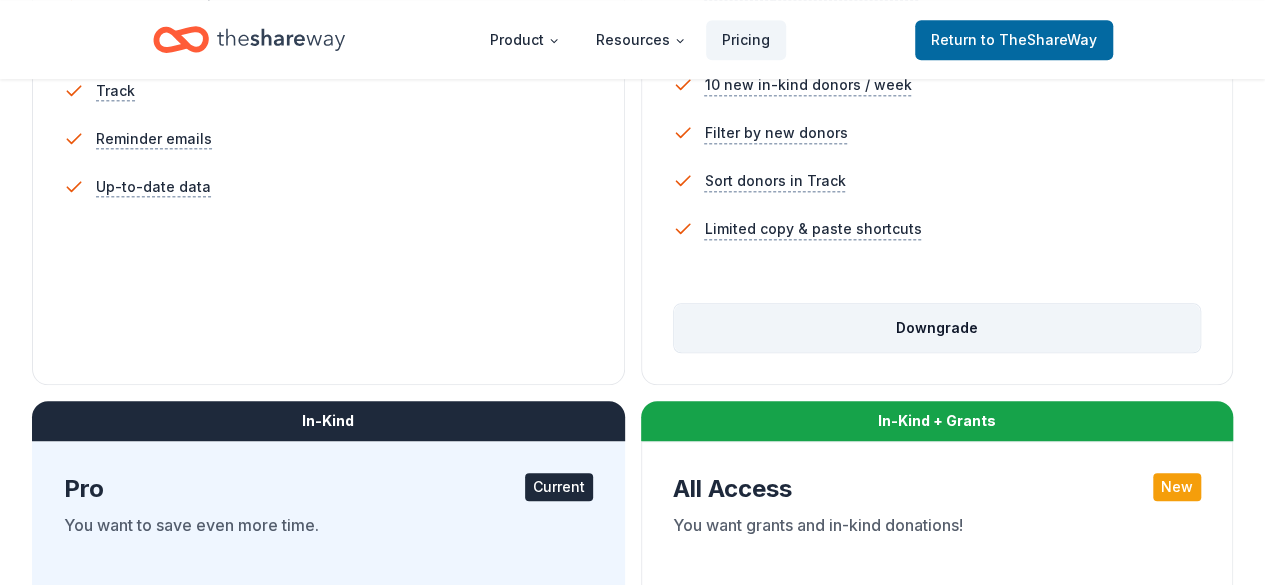 click on "Downgrade" at bounding box center (937, 328) 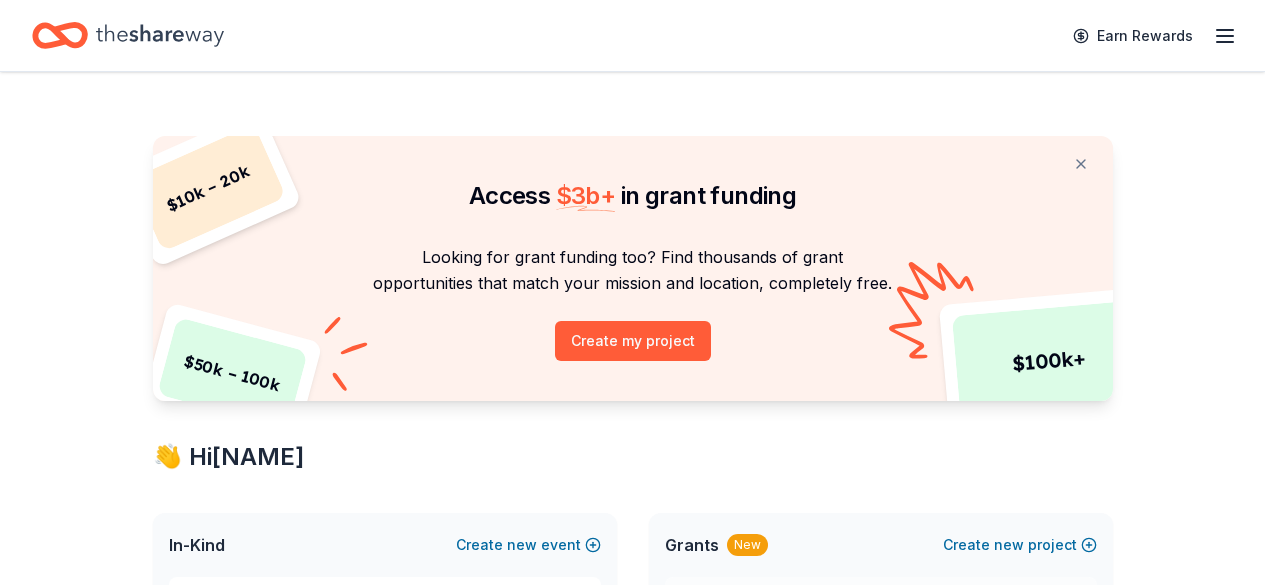 scroll, scrollTop: 0, scrollLeft: 0, axis: both 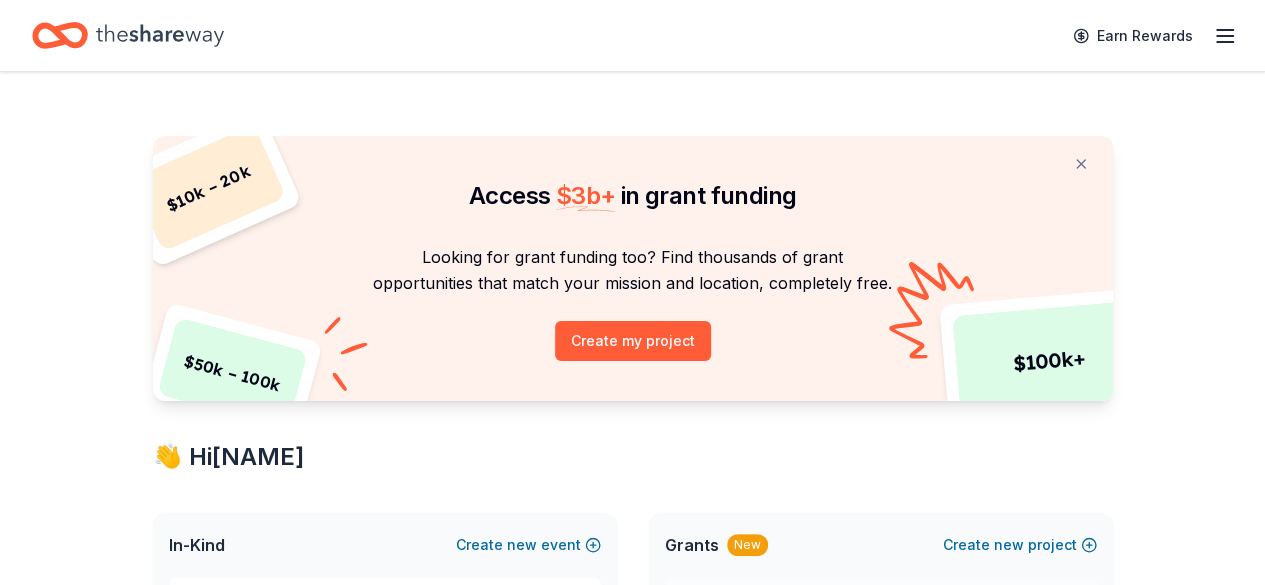 click 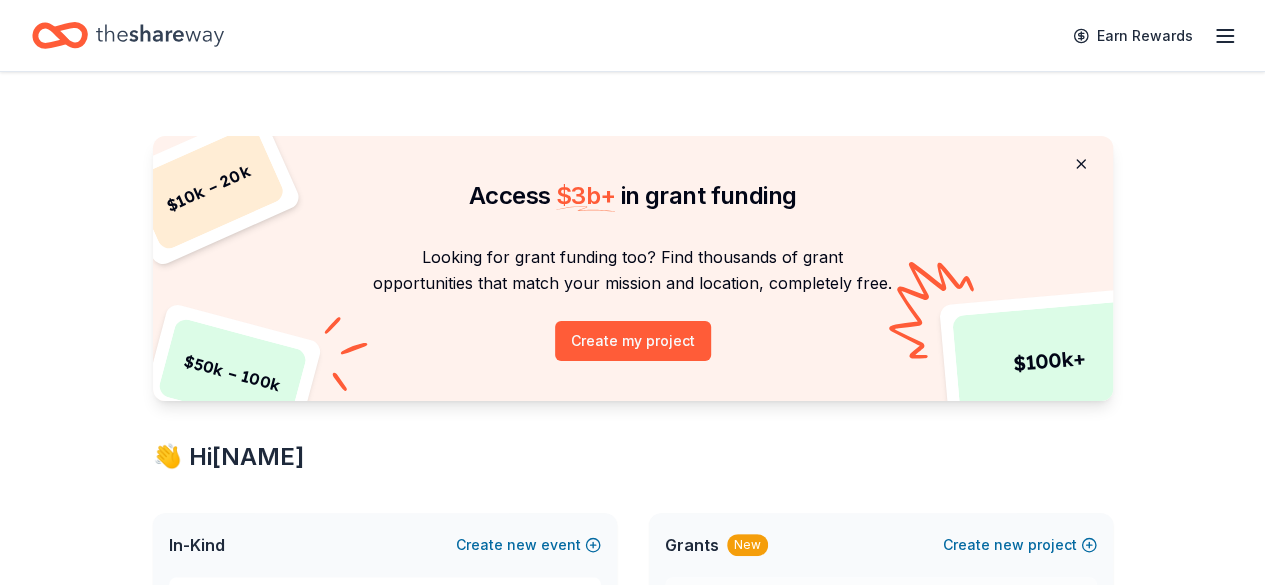 click at bounding box center (1081, 164) 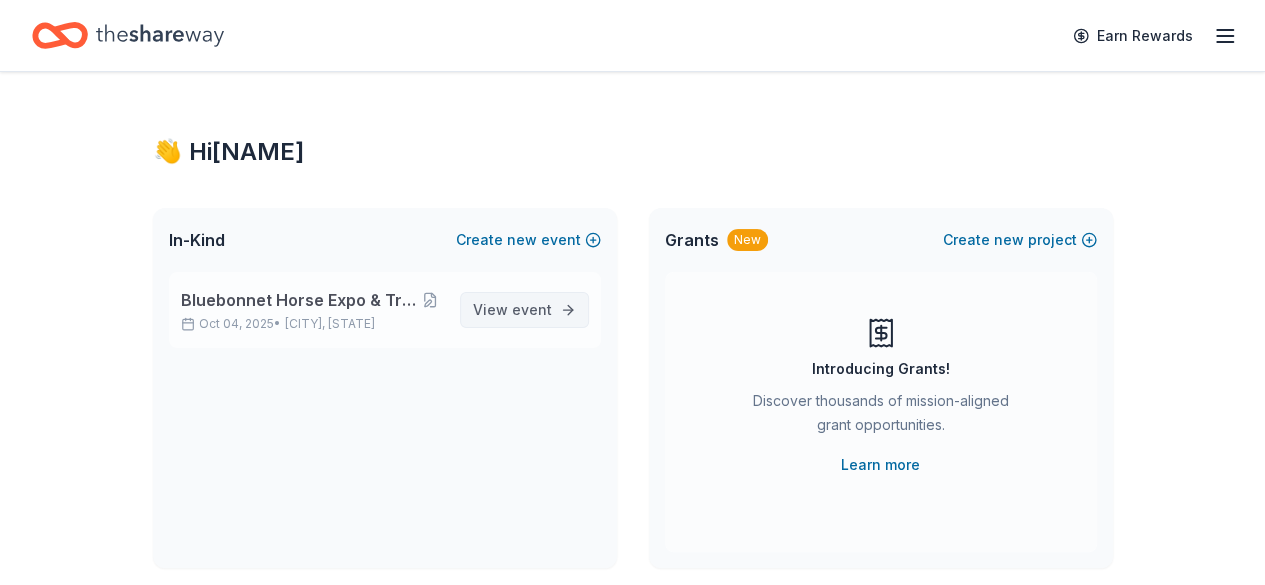 click on "event" at bounding box center [532, 309] 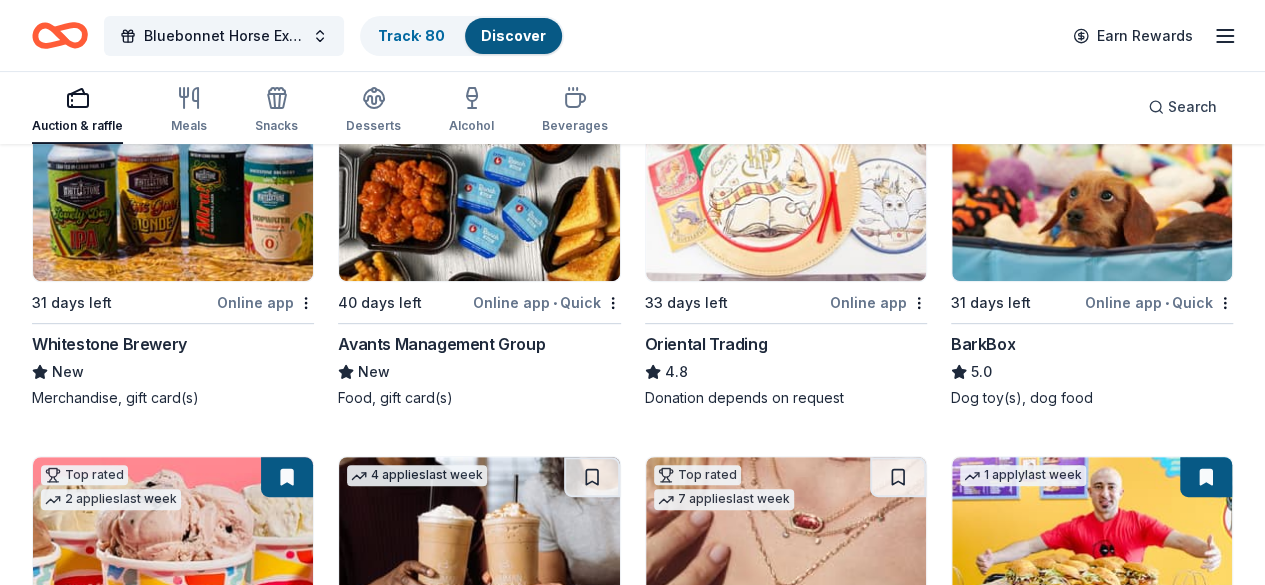 scroll, scrollTop: 280, scrollLeft: 0, axis: vertical 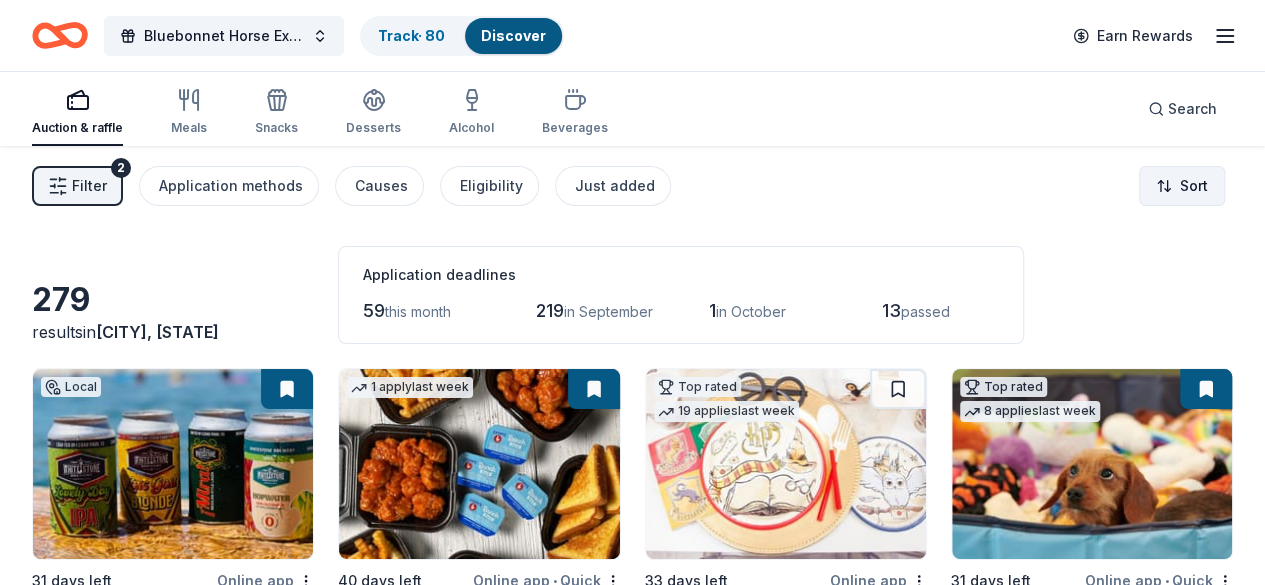click on "Bluebonnet Horse Expo & Training Challenge Track  · 80 Discover Earn Rewards Auction & raffle Meals Snacks Desserts Alcohol Beverages Search Filter 2 Application methods Causes Eligibility Just added Sort 279 results  in  Taylor, TX Application deadlines 59  this month 219  in September 1  in October 13  passed Local 31 days left Online app Whitestone Brewery New Merchandise, gift card(s) 1   apply  last week 40 days left Online app • Quick Avants Management Group New Food, gift card(s) Top rated 19   applies  last week 33 days left Online app Oriental Trading 4.8 Donation depends on request Top rated 8   applies  last week 31 days left Online app • Quick BarkBox 5.0 Dog toy(s), dog food Top rated 2   applies  last week 31 days left Online app • Quick Amy's Ice Creams 5.0  4 gift certificates, each good for a small ice cream with 1 crush’n 4   applies  last week 31 days left Online app • Quick The Human Bean New Coffee product(s), food, merchandise, gift card(s) Top rated 7   applies  last week 4.7" at bounding box center (632, 292) 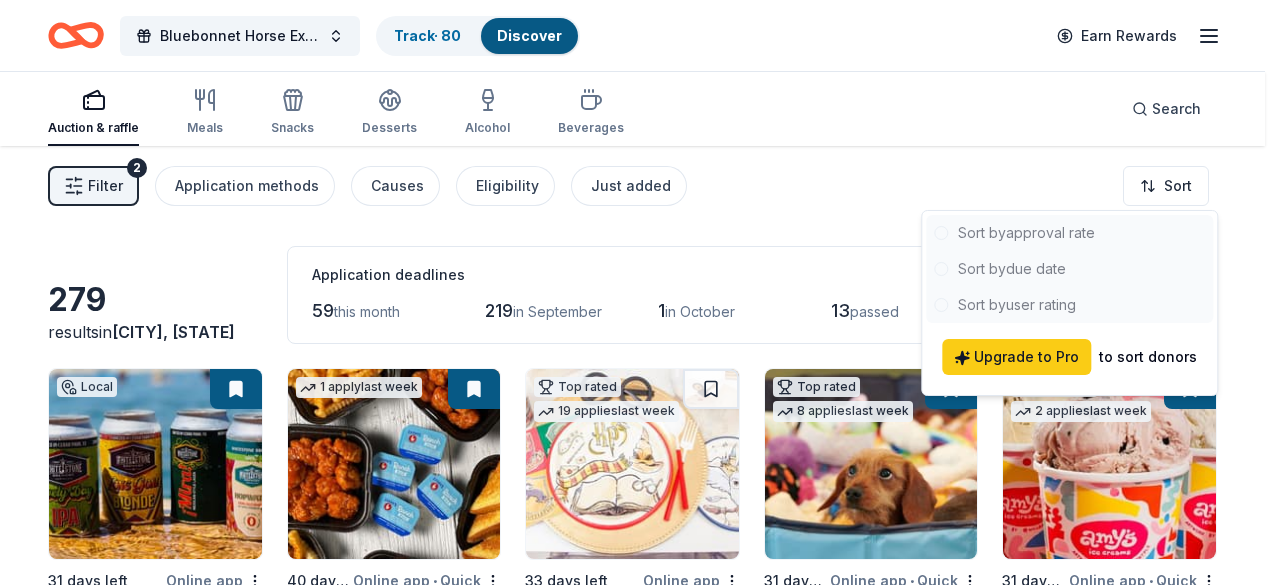 click at bounding box center (1069, 269) 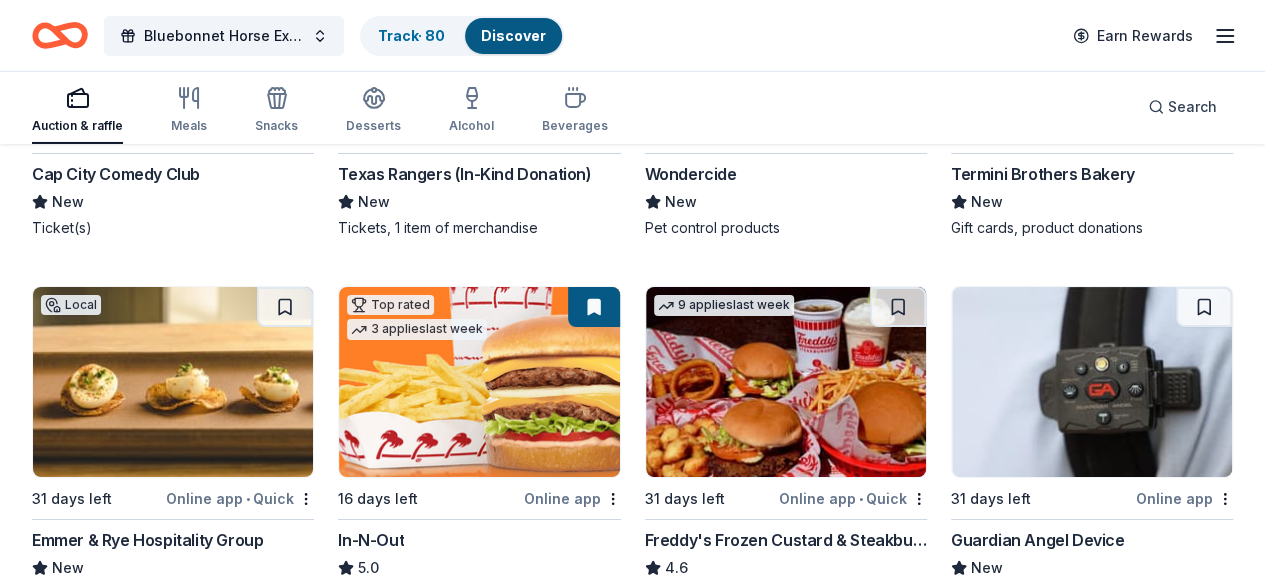 scroll, scrollTop: 3556, scrollLeft: 0, axis: vertical 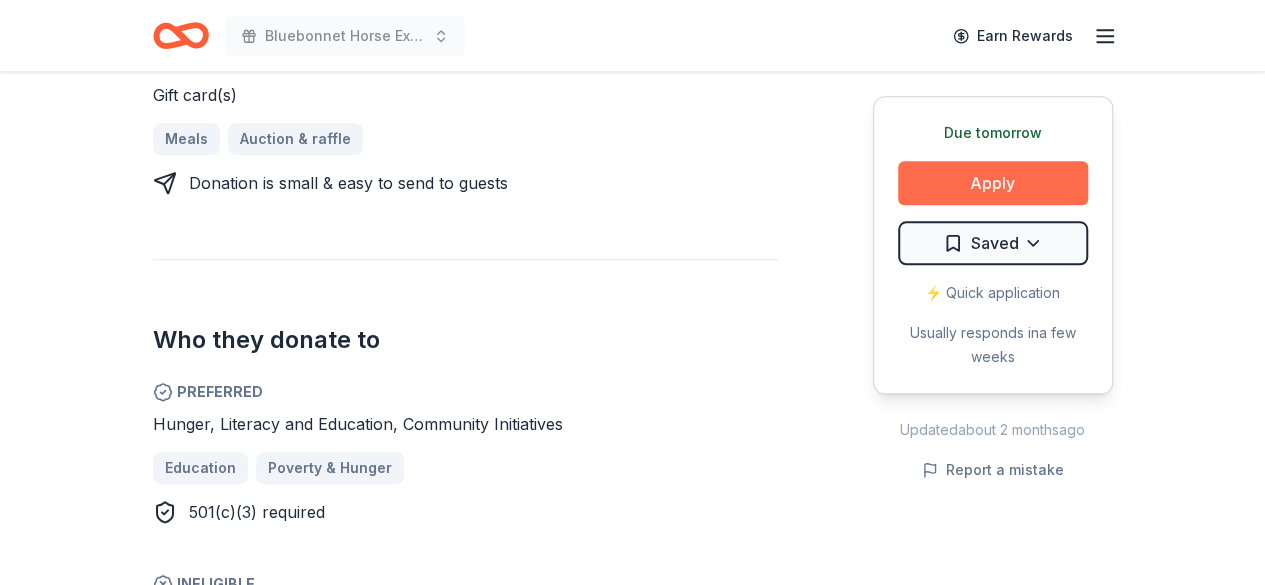 click on "Apply" at bounding box center [993, 183] 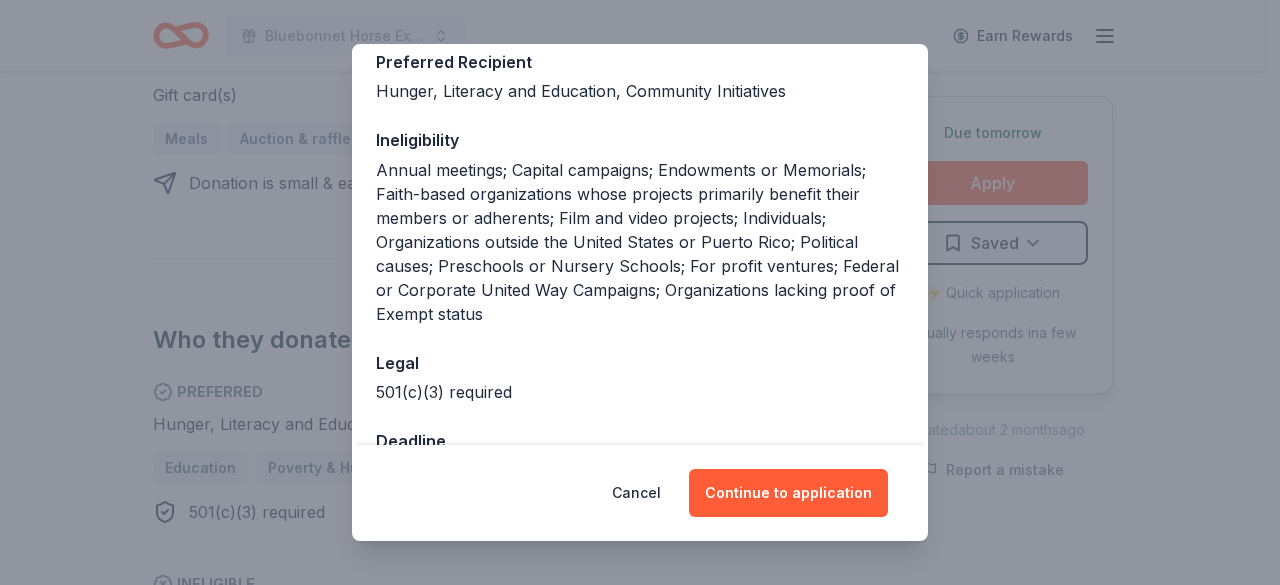 scroll, scrollTop: 378, scrollLeft: 0, axis: vertical 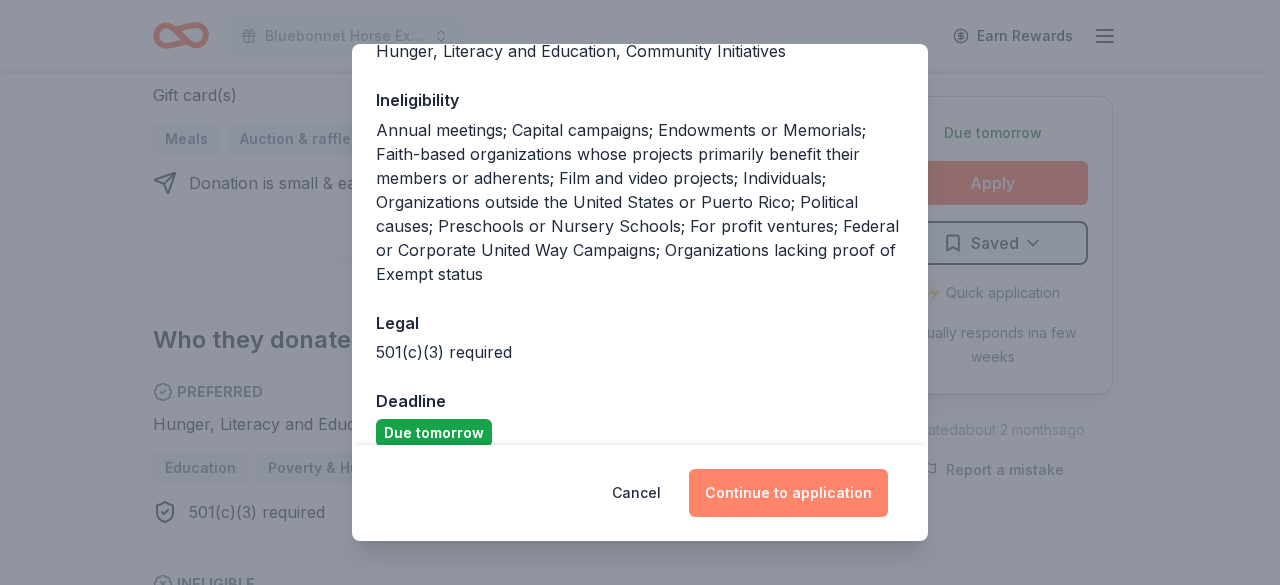 click on "Continue to application" at bounding box center (788, 493) 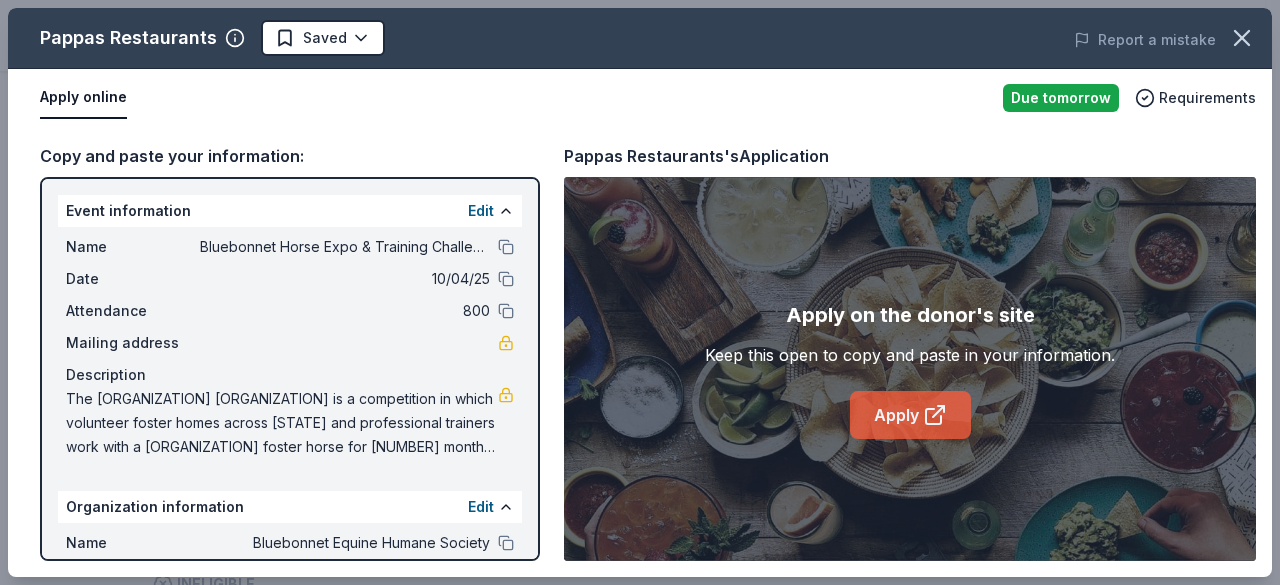 click on "Apply" at bounding box center [910, 415] 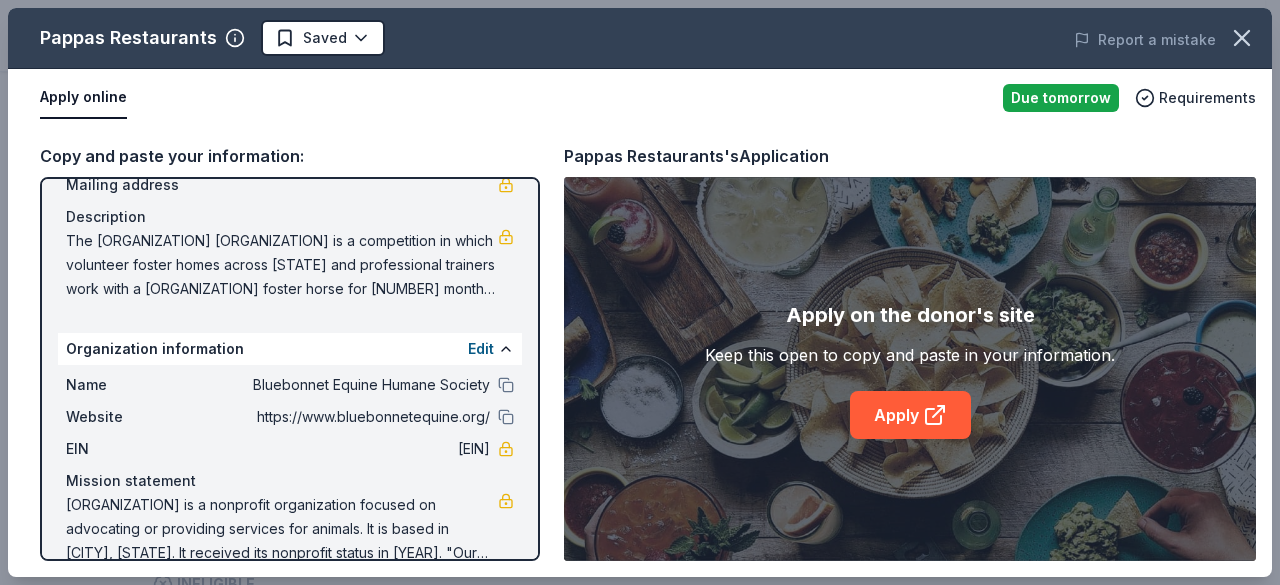 scroll, scrollTop: 188, scrollLeft: 0, axis: vertical 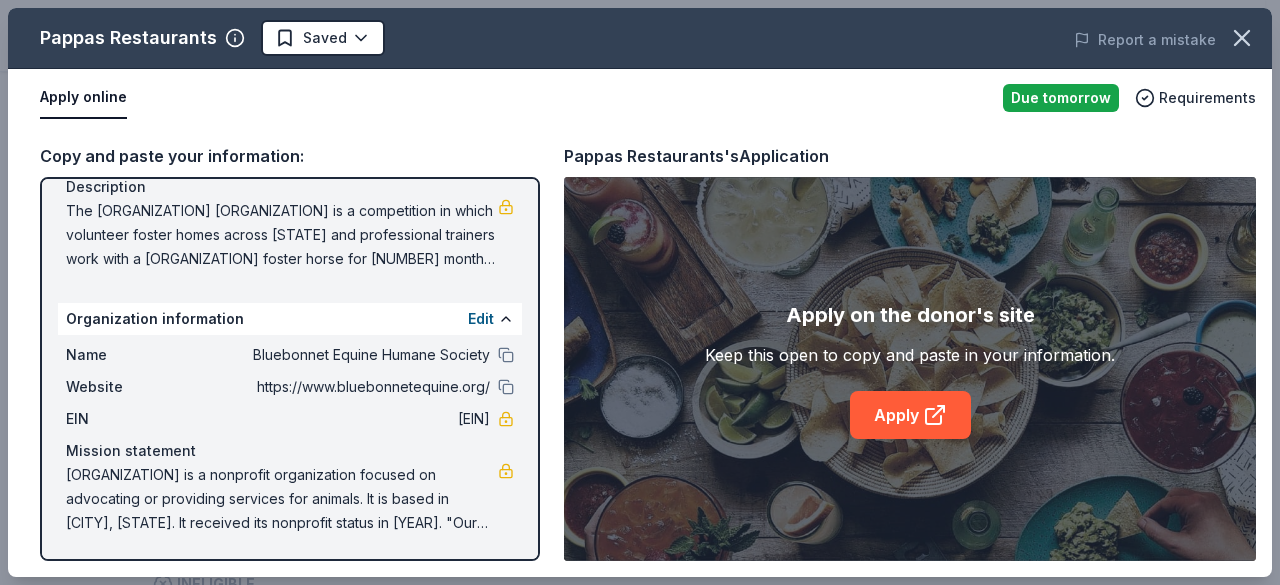 drag, startPoint x: 474, startPoint y: 418, endPoint x: 404, endPoint y: 419, distance: 70.00714 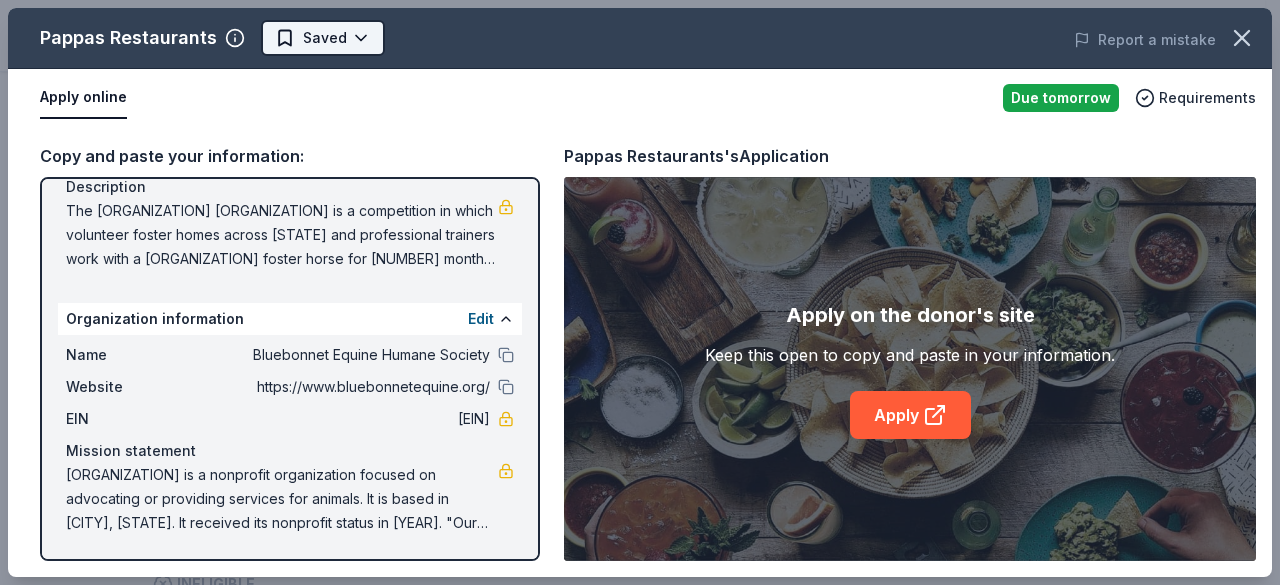 click on "Bluebonnet Horse Expo & Training Challenge Earn Rewards Due tomorrow Share Pappas Restaurants 5.0 • 4  reviews approval rate donation value Share Donating in AL, AZ, CO, GA, IL, NM, OH, TX Pappas Restaurants are a family owned and operated company that oversees more than 100 restaurants throughout Alabama, Arizona, Colorado, Georgia, Illinois, New Mexico, Ohio, and Texas. Each restaurant falls into a Pappas-specific category: seafood, cantina, steakhouse, BBQ, burgers, mediterranean, and coffee shop. What they donate Gift card(s) Meals Auction & raffle Donation is small & easy to send to guests Who they donate to  Preferred Hunger, Literacy and Education, Community Initiatives Education Poverty & Hunger 501(c)(3) required  Ineligible Religious Individuals Political Schools For profit Lobbying & advocacy Due tomorrow Apply Saved ⚡️ Quick application Usually responds in  a few weeks Updated  about 2 months  ago Report a mistake approval rate 20 % approved 30 % declined 50 % no response donation value 20%" at bounding box center (632, -674) 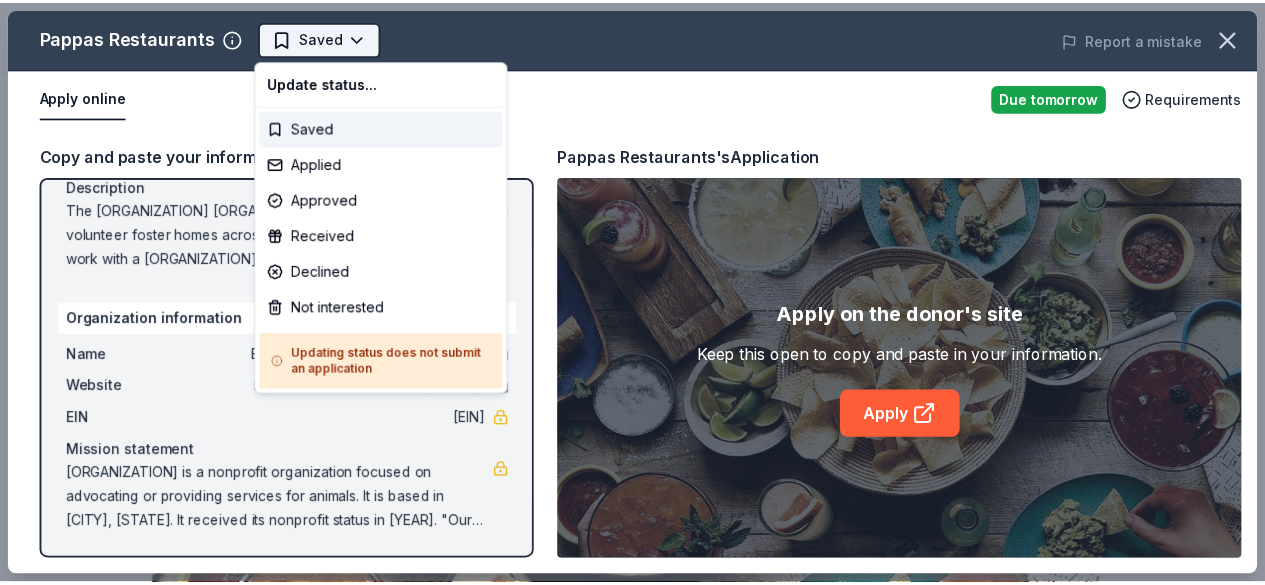 scroll, scrollTop: 0, scrollLeft: 0, axis: both 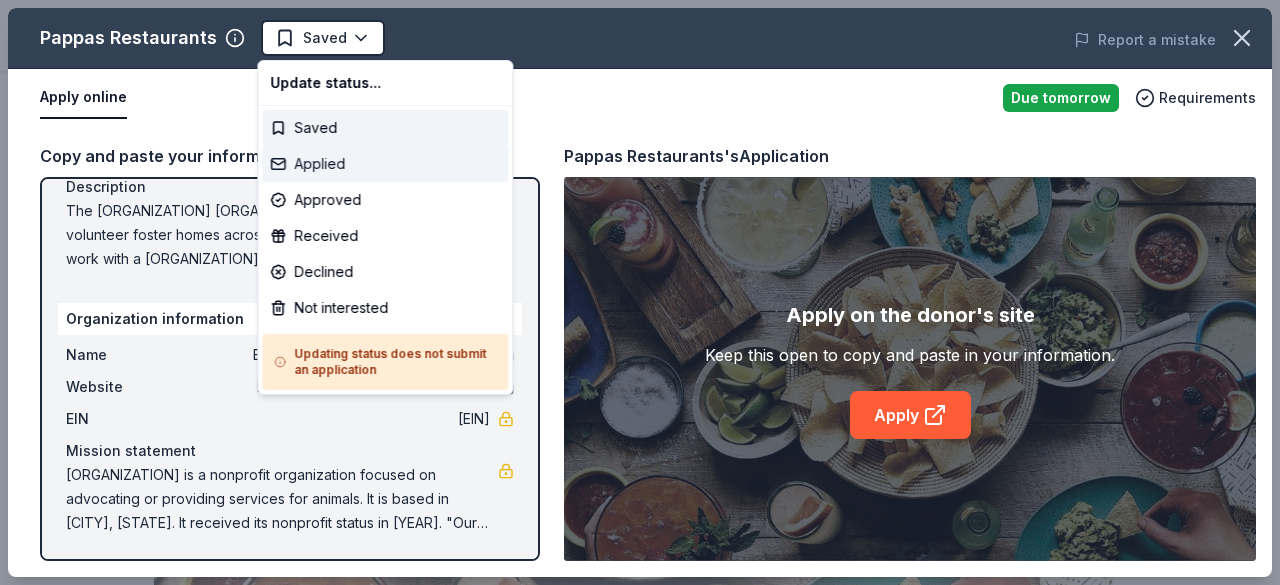 click on "Applied" at bounding box center (385, 164) 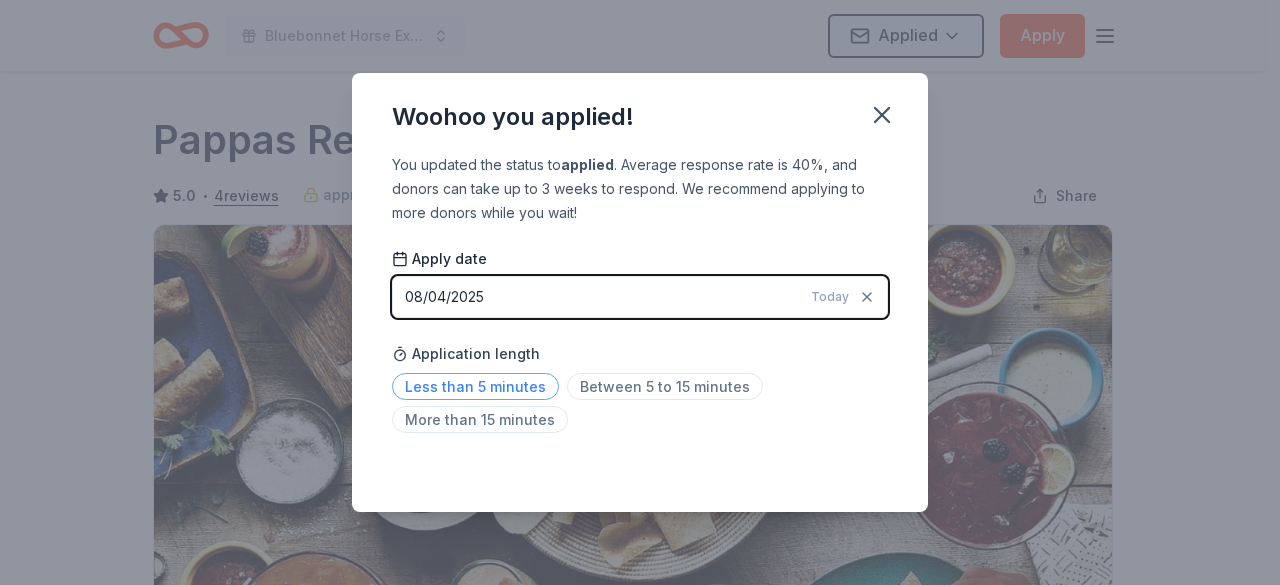 click on "Less than 5 minutes" at bounding box center [475, 386] 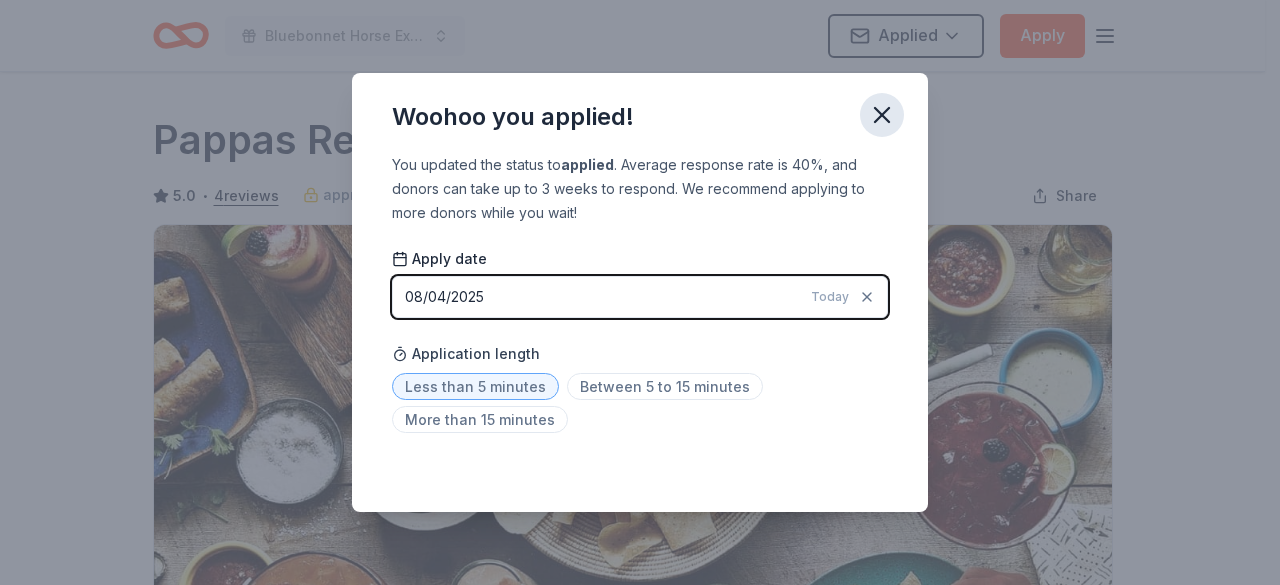 click 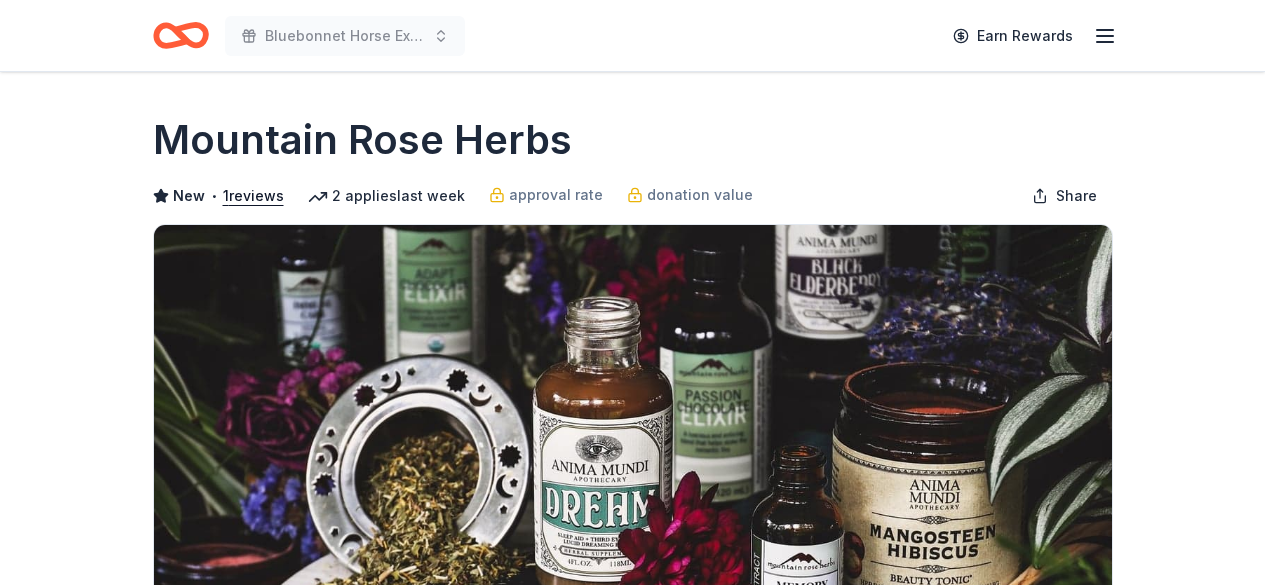 scroll, scrollTop: 0, scrollLeft: 0, axis: both 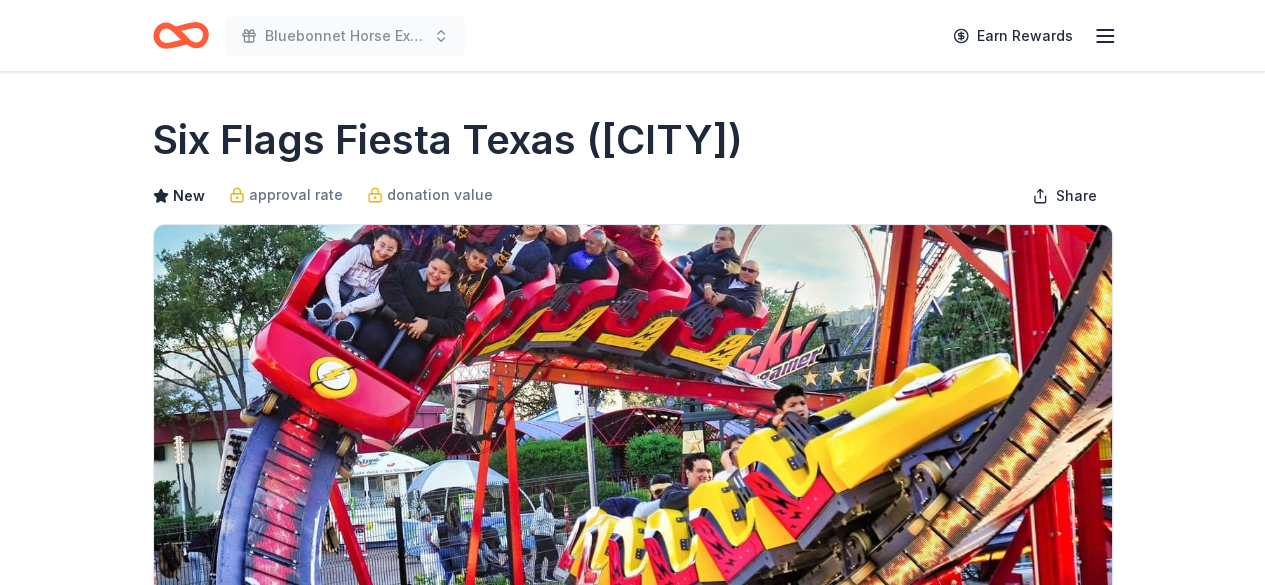 drag, startPoint x: 0, startPoint y: 0, endPoint x: 1250, endPoint y: 183, distance: 1263.3246 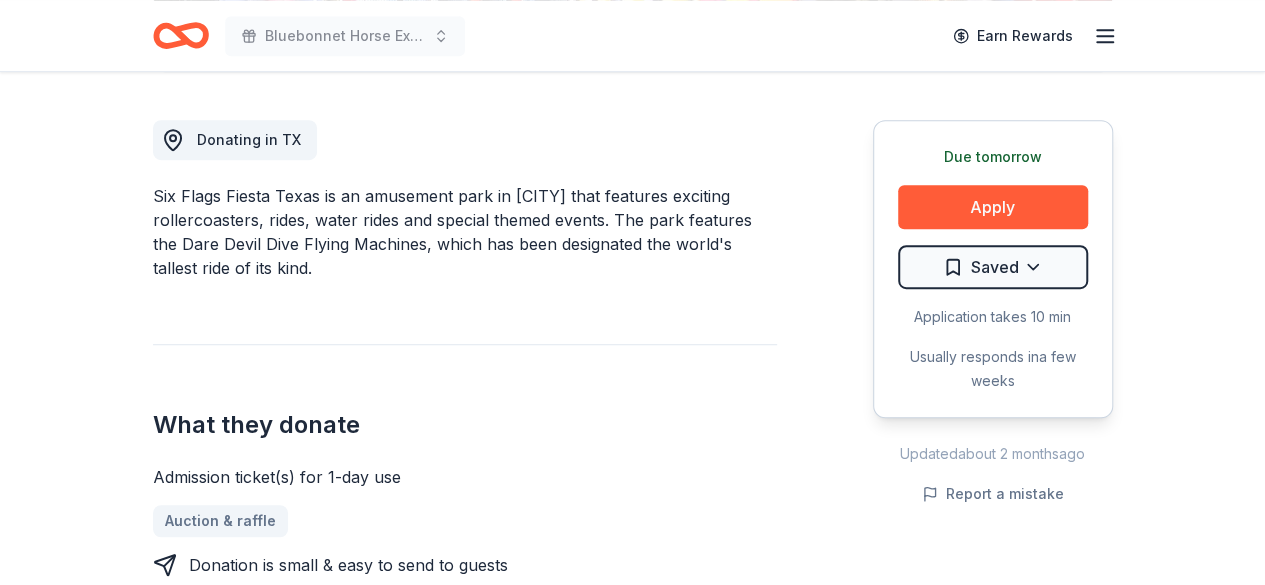 scroll, scrollTop: 514, scrollLeft: 0, axis: vertical 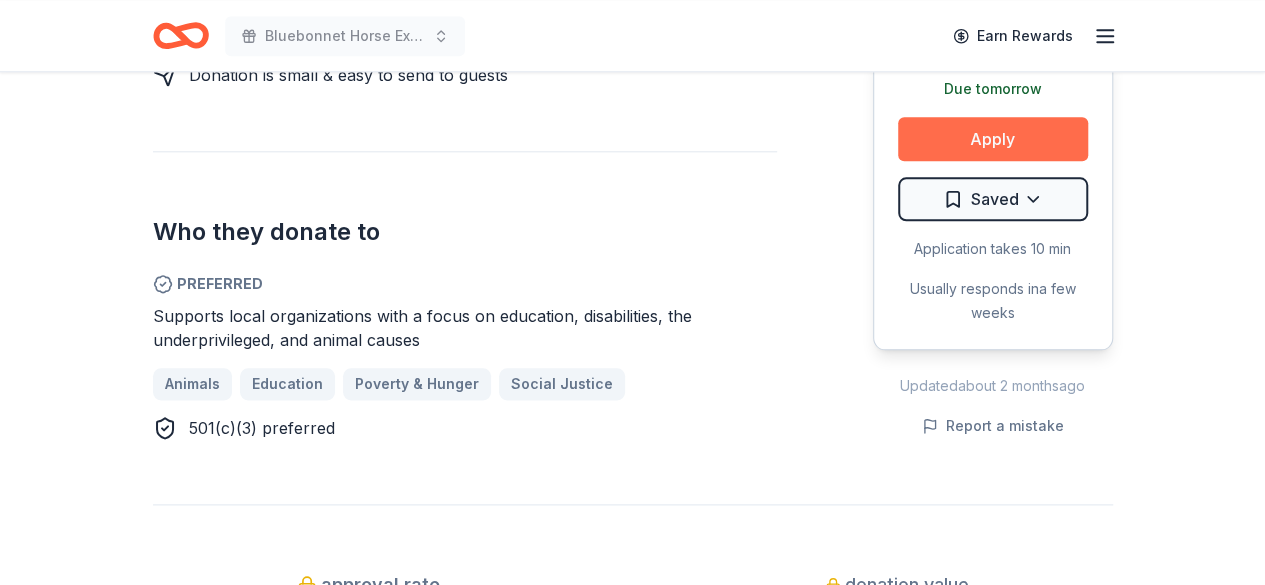 click on "Apply" at bounding box center [993, 139] 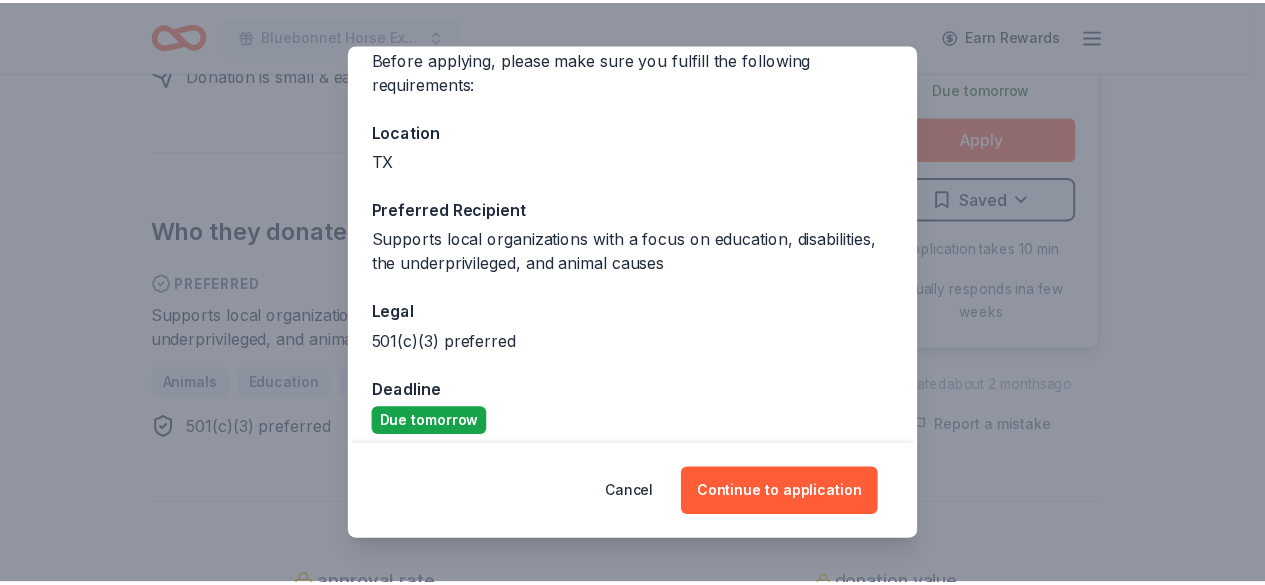 scroll, scrollTop: 180, scrollLeft: 0, axis: vertical 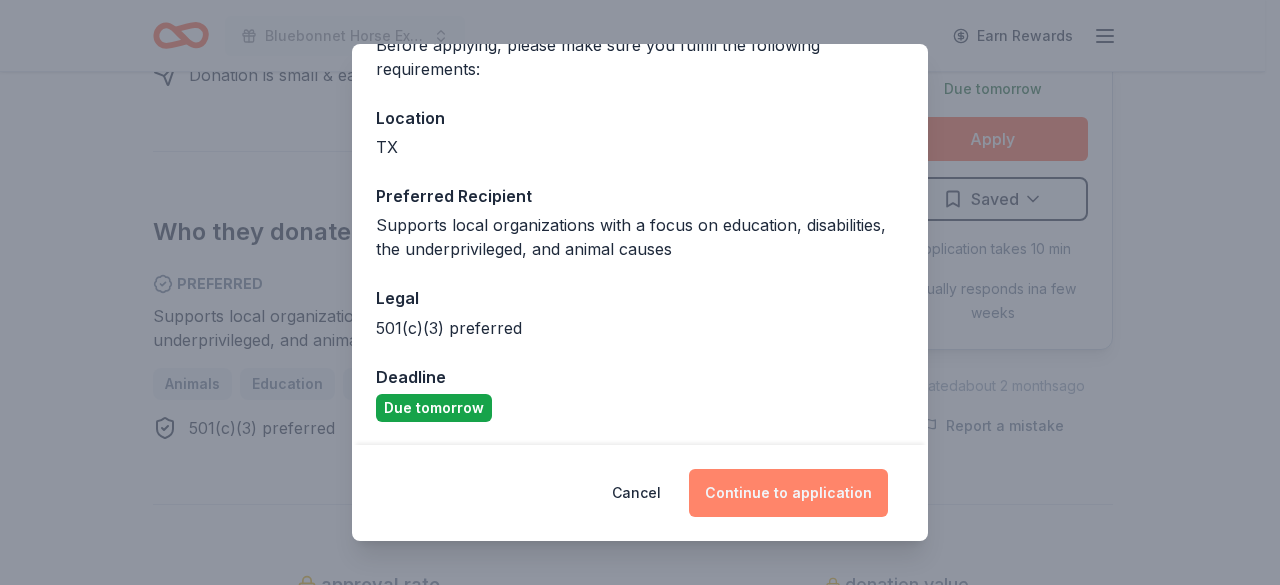 click on "Continue to application" at bounding box center [788, 493] 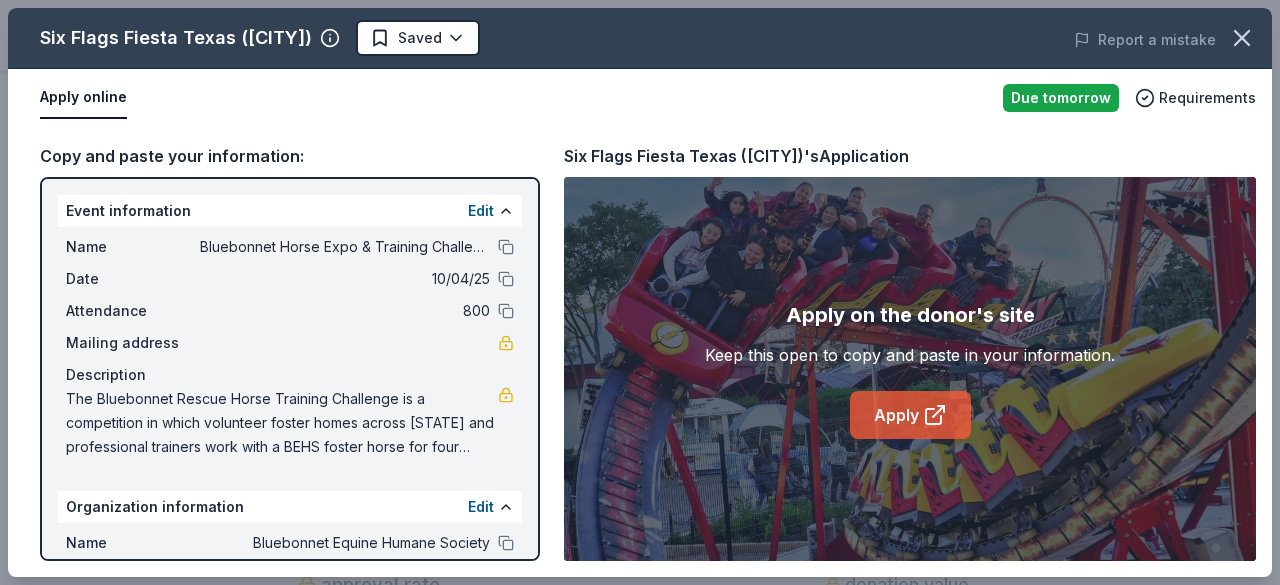 click on "Apply" at bounding box center [910, 415] 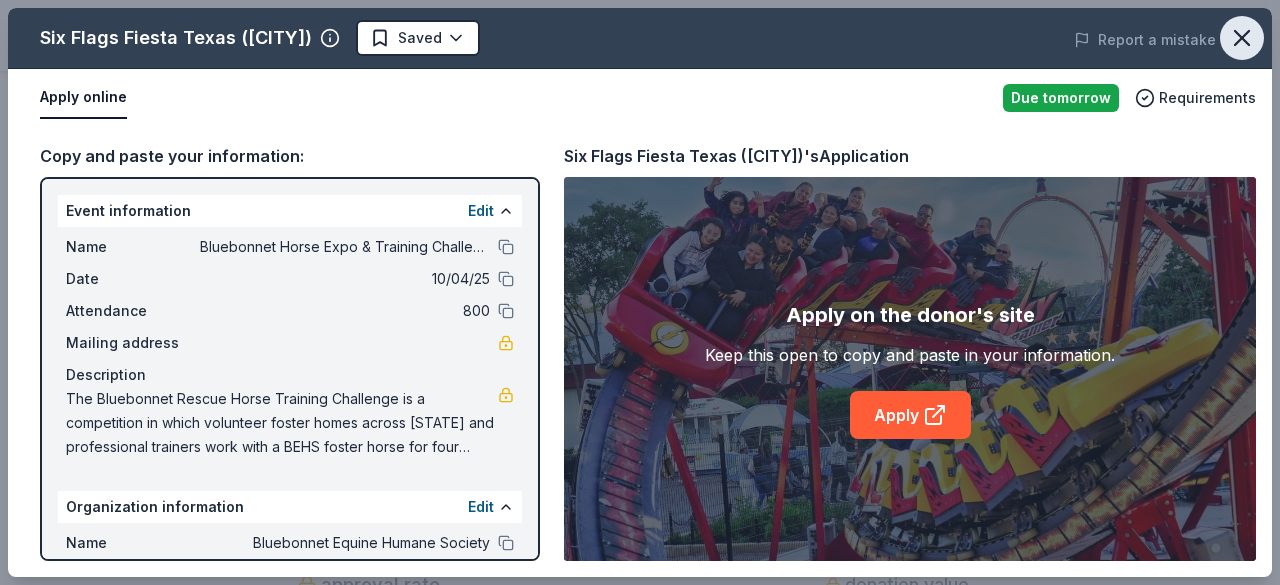 click 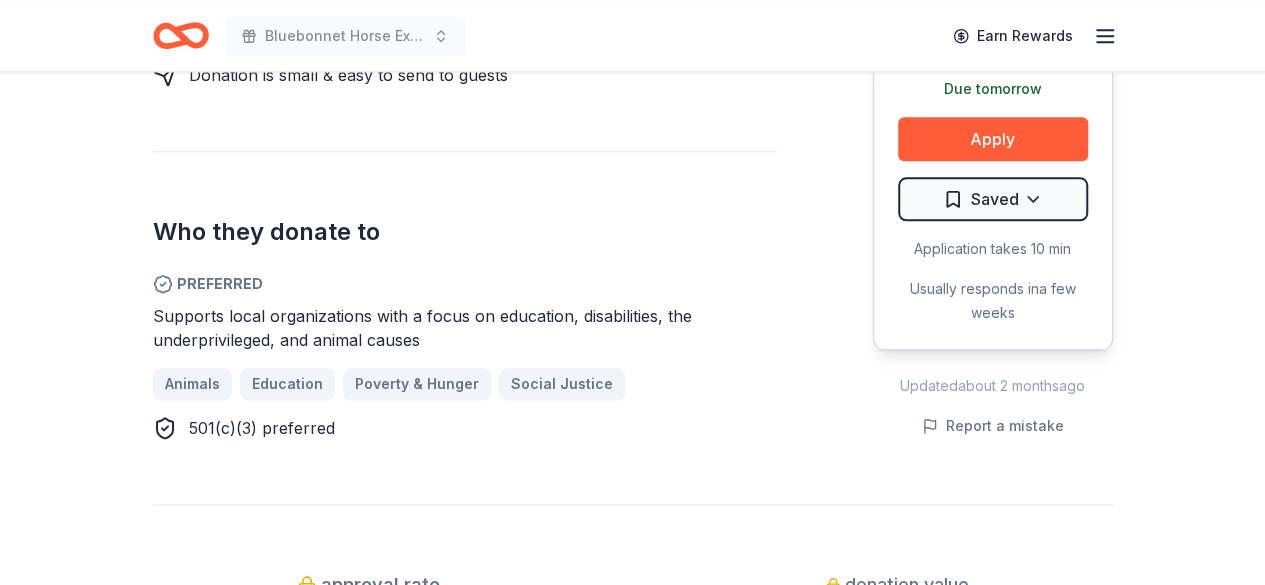 type 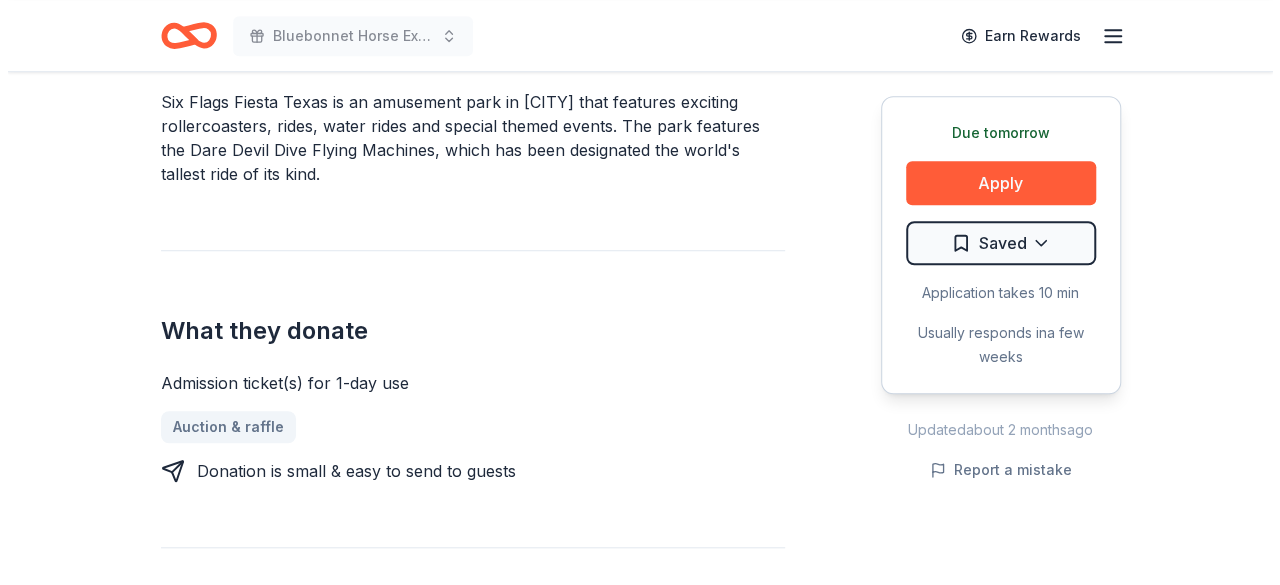 scroll, scrollTop: 632, scrollLeft: 0, axis: vertical 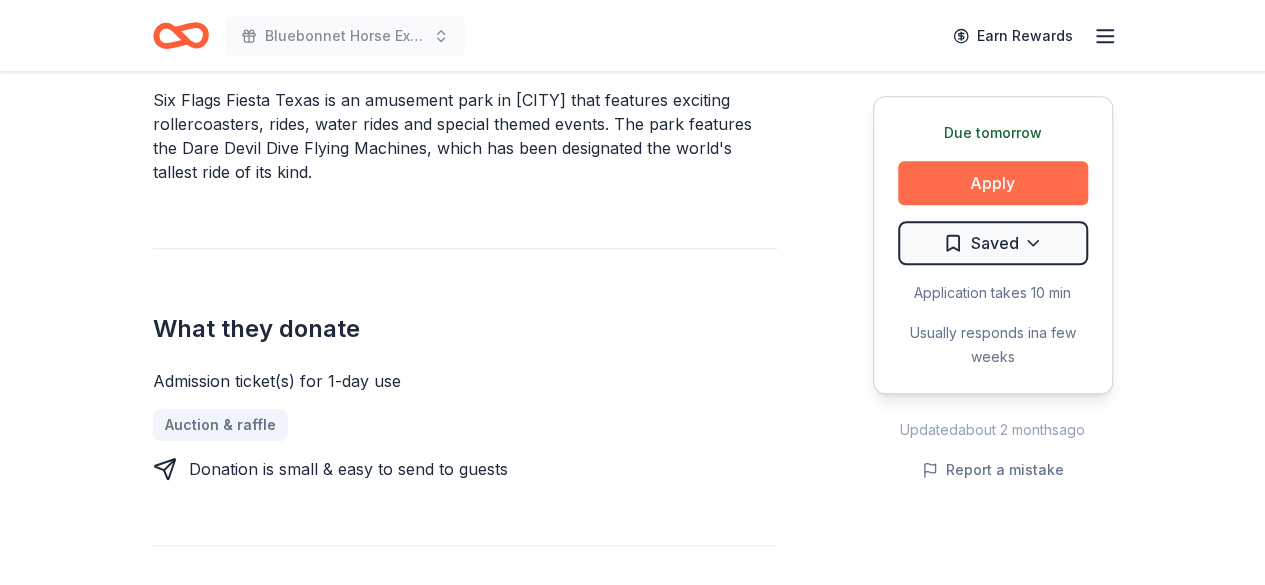 click on "Apply" at bounding box center (993, 183) 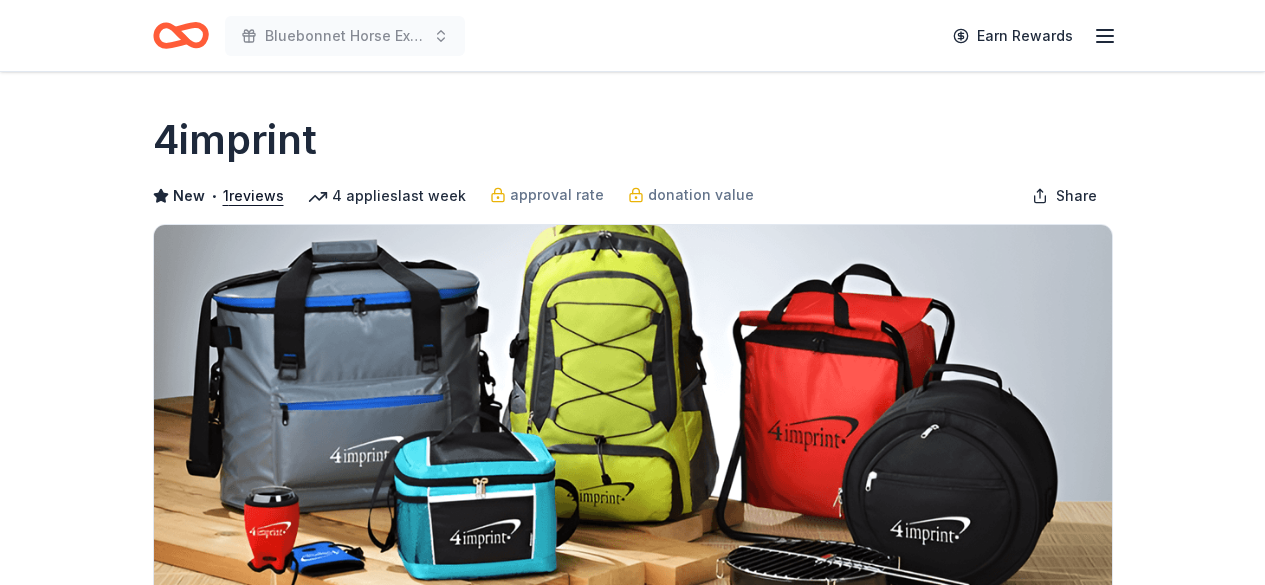 scroll, scrollTop: 0, scrollLeft: 0, axis: both 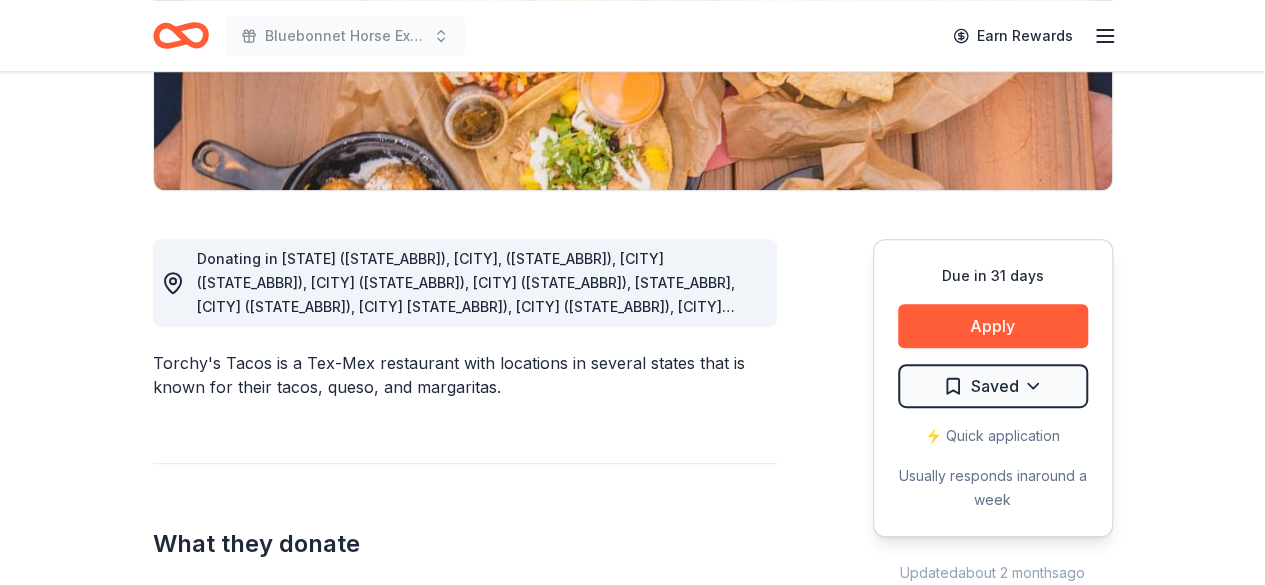 drag, startPoint x: 734, startPoint y: 317, endPoint x: 750, endPoint y: 332, distance: 21.931713 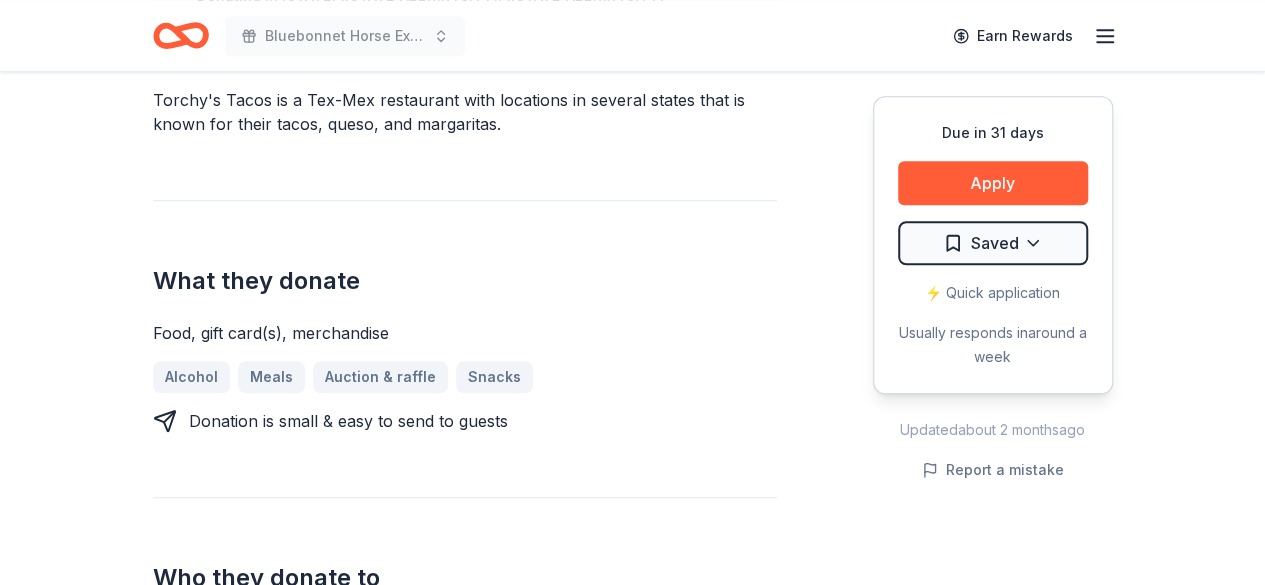 scroll, scrollTop: 690, scrollLeft: 0, axis: vertical 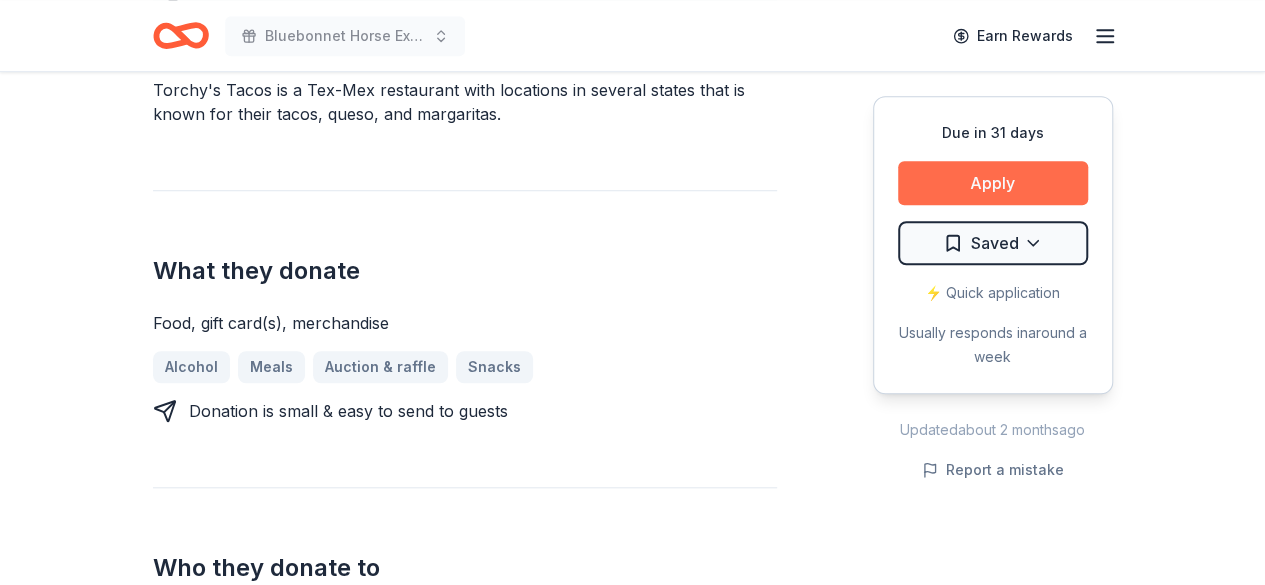 click on "Apply" at bounding box center [993, 183] 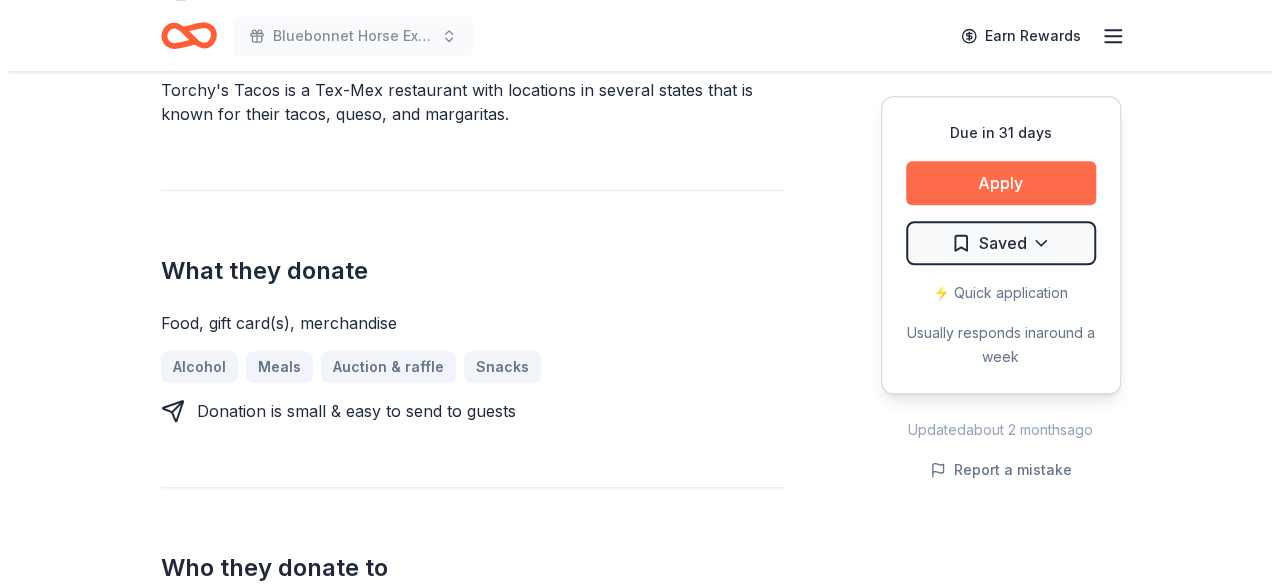 scroll, scrollTop: 704, scrollLeft: 0, axis: vertical 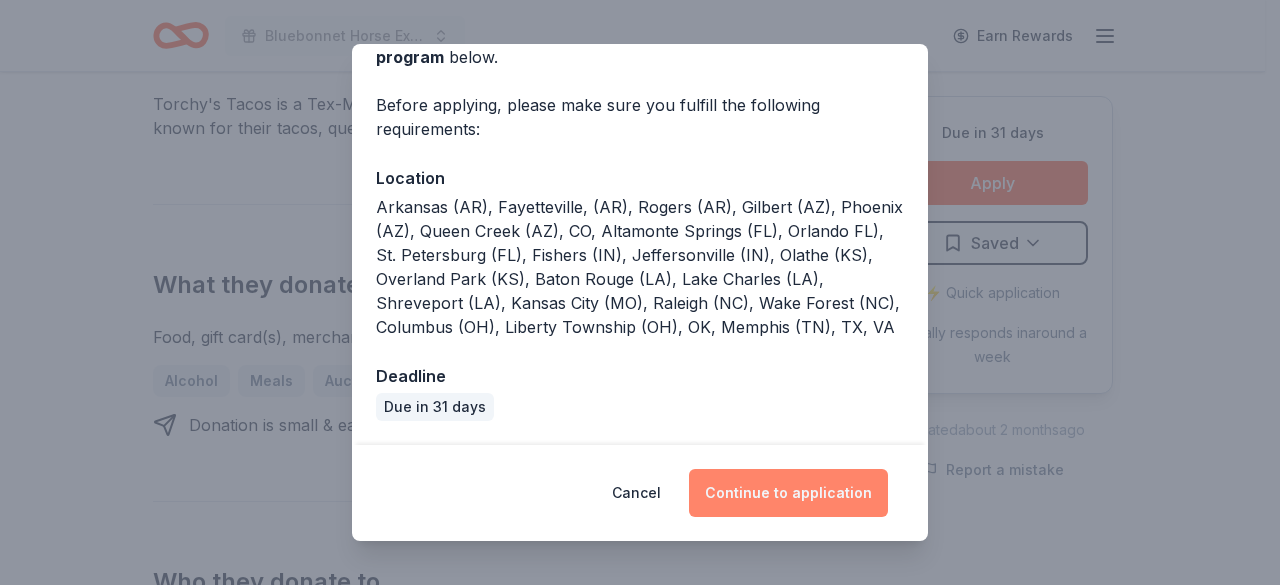 click on "Continue to application" at bounding box center (788, 493) 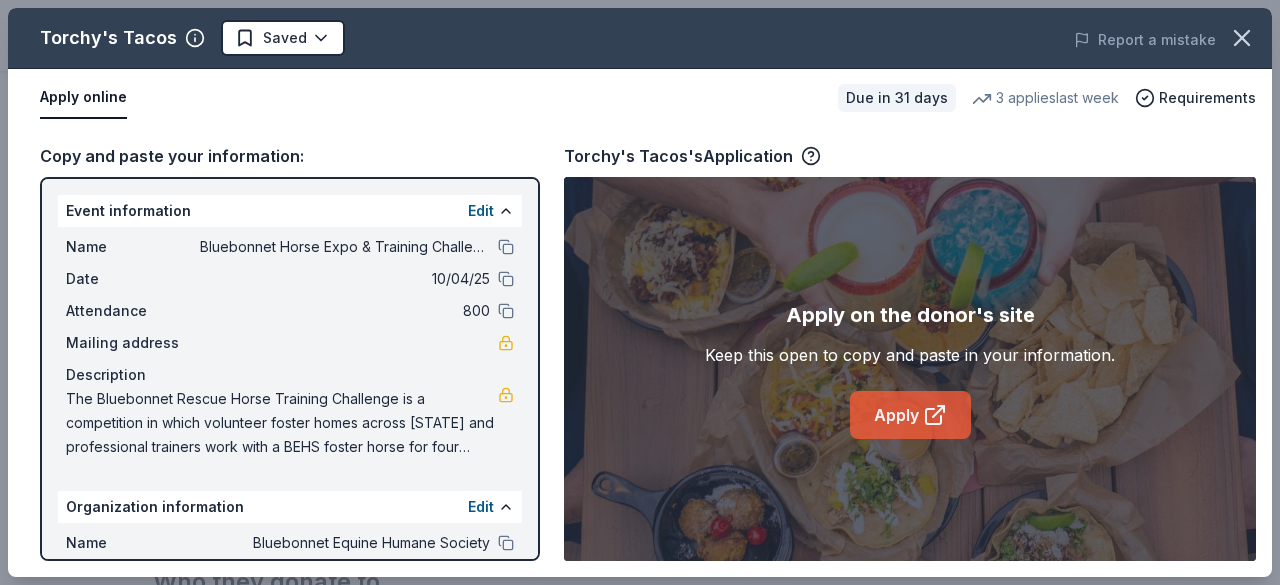 click on "Apply" at bounding box center (910, 415) 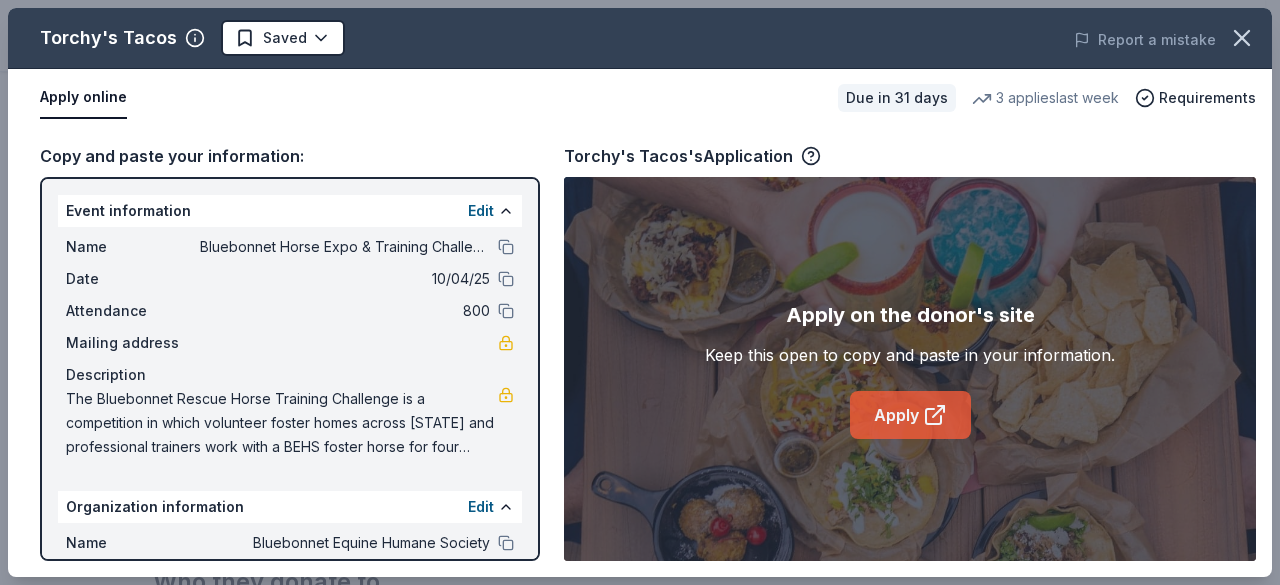 click on "Apply" at bounding box center (910, 415) 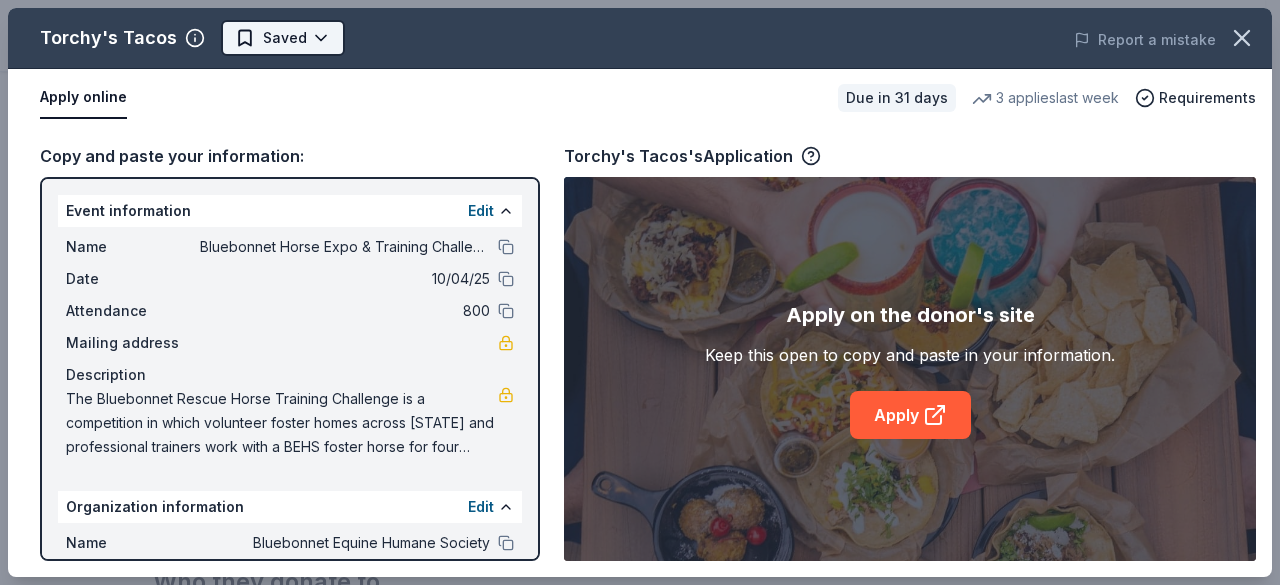 click on "Bluebonnet Horse Expo & Training Challenge Earn Rewards Due in 31 days Share Torchy's Tacos New 3   applies  last week approval rate donation value Share Donating in Arkansas (AR), Fayetteville, (AR), Rogers (AR), Gilbert (AZ), Phoenix (AZ), Queen Creek (AZ), CO, Altamonte Springs (FL), Orlando FL), St. Petersburg (FL), Fishers (IN), Jeffersonville (IN), Olathe (KS), Overland Park (KS), Baton Rouge (LA), Lake Charles (LA), Shreveport (LA), Kansas City (MO), Raleigh (NC), Wake Forest (NC), Columbus (OH), Liberty Township (OH), OK, Memphis (TN), TX, VA See more Torchy's Tacos is a Tex-Mex restaurant with locations in several states that is known for their tacos, queso, and margaritas. What they donate Food, gift card(s), merchandise Alcohol Meals Auction & raffle Snacks Donation is small & easy to send to guests Who they donate to Torchy's Tacos  hasn ' t listed any preferences or eligibility criteria. Due in 31 days Apply Saved ⚡️ Quick application Usually responds in  around a week Updated  about 2 months" at bounding box center [632, -412] 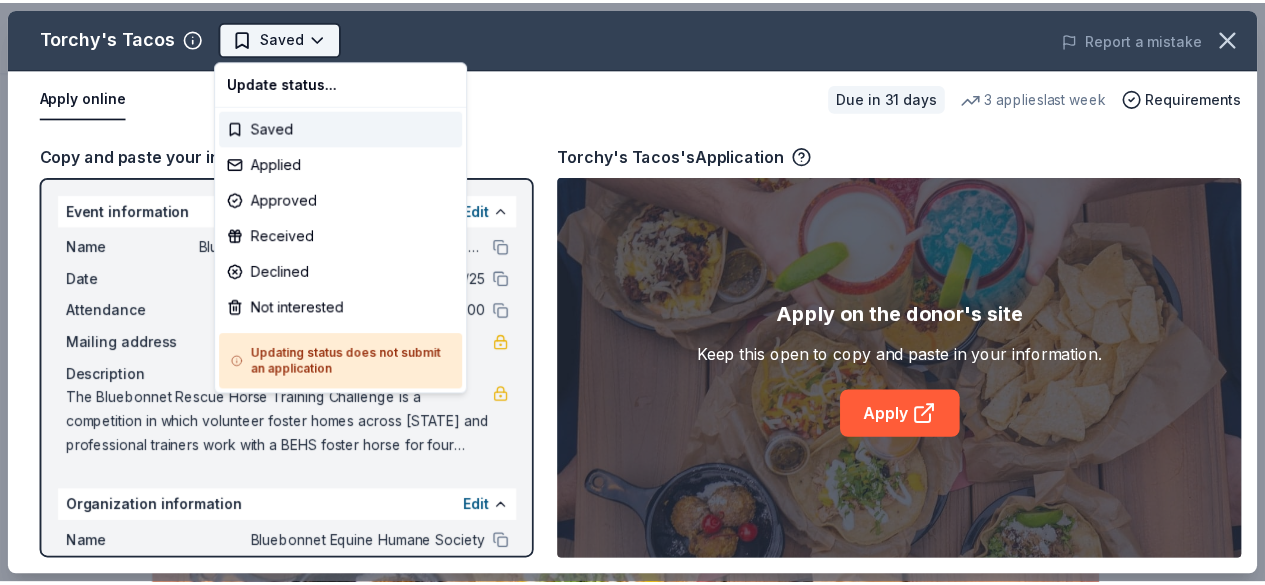 scroll, scrollTop: 0, scrollLeft: 0, axis: both 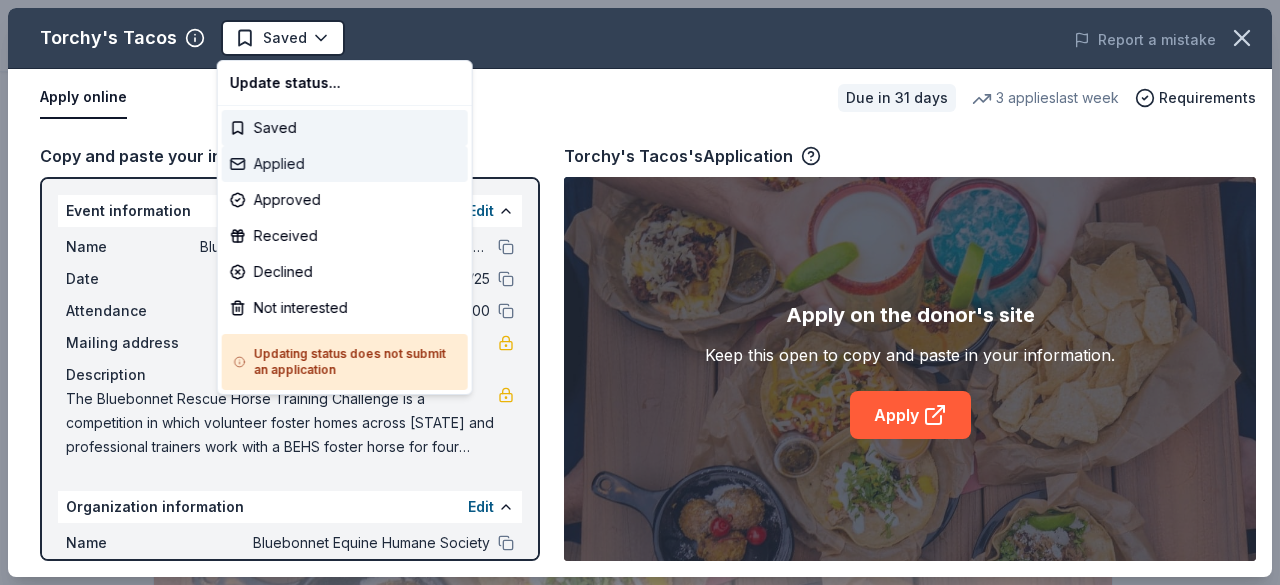 click on "Applied" at bounding box center [345, 164] 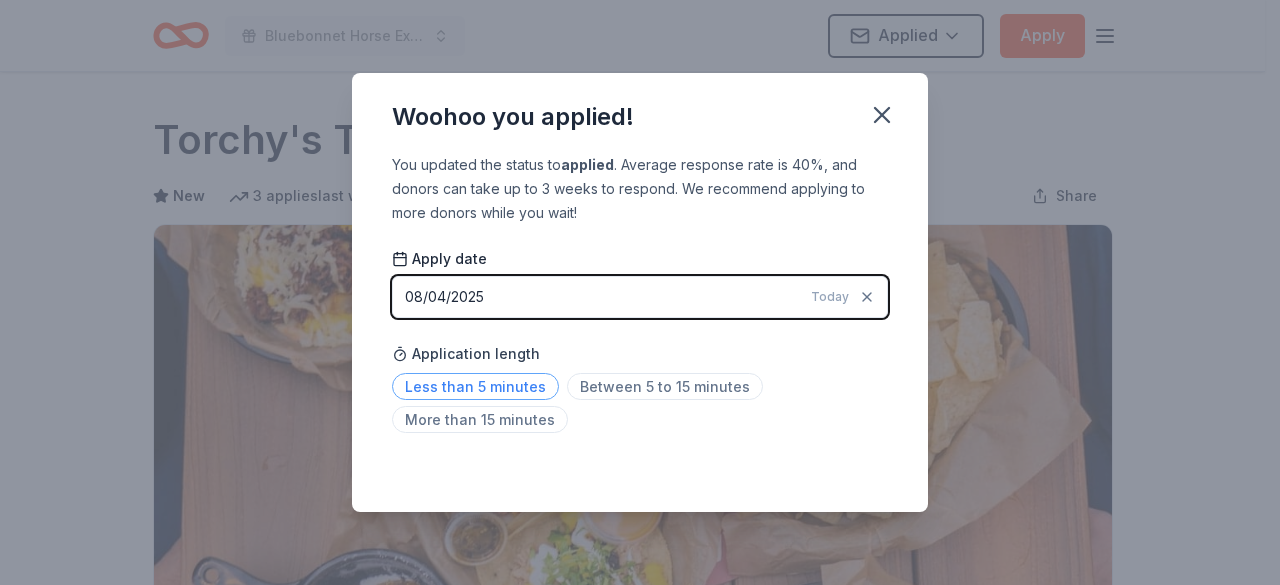 click on "Less than 5 minutes" at bounding box center [475, 386] 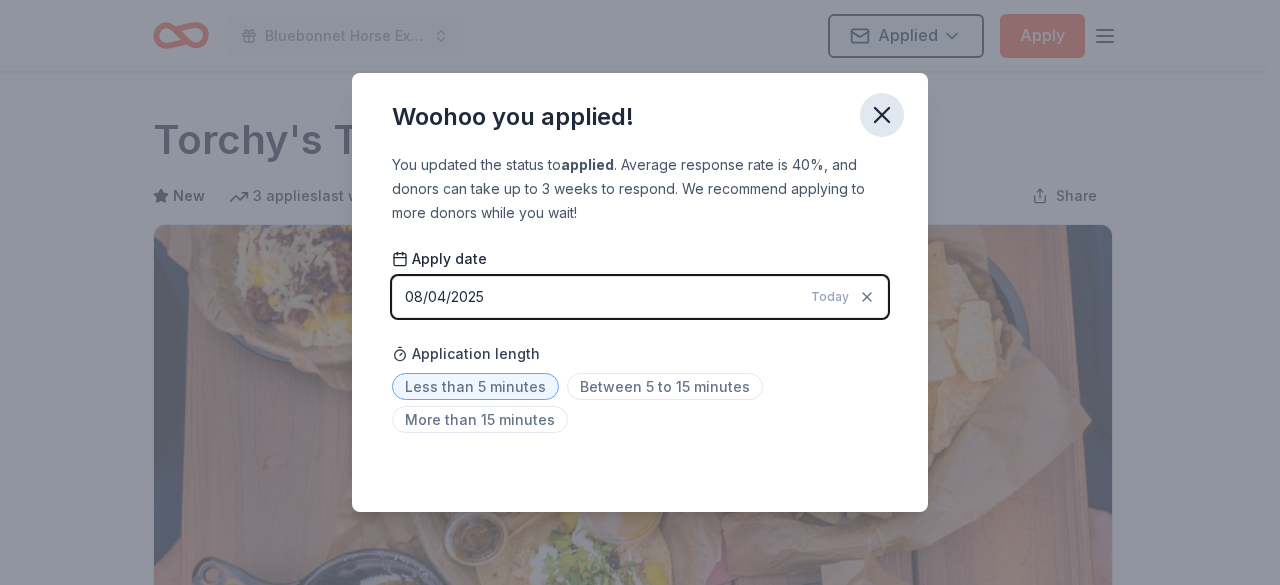 click 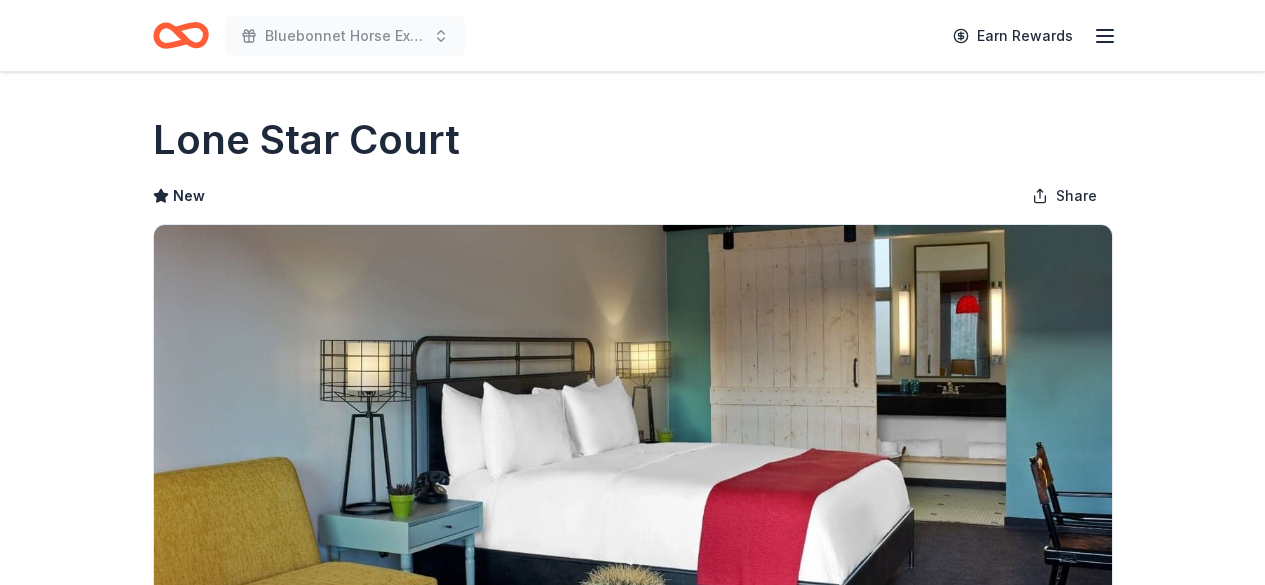 scroll, scrollTop: 0, scrollLeft: 0, axis: both 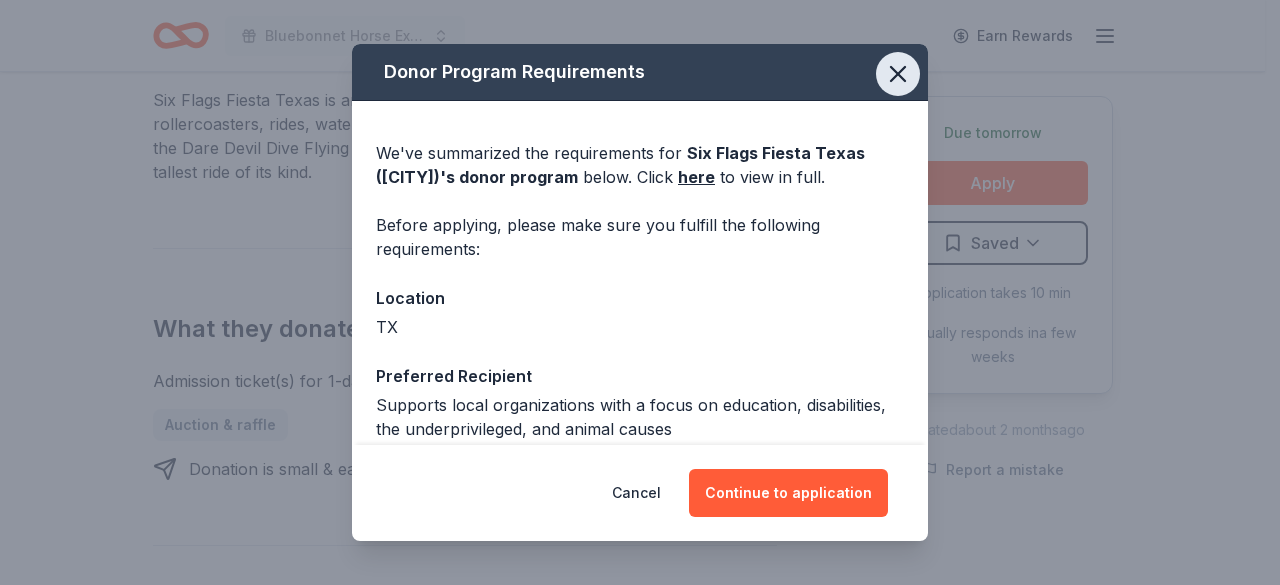 click 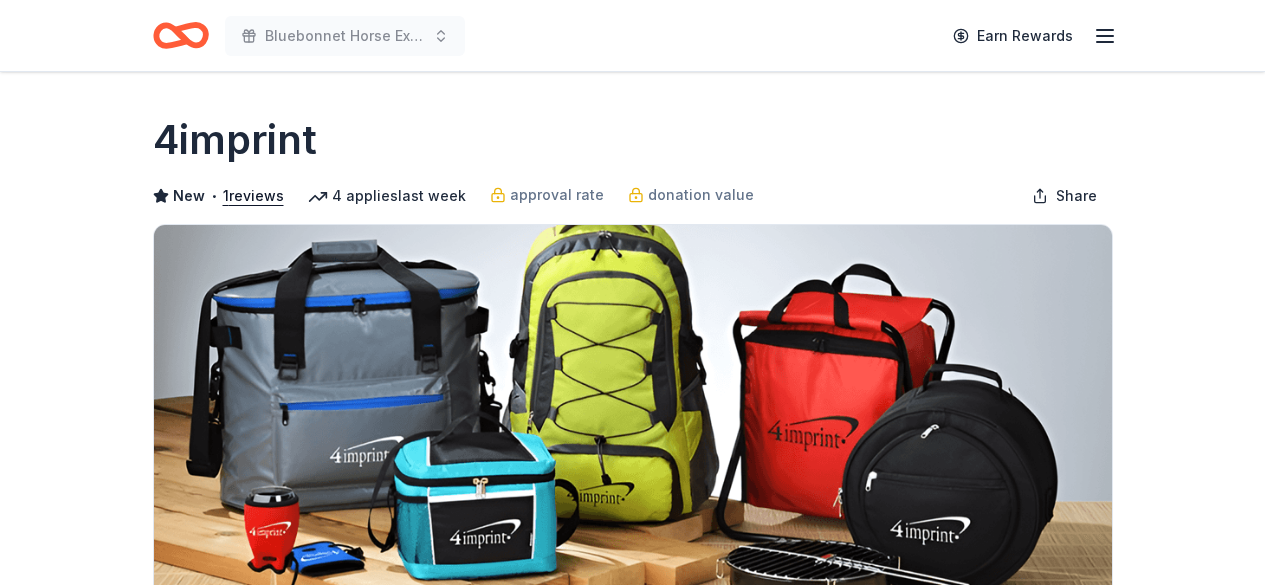scroll, scrollTop: 0, scrollLeft: 0, axis: both 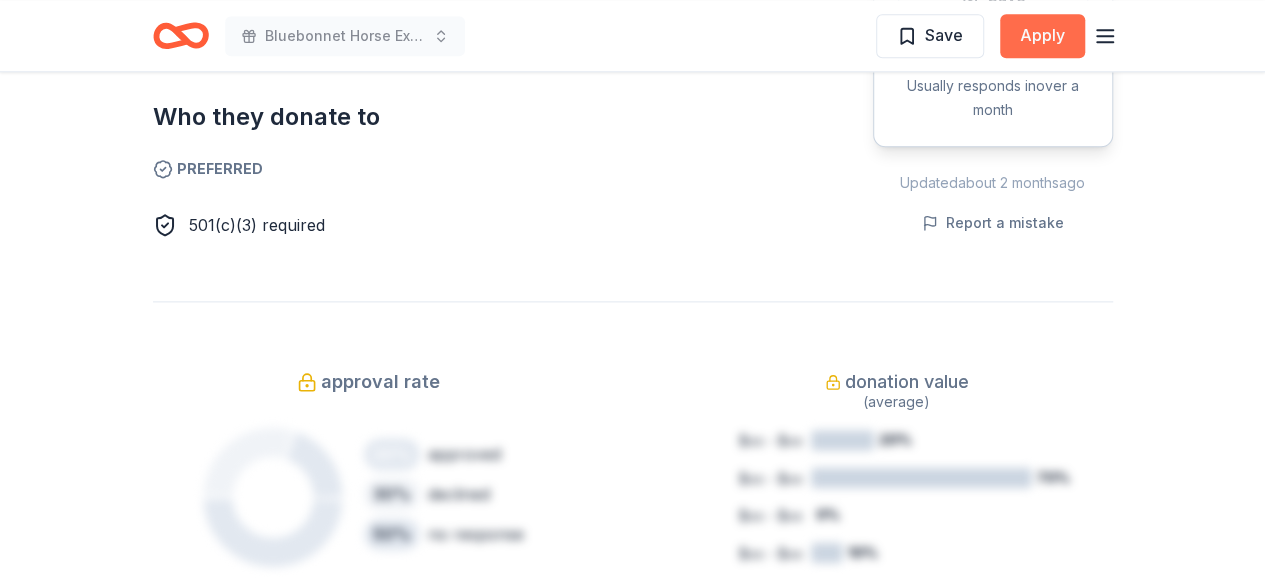 click on "Apply" at bounding box center [1042, 36] 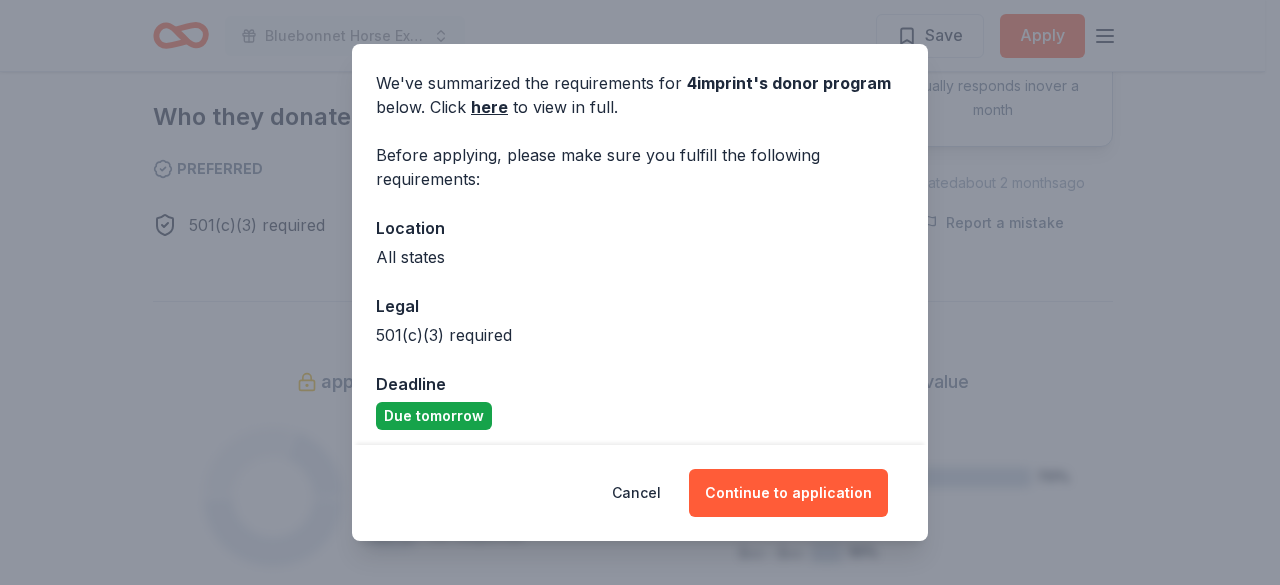 scroll, scrollTop: 77, scrollLeft: 0, axis: vertical 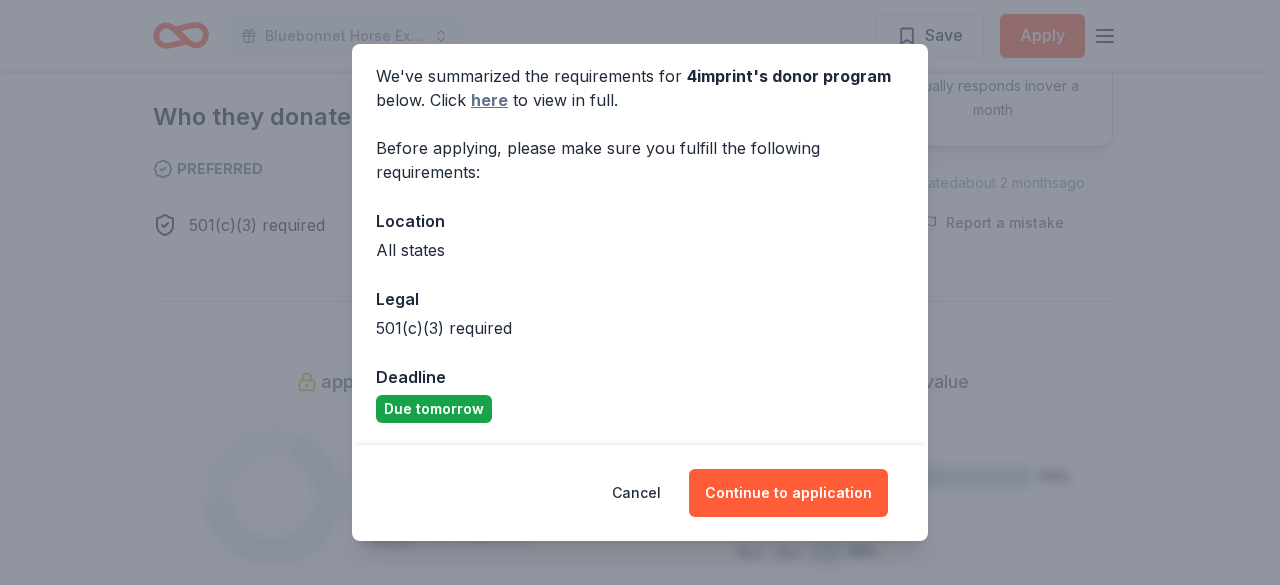 click on "here" at bounding box center (489, 100) 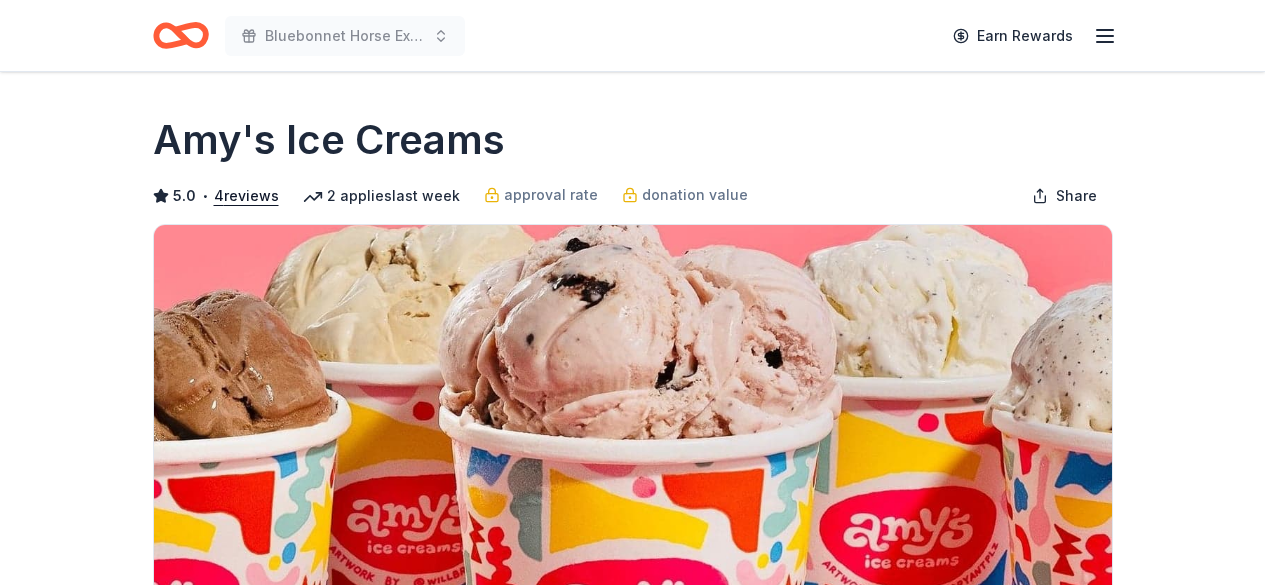scroll, scrollTop: 0, scrollLeft: 0, axis: both 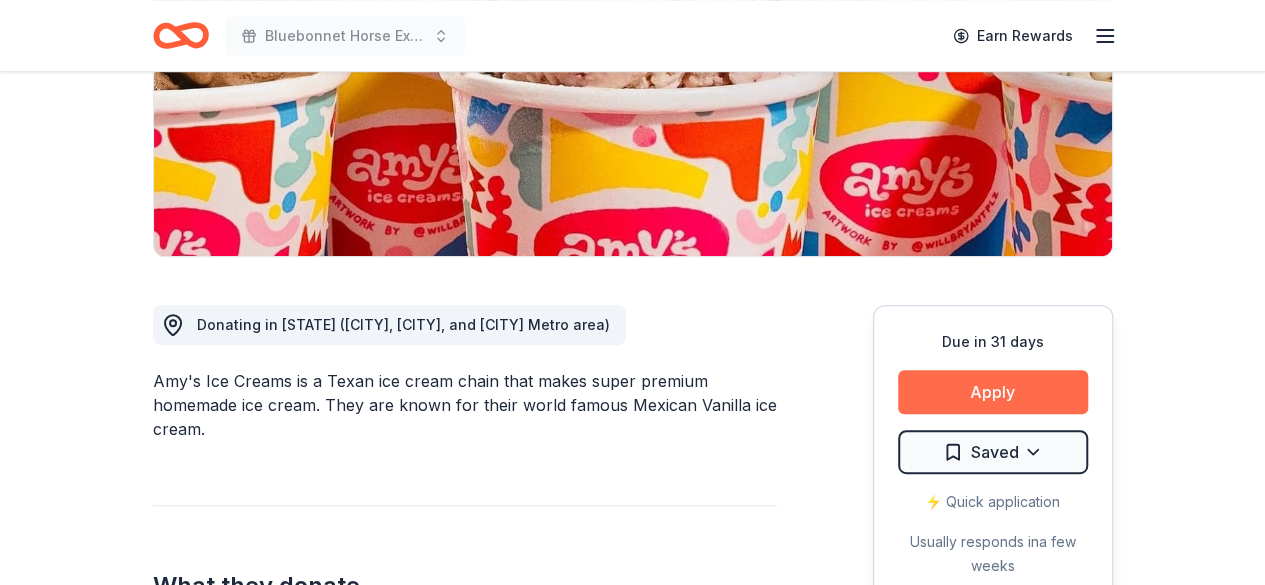 click on "Apply" at bounding box center [993, 392] 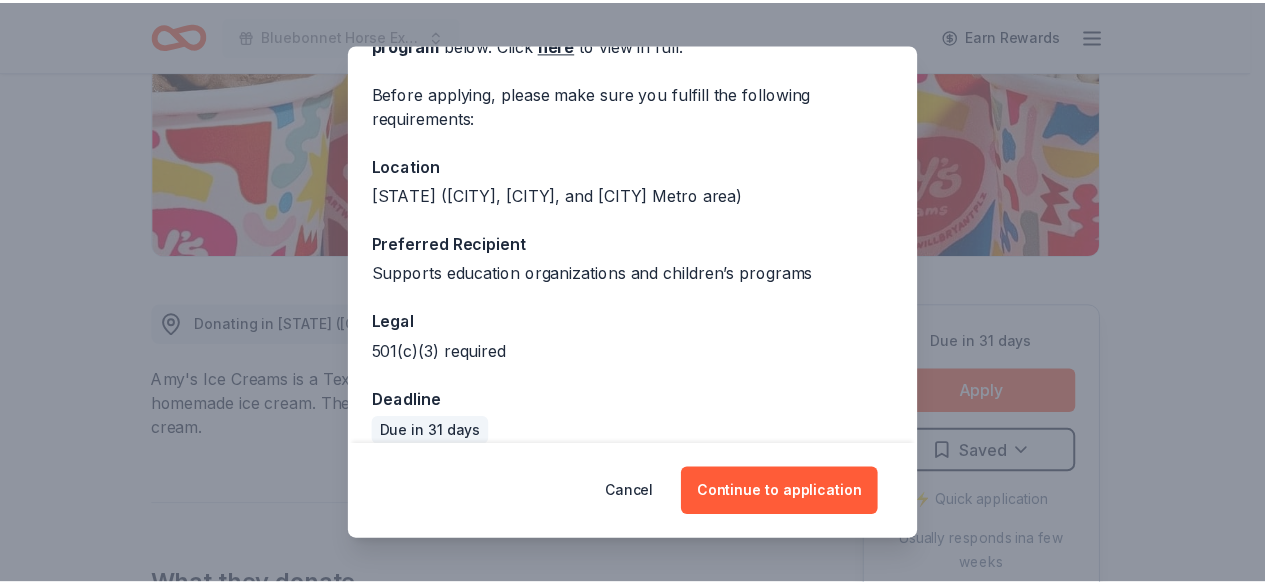scroll, scrollTop: 156, scrollLeft: 0, axis: vertical 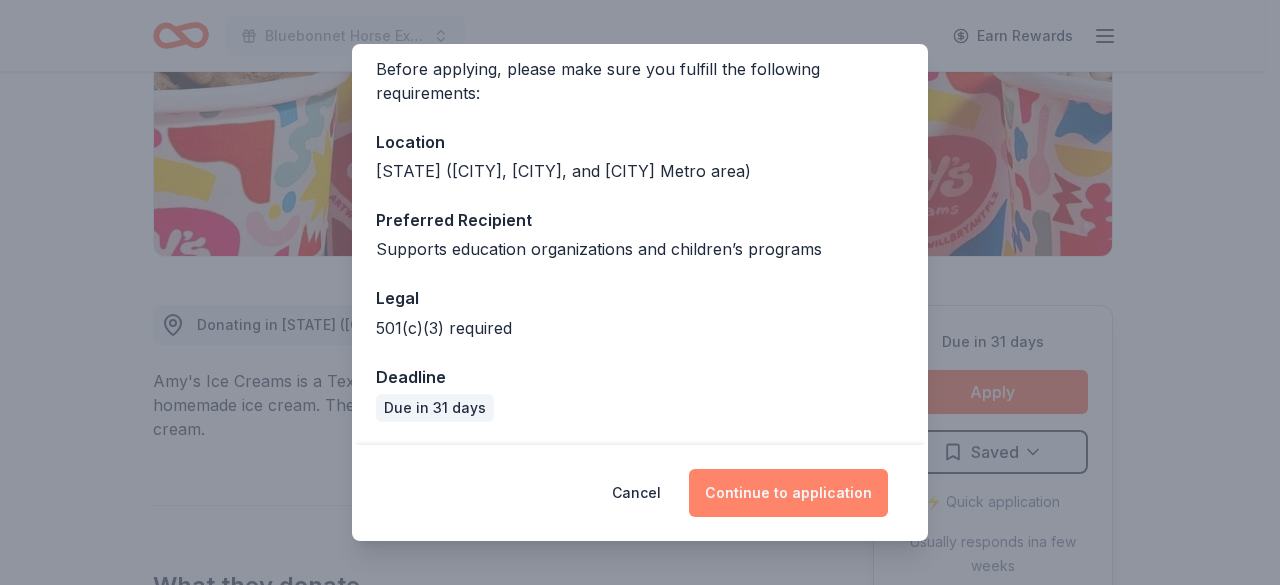 click on "Continue to application" at bounding box center [788, 493] 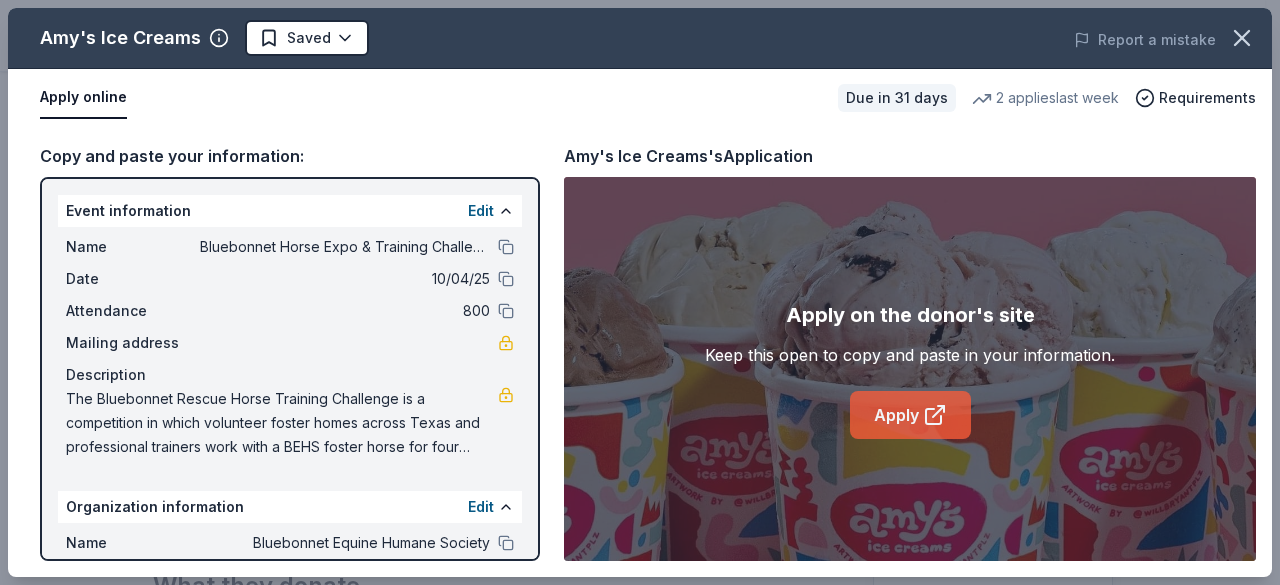 click on "Apply" at bounding box center [910, 415] 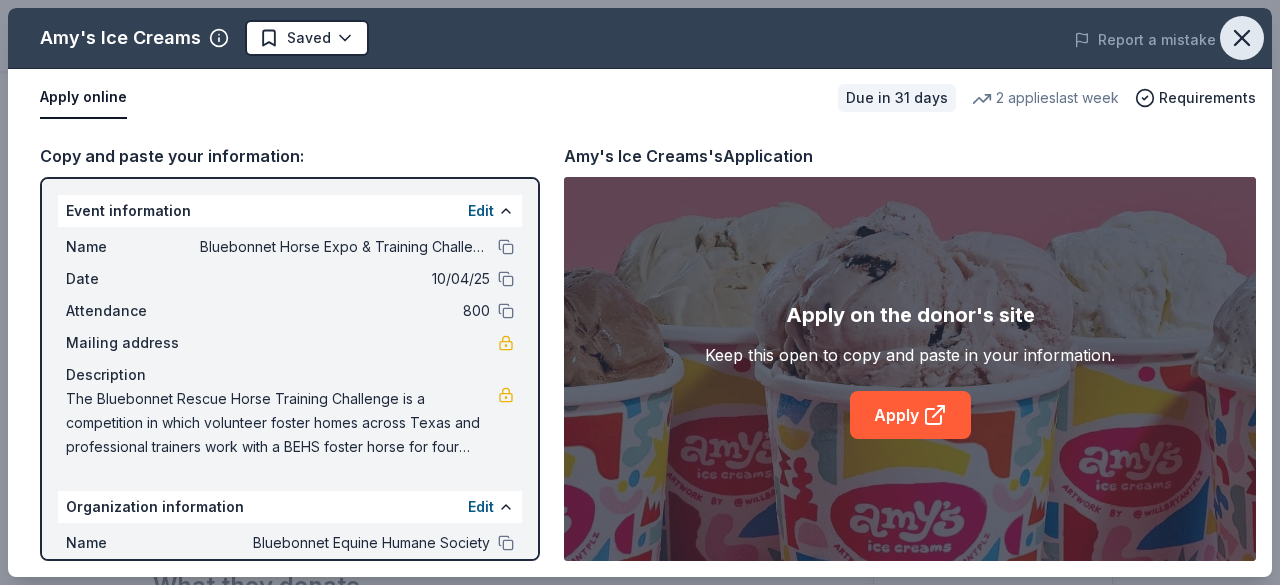 click 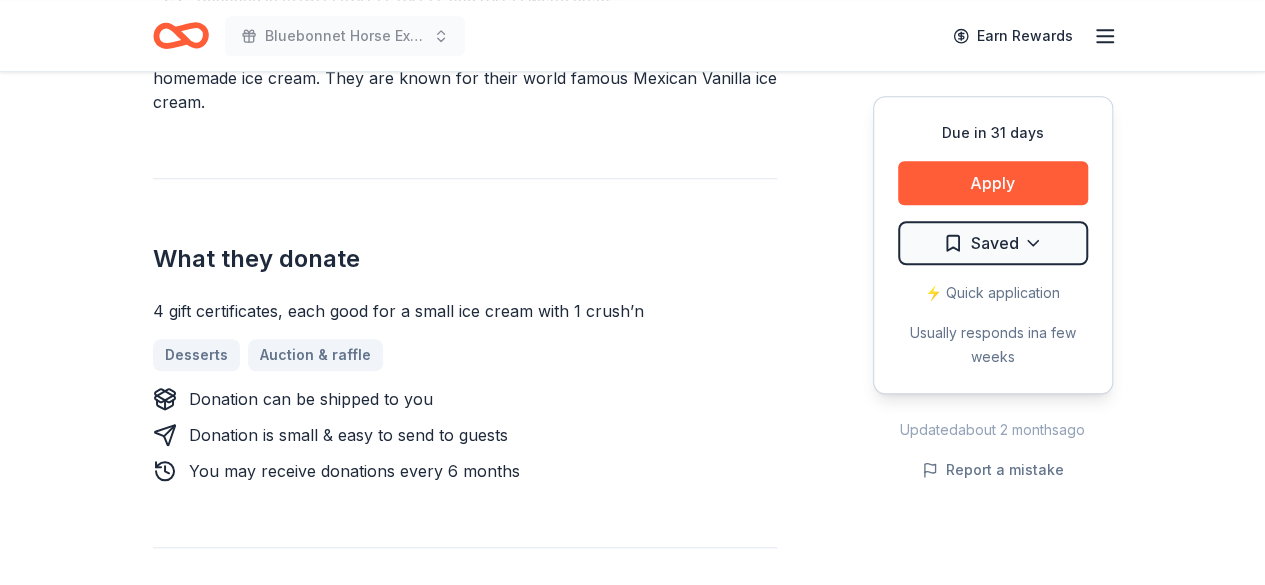 scroll, scrollTop: 702, scrollLeft: 0, axis: vertical 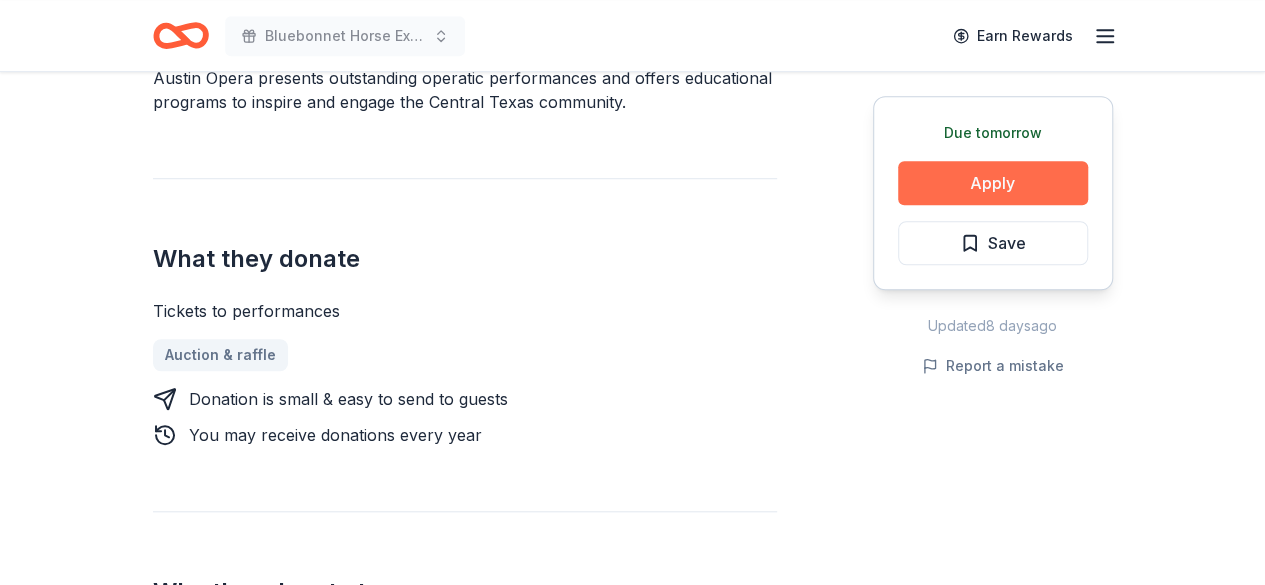 click on "Apply" at bounding box center [993, 183] 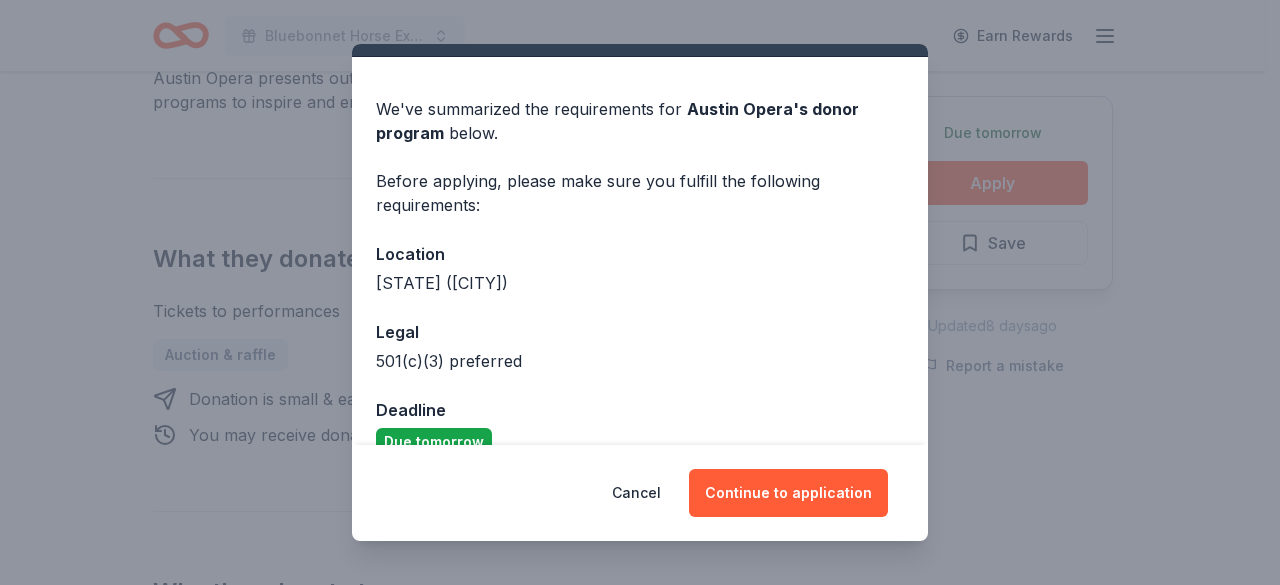 scroll, scrollTop: 77, scrollLeft: 0, axis: vertical 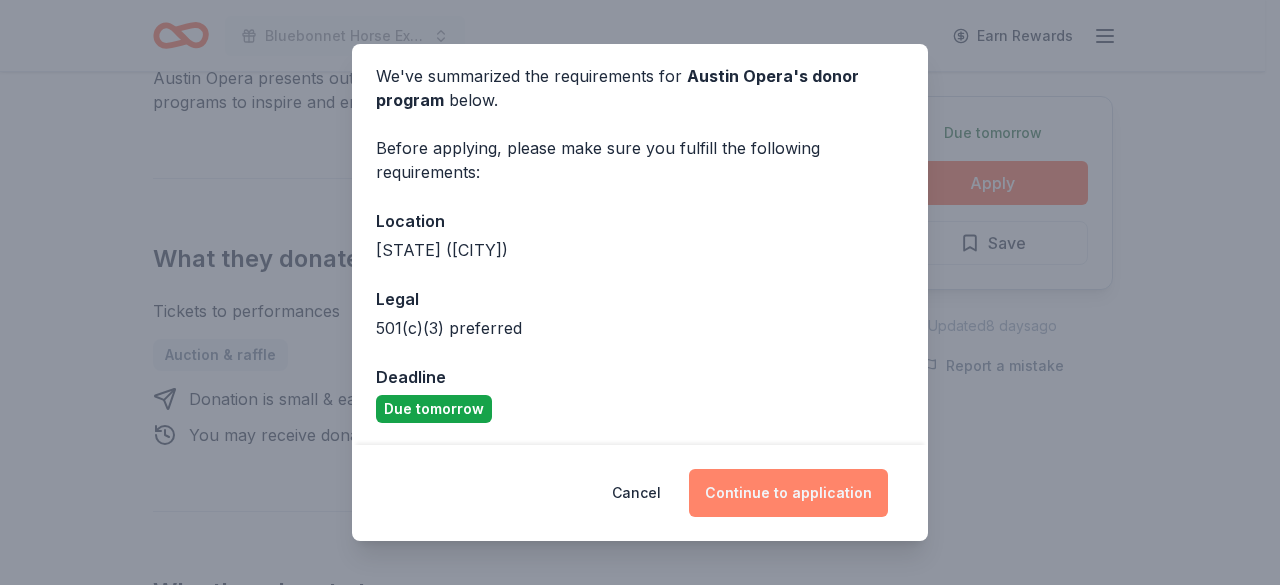 click on "Continue to application" at bounding box center [788, 493] 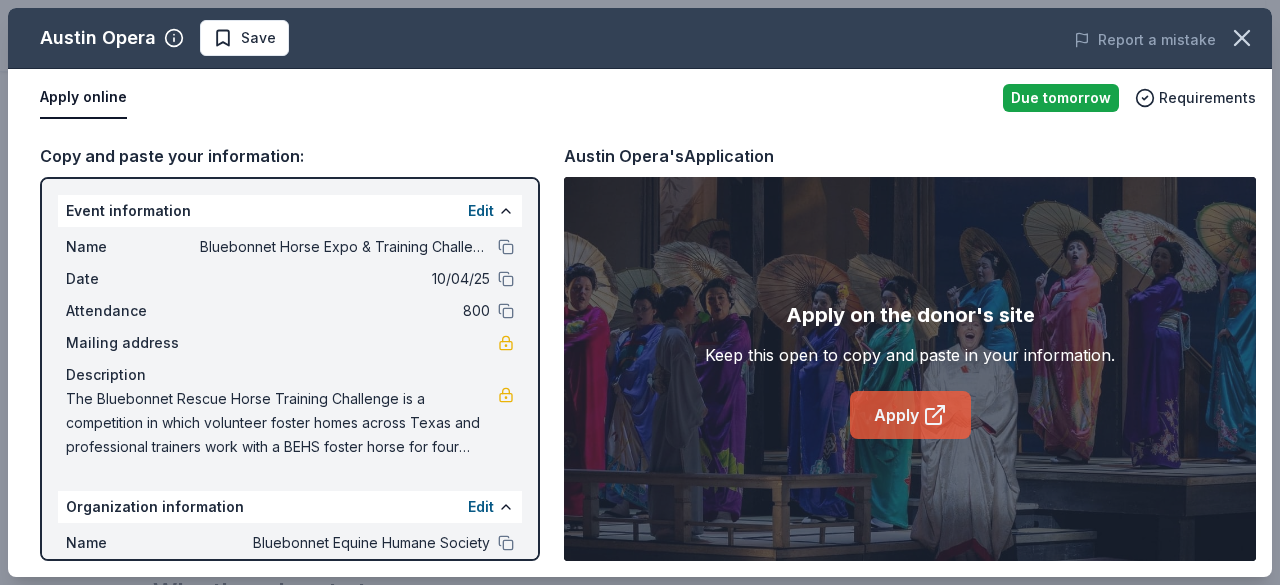 click on "Apply" at bounding box center [910, 415] 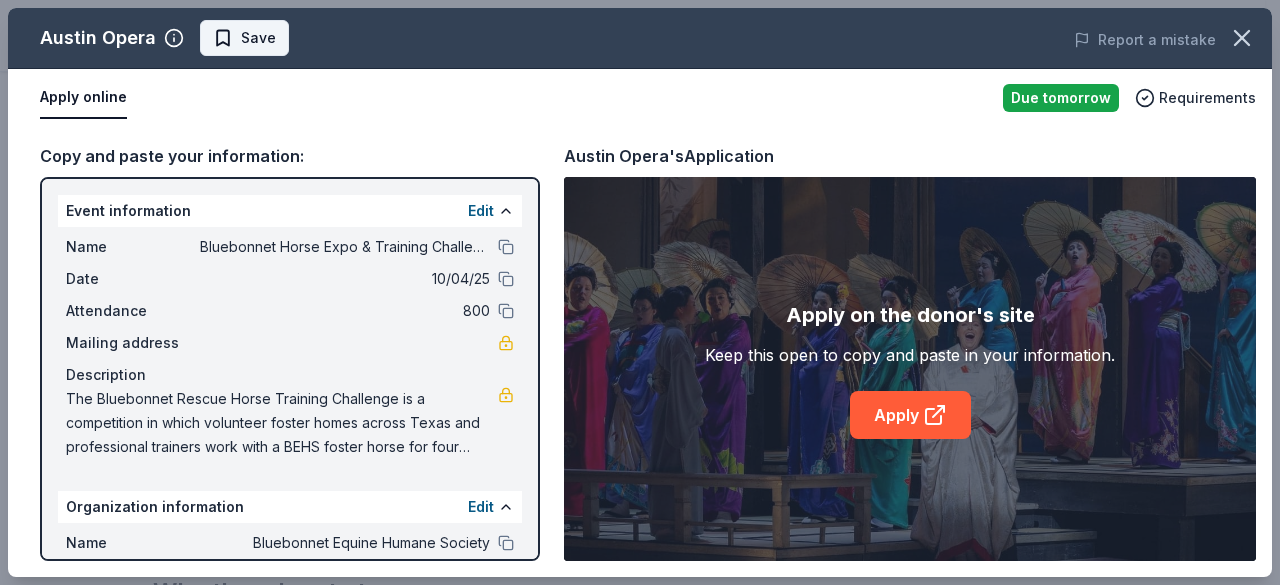 click on "Save" at bounding box center [244, 38] 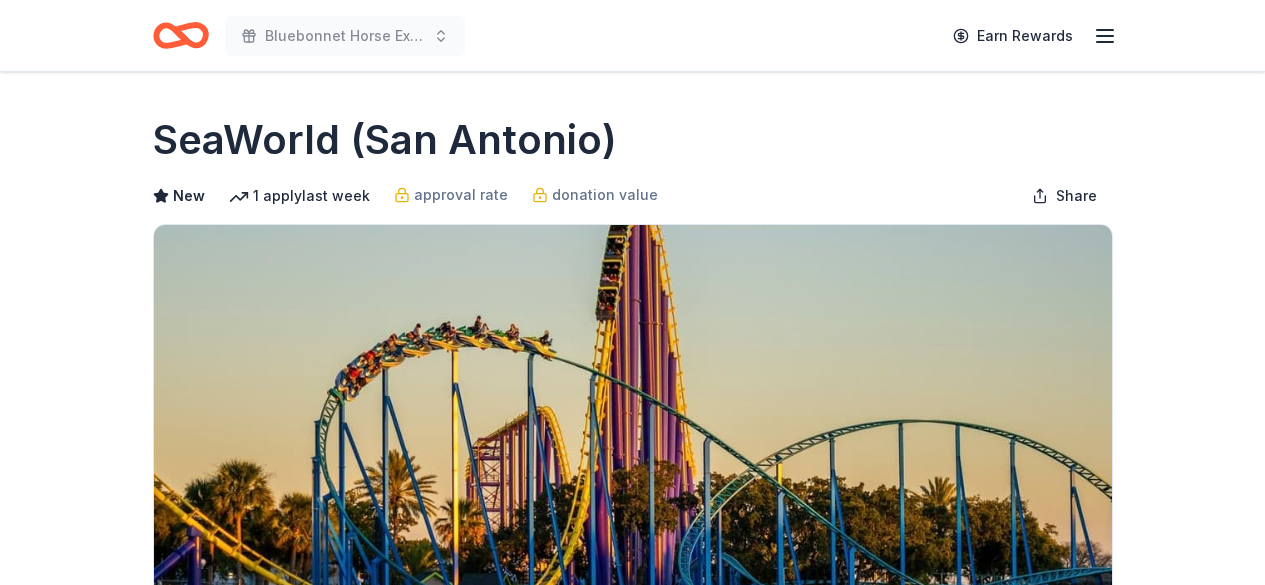 scroll, scrollTop: 0, scrollLeft: 0, axis: both 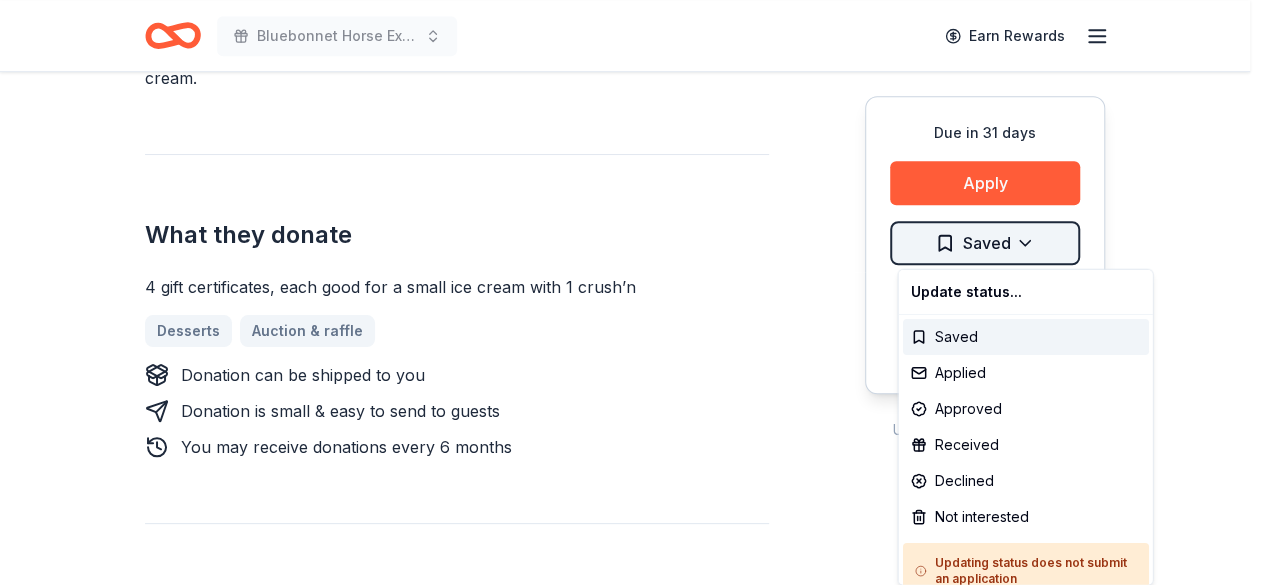 click on "Bluebonnet Horse Expo & Training Challenge Earn Rewards Due in 31 days Share Amy's Ice Creams 5.0 • 4 reviews 2 applies last week approval rate donation value Share Donating in [STATE] ([CITY], [CITY], and [CITY] Metro area) Amy's Ice Creams is a Texan ice cream chain that makes super premium homemade ice cream. They are known for their world famous Mexican Vanilla ice cream. What they donate 4 gift certificates, each good for a small ice cream with 1 crush’n Desserts Auction & raffle Donation can be shipped to you Donation is small & easy to send to guests You may receive donations every 6 months Who they donate to Preferred Supports education organizations and children’s programs Children Education 501(c)(3) required Due in 31 days Apply Saved ⚡️ Quick application Usually responds in a few weeks Updated about 2 months ago Report a mistake approval rate 20 % approved 30 % declined 50 % no response donation value (average) 20% 70% 0% 10% $xx - $xx $xx - $xx $xx - $xx $xx - $xx 5.0 •" at bounding box center (632, -410) 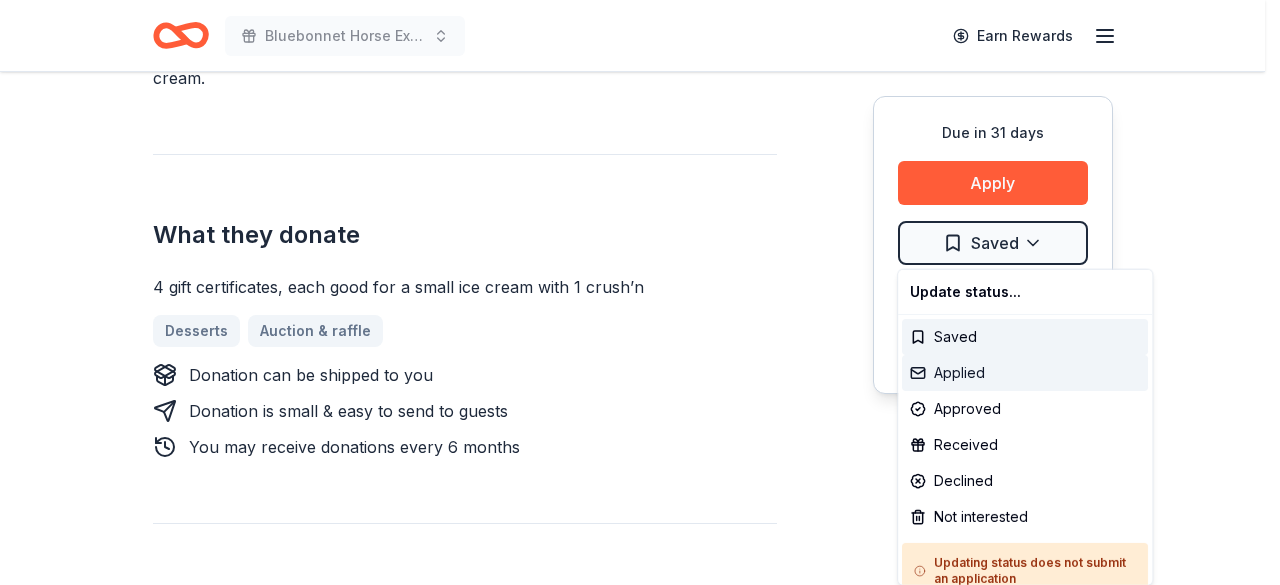 click on "Applied" at bounding box center [1025, 373] 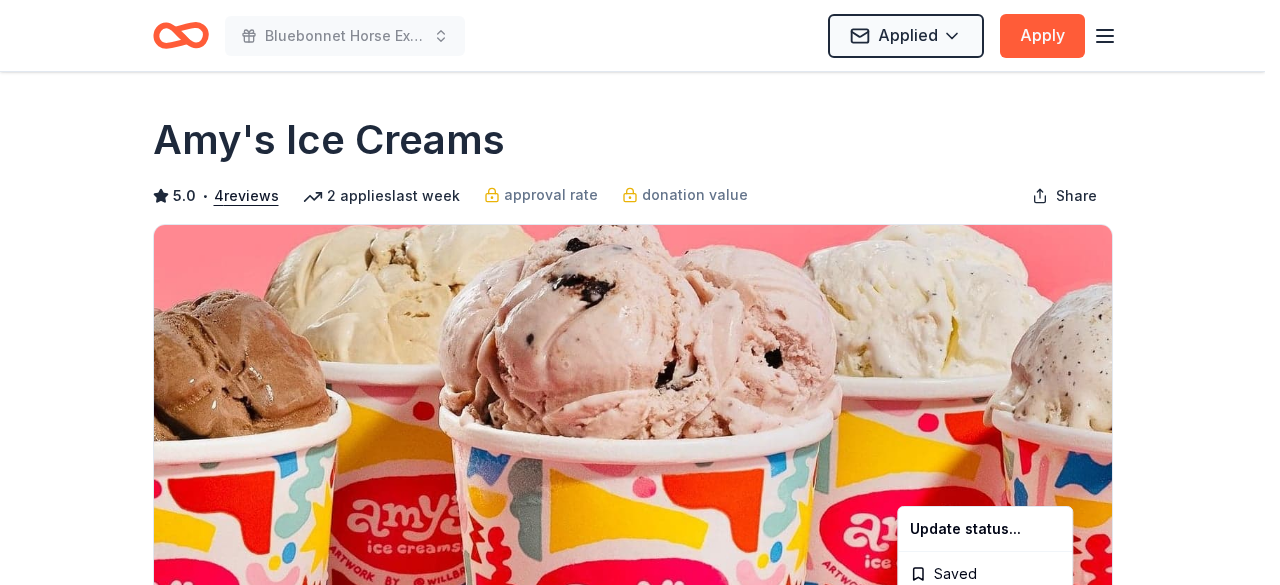 scroll, scrollTop: 0, scrollLeft: 0, axis: both 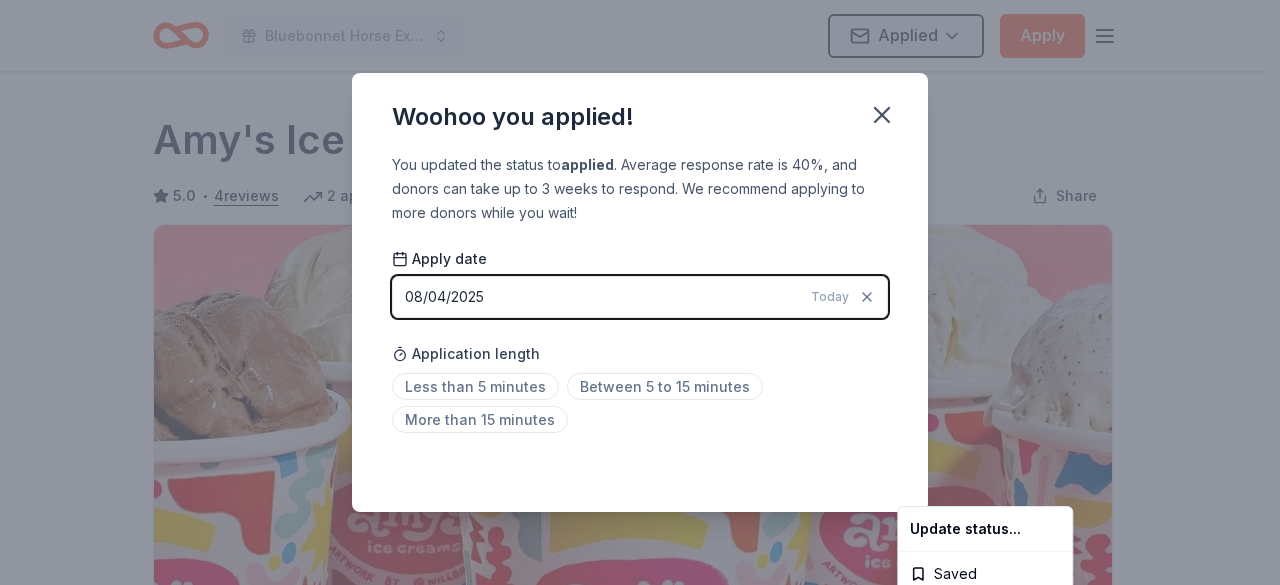 click on "Bluebonnet Horse Expo & Training Challenge Applied Apply Due in 31 days Share Amy's Ice Creams 5.0 • 4  reviews 2   applies  last week approval rate donation value Share Donating in TX (Austin, Houston, and San Antonio Metro area) Amy's Ice Creams is a Texan ice cream chain that makes super premium homemade ice cream. They are known for their world famous Mexican Vanilla ice cream. What they donate  4 gift certificates, each good for a small ice cream with 1 crush’n Desserts Auction & raffle Donation can be shipped to you Donation is small & easy to send to guests   You may receive donations every   6 months Who they donate to  Preferred Supports education organizations and children’s programs Children Education 501(c)(3) required Due in 31 days Apply Applied ⚡️ Quick application Usually responds in  a few weeks Updated  about 2 months  ago Report a mistake approval rate 20 % approved 30 % declined 50 % no response donation value (average) 20% 70% 0% 10% $xx - $xx $xx - $xx $xx - $xx $xx - $xx 5.0 4" at bounding box center (640, 292) 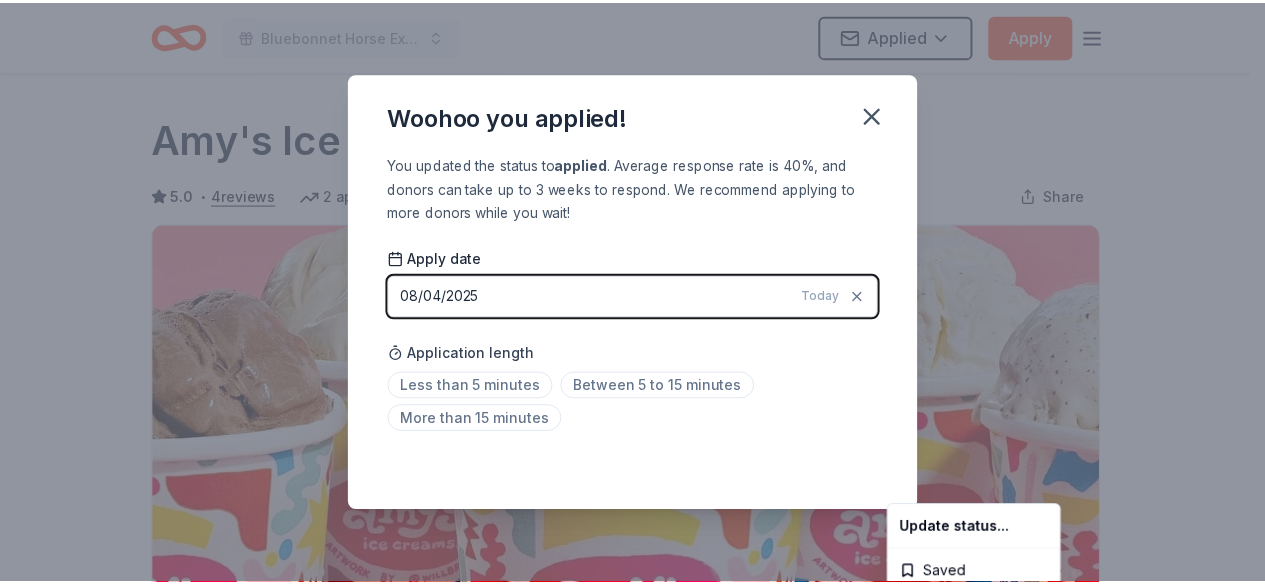 scroll, scrollTop: 510, scrollLeft: 0, axis: vertical 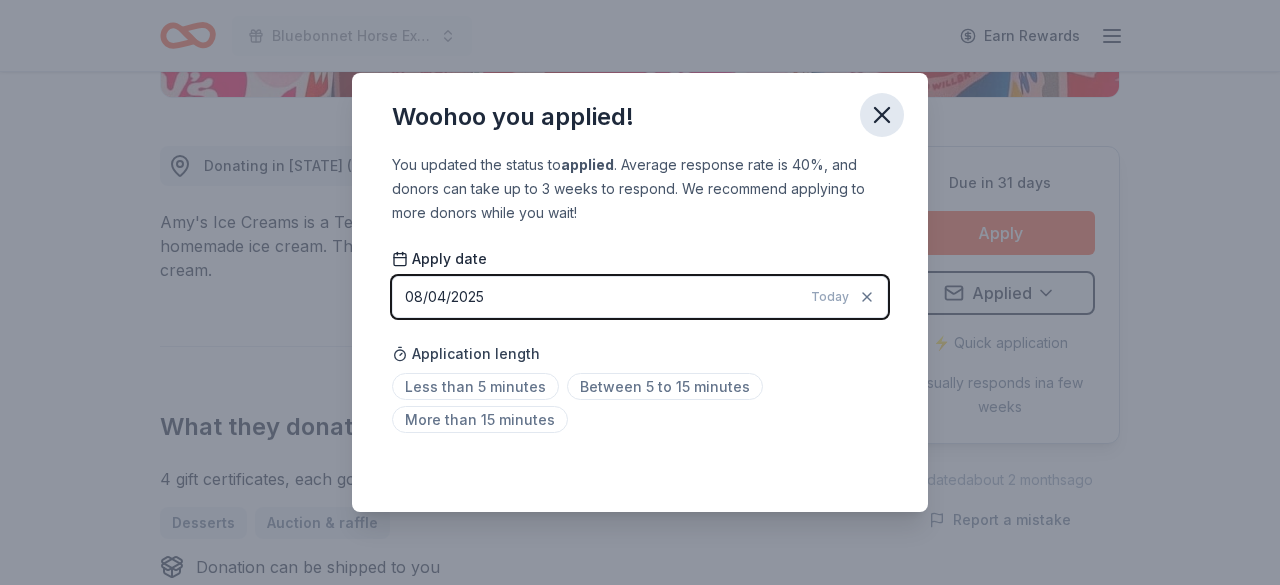 click 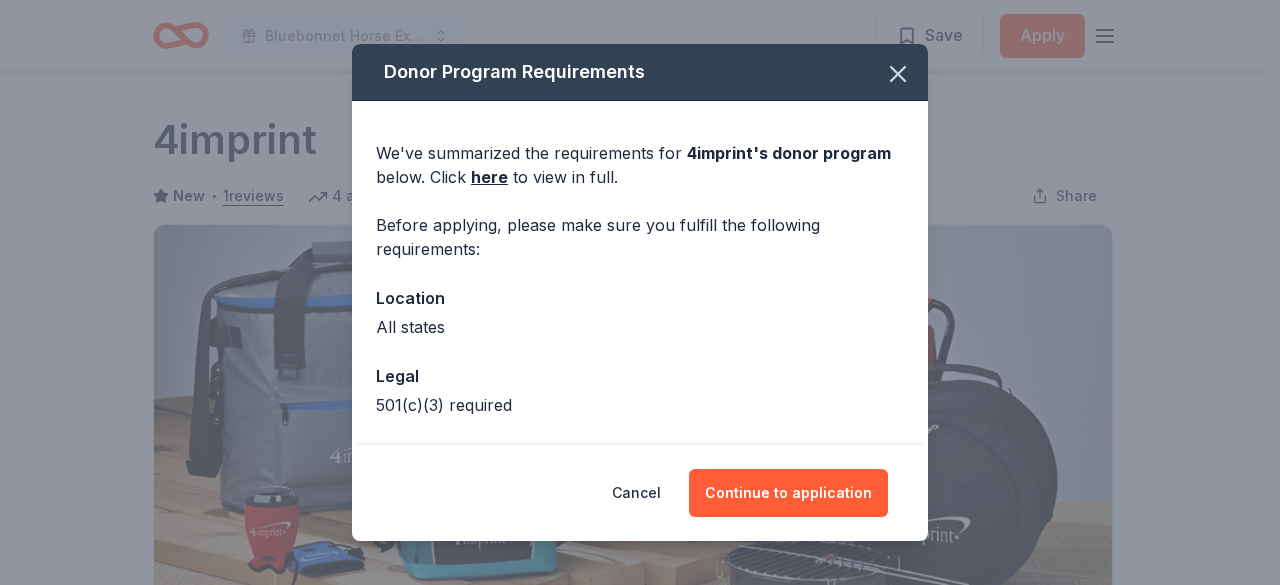 scroll, scrollTop: 1153, scrollLeft: 0, axis: vertical 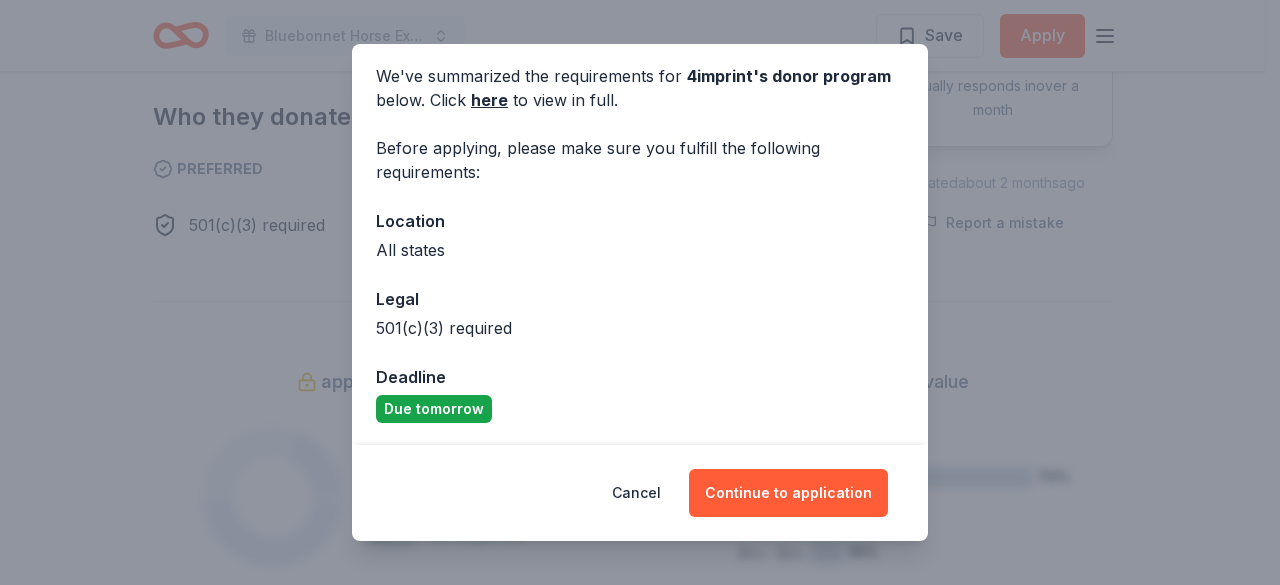click on "Donor Program Requirements We've summarized the requirements for   4imprint 's donor program   below.   Click   here   to view in full. Before applying, please make sure you fulfill the following requirements: Location All states Legal 501(c)(3) required Deadline Due tomorrow Cancel Continue to application" at bounding box center [640, 292] 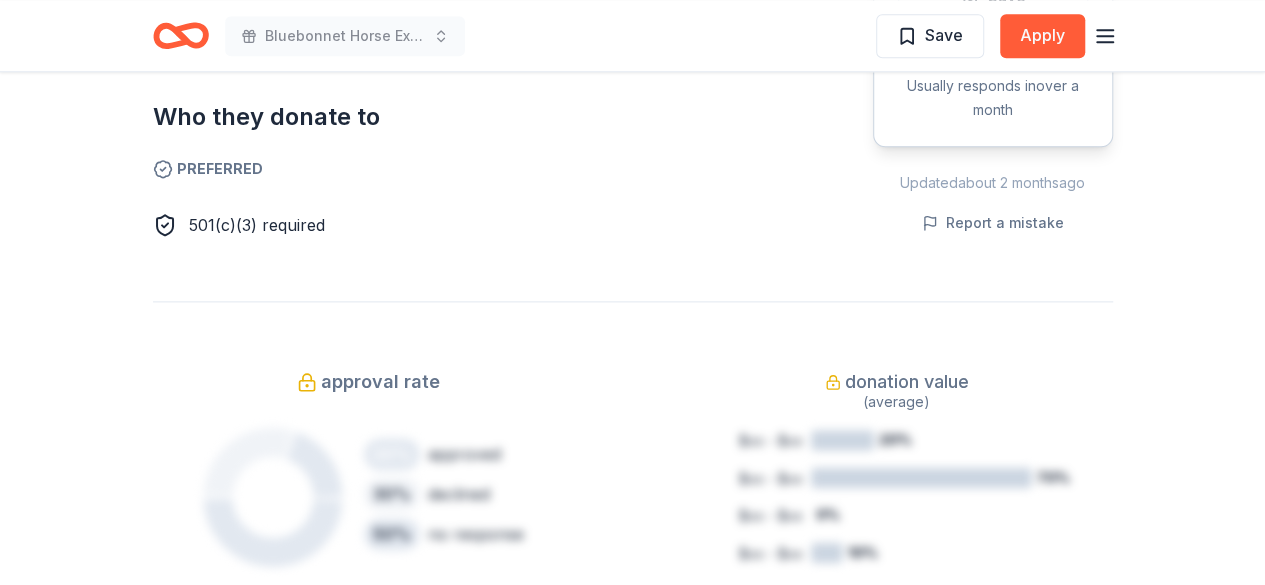 click 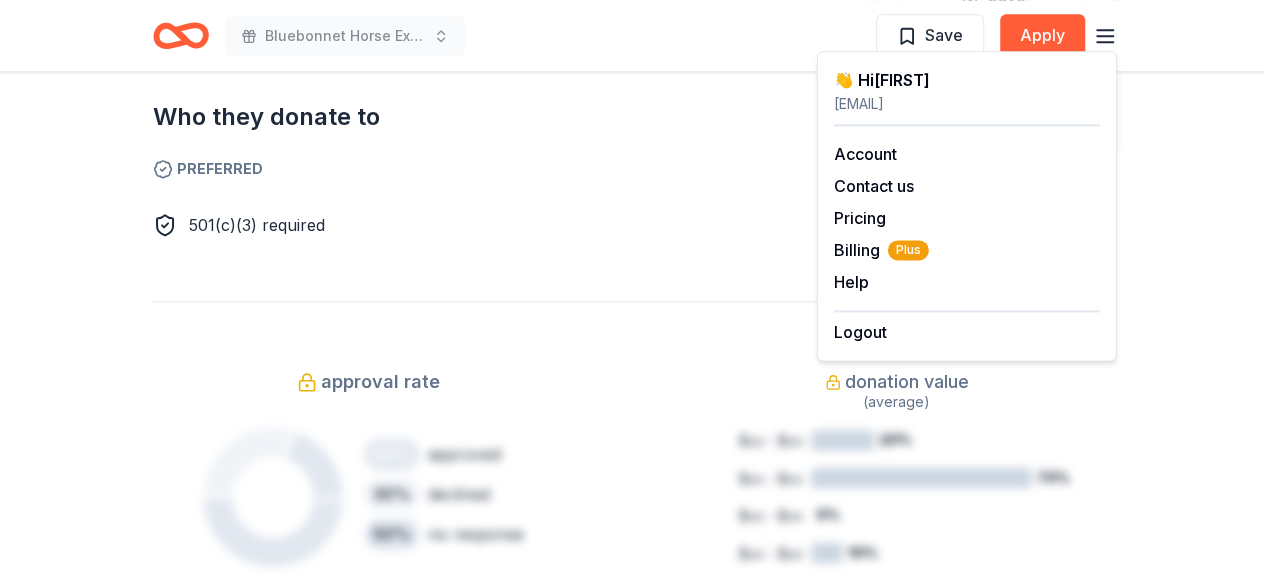 click on "👋 Hi  Sara" at bounding box center [967, 80] 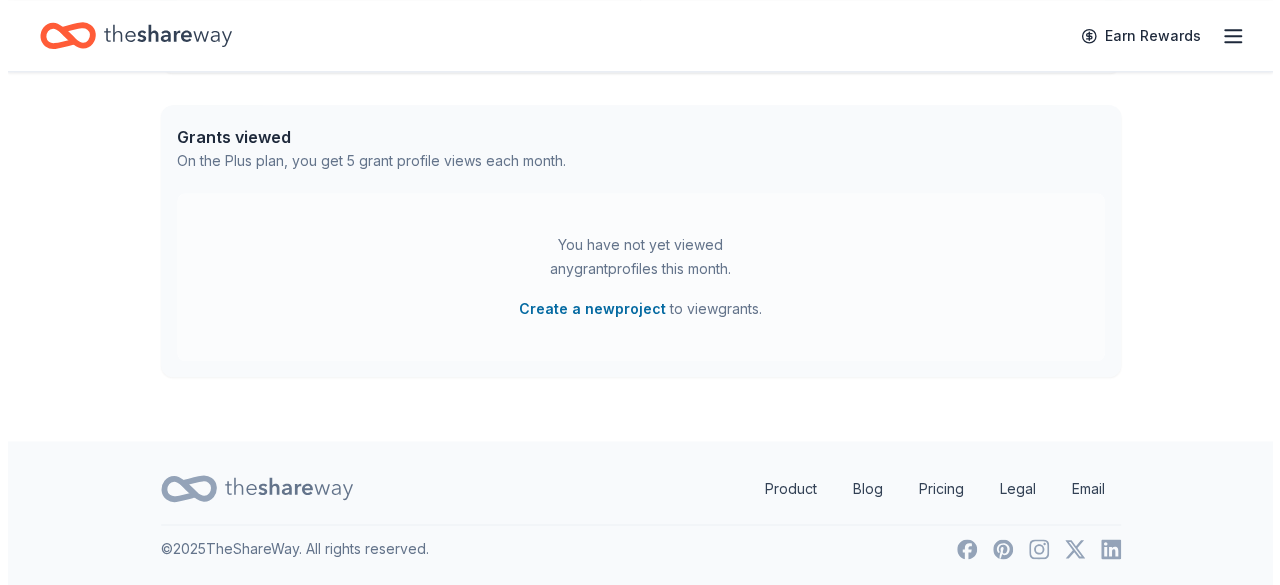 scroll, scrollTop: 0, scrollLeft: 0, axis: both 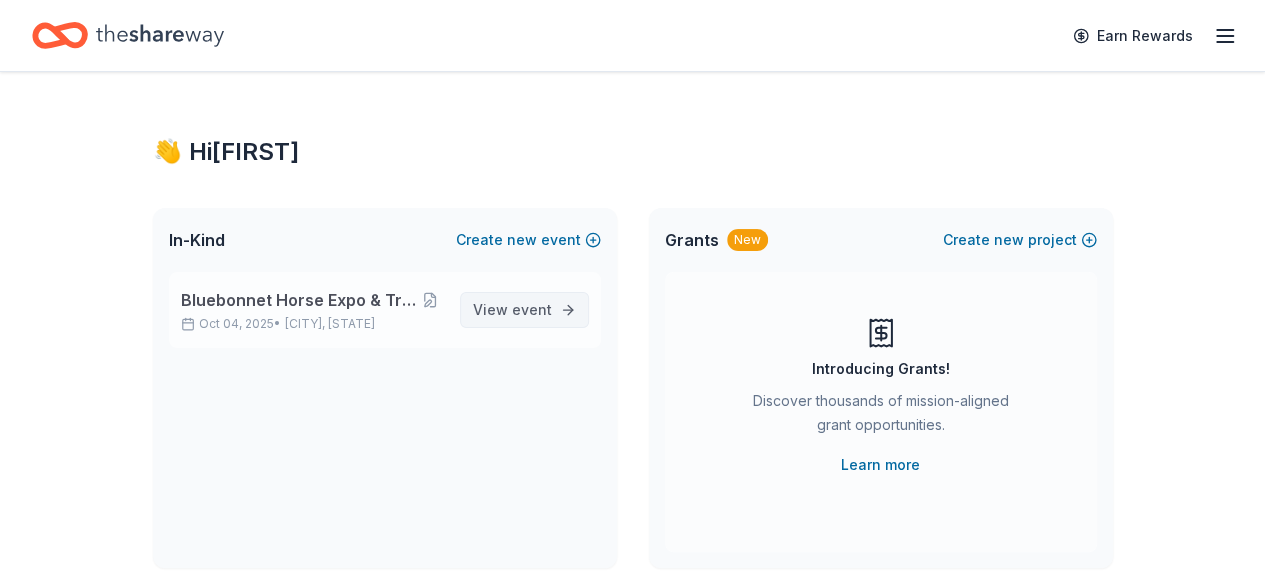 click on "event" at bounding box center [532, 309] 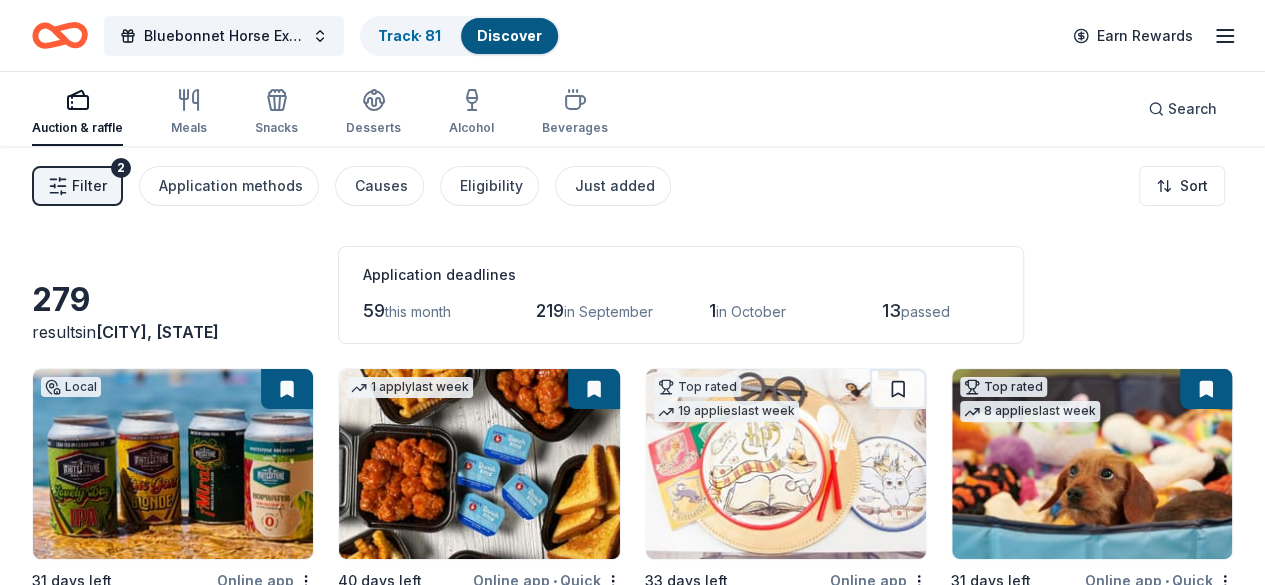 click on "Filter" at bounding box center [89, 186] 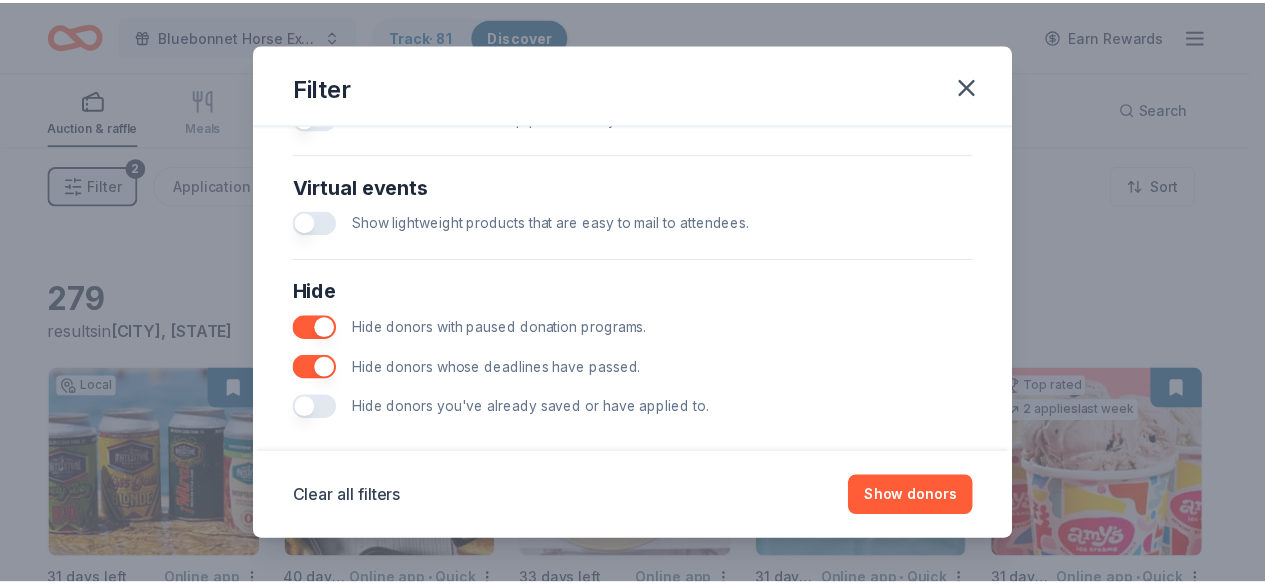 scroll, scrollTop: 986, scrollLeft: 0, axis: vertical 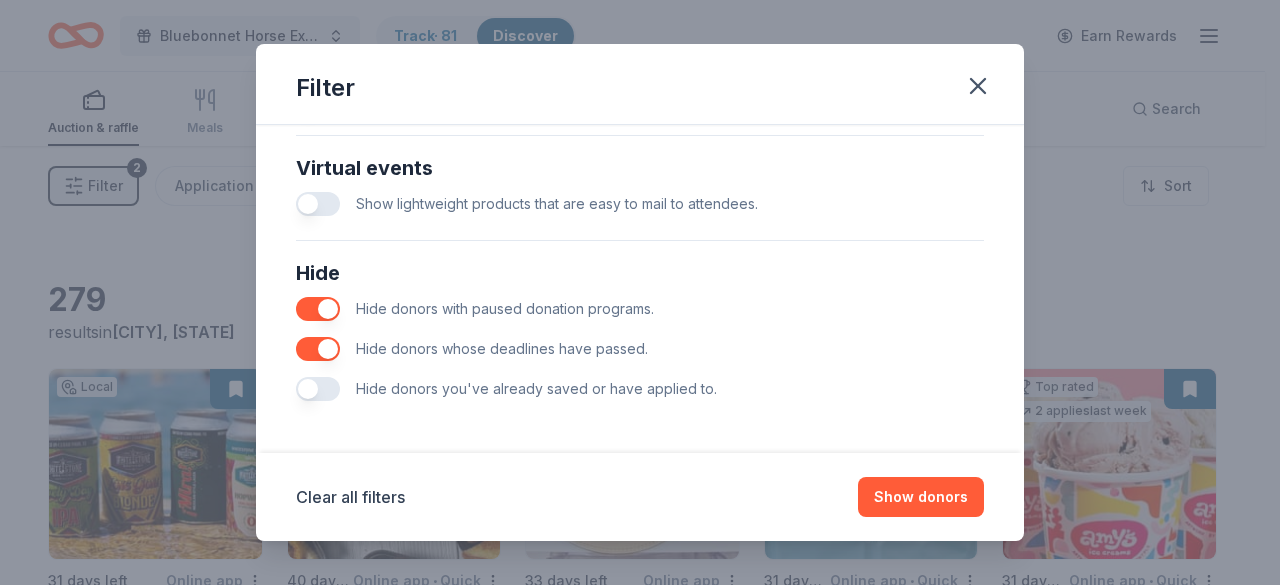 click at bounding box center (318, 389) 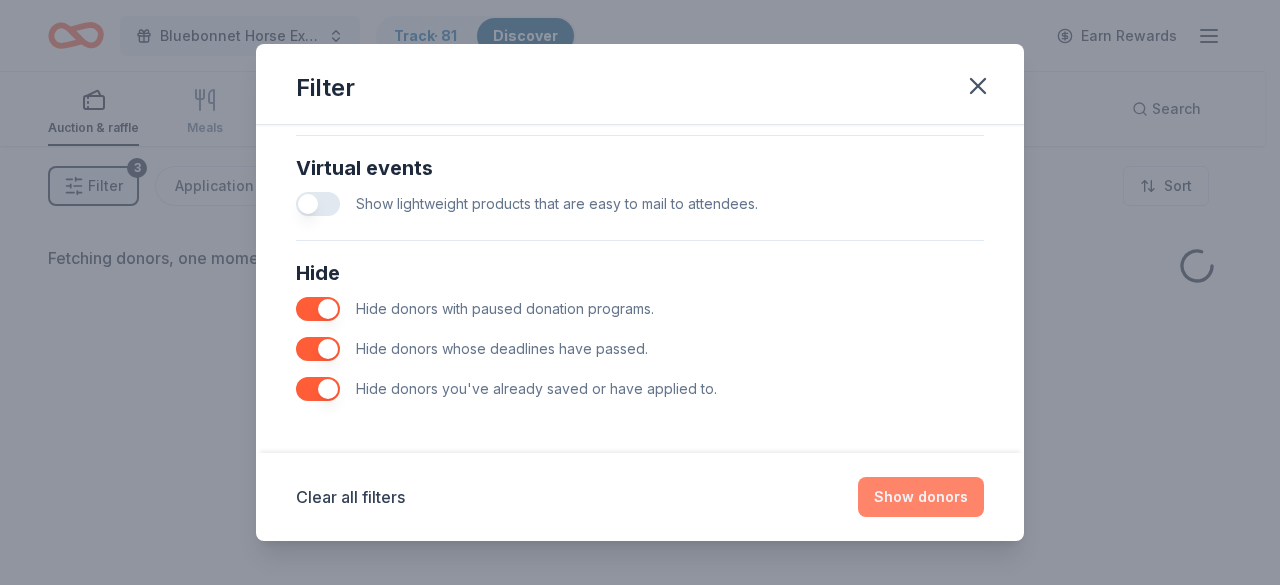 click on "Show    donors" at bounding box center [921, 497] 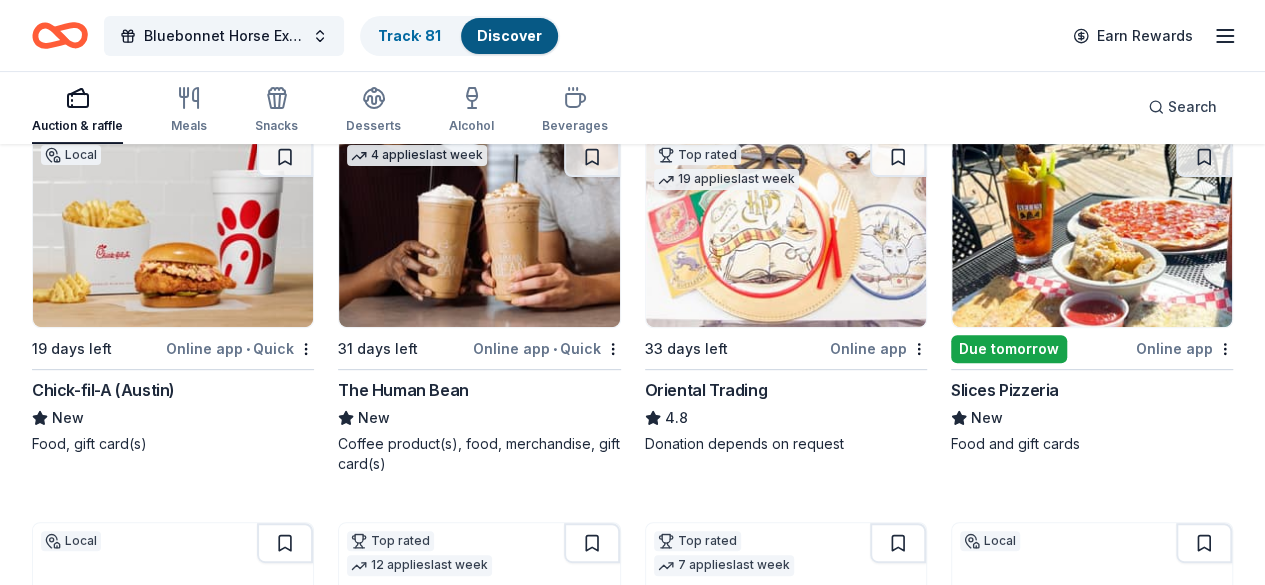 scroll, scrollTop: 1461, scrollLeft: 0, axis: vertical 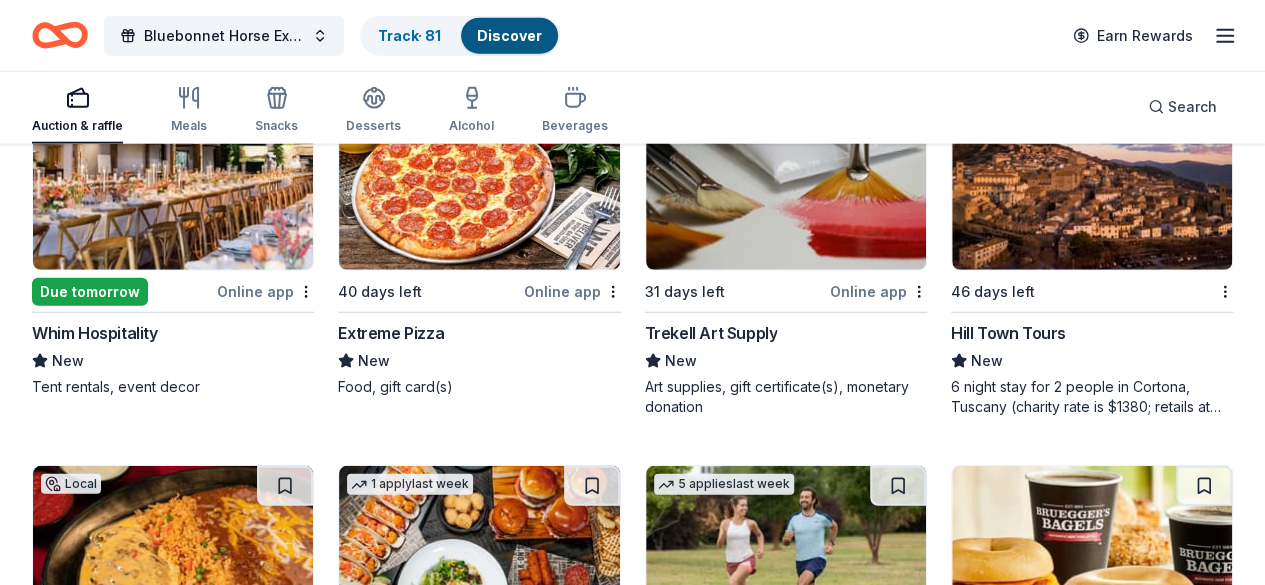 click at bounding box center (285, 2010) 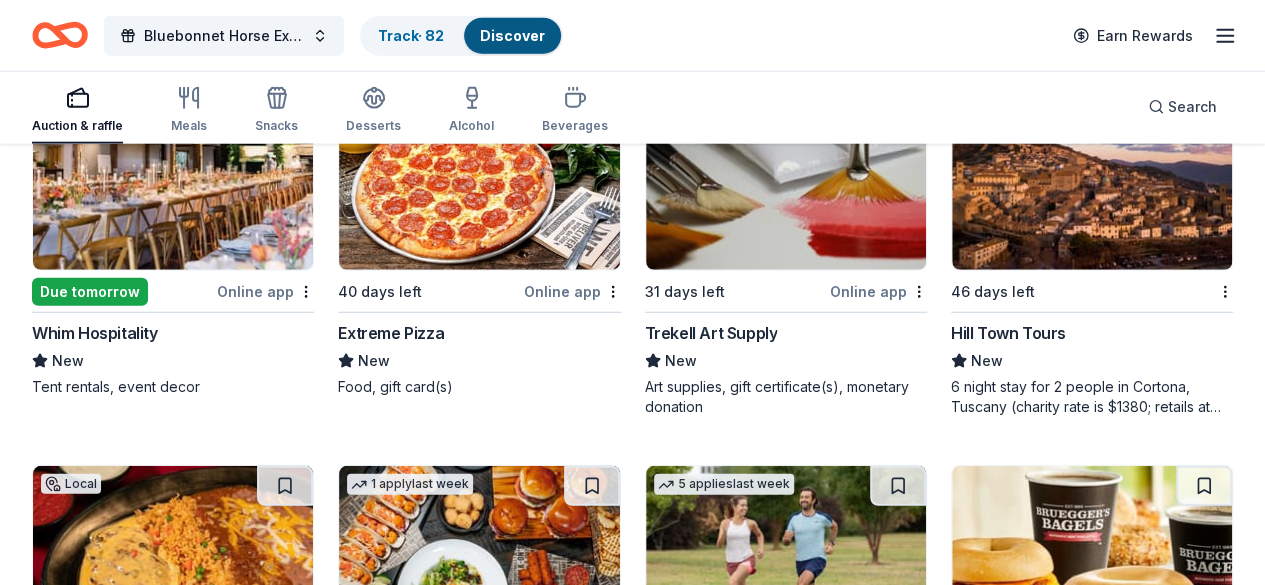 click on "10% Bluebonnet Horse Expo & Training Challenge Track  · 82 Discover Earn Rewards Auction & raffle Meals Snacks Desserts Alcohol Beverages Search 199 results  in  Taylor, TX Application deadlines 36  this month 162  in September 1  in October 13  passed Local 19 days left Online app • Quick Chick-fil-A (Austin) New Food, gift card(s) 4   applies  last week 31 days left Online app • Quick The Human Bean New Coffee product(s), food, merchandise, gift card(s) Top rated 19   applies  last week 33 days left Online app Oriental Trading 4.8 Donation depends on request Due tomorrow Online app Slices Pizzeria New Food and gift cards Local 33 days left Online app • Quick Cap City Comedy Club New Ticket(s) Top rated 12   applies  last week 5  days left Online app Total Wine 5.0 Winery Direct Wines offered at 30% off in all locations except CT, MA, and other select markets; Private Wine Class for 20 people in all locations except available in WI, CO, and other select markets Top rated 7   applies  last week 4.7 •" at bounding box center (632, -6053) 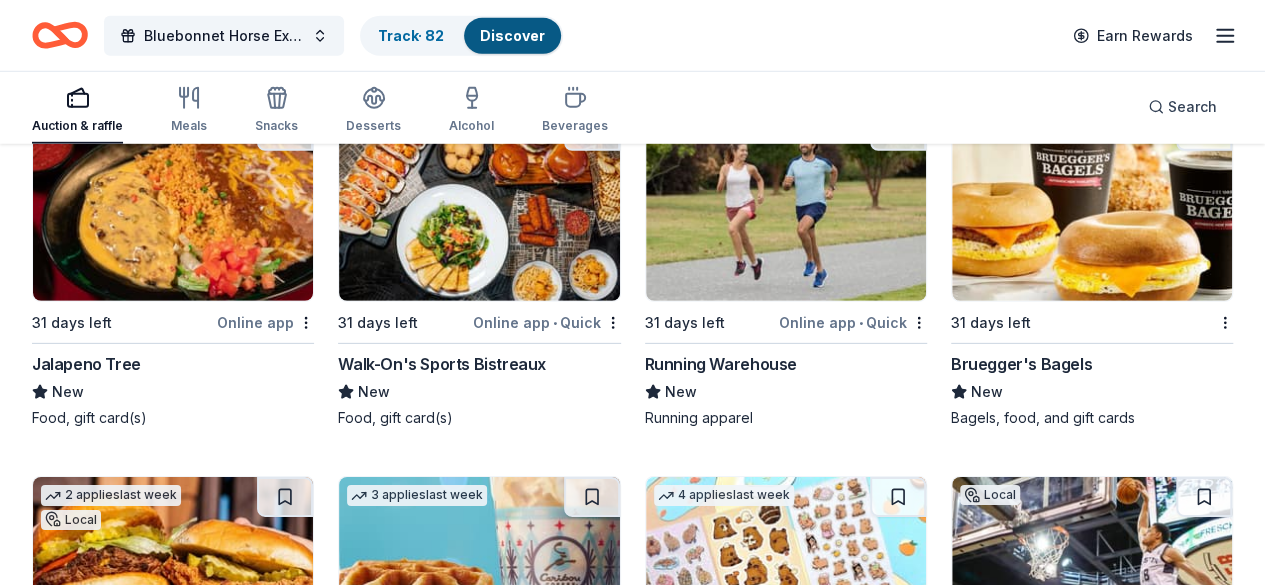 scroll, scrollTop: 6727, scrollLeft: 0, axis: vertical 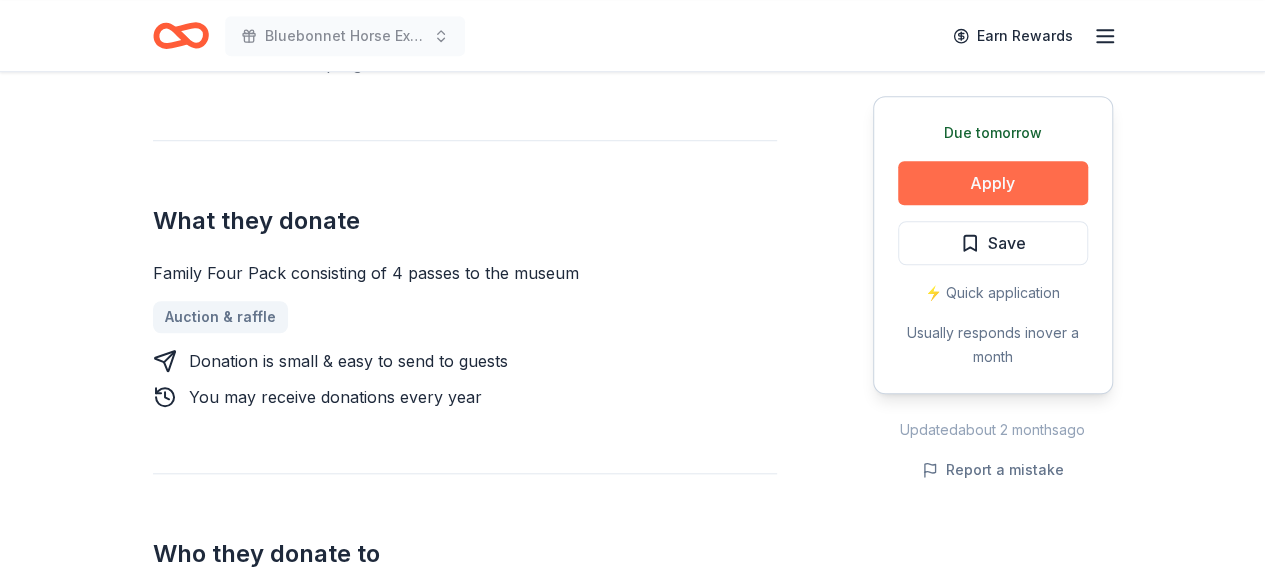 click on "Apply" at bounding box center [993, 183] 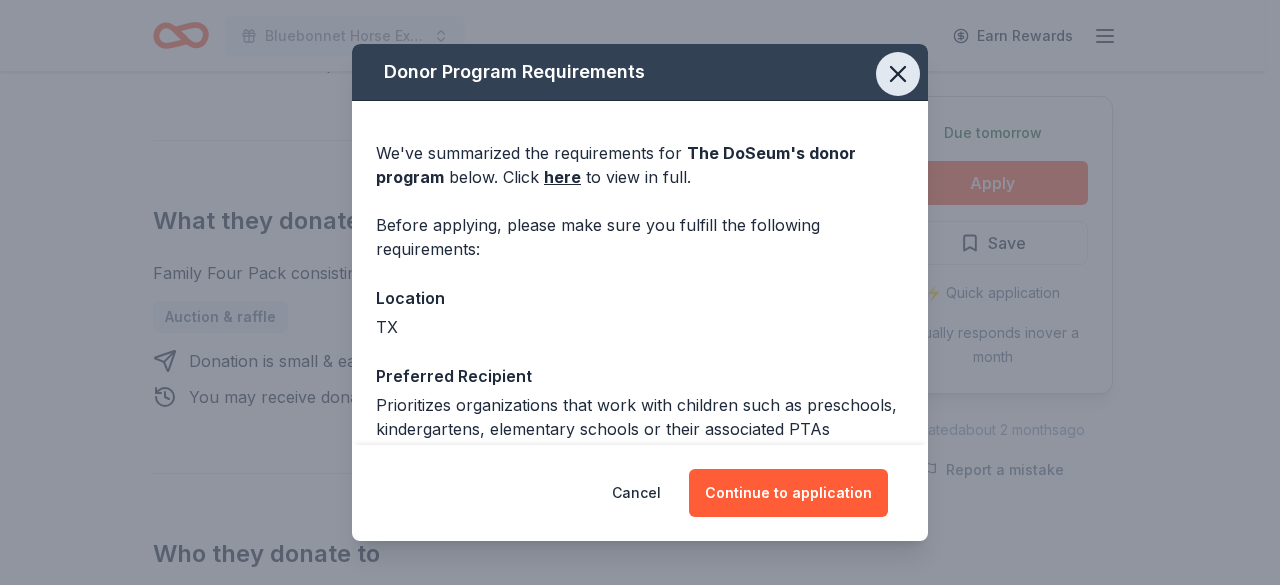 click 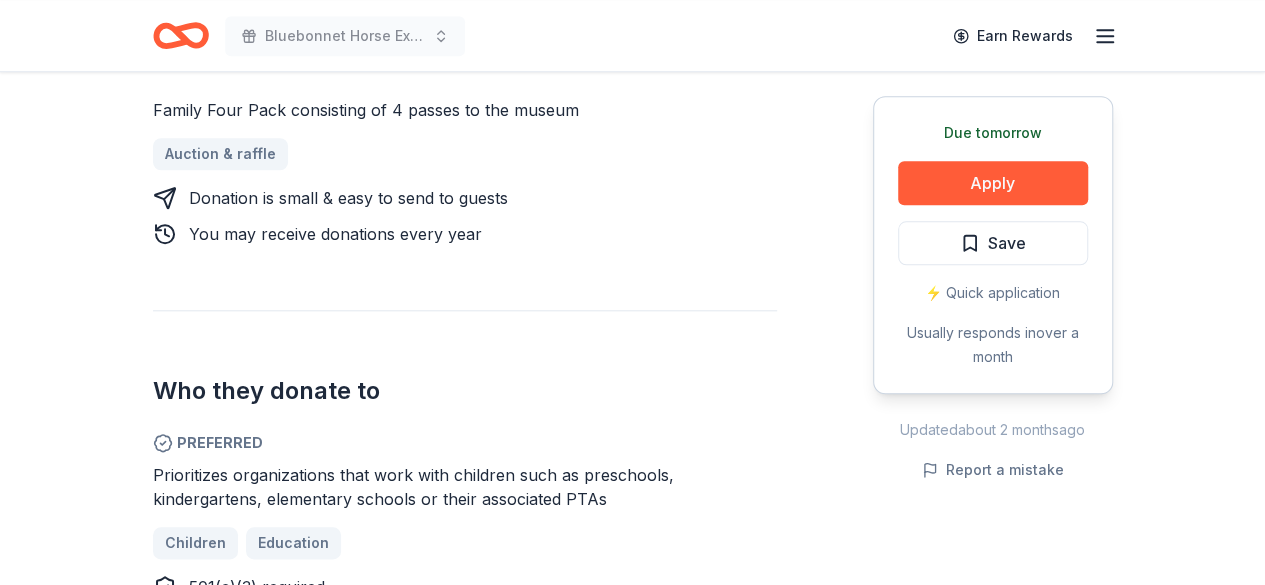 scroll, scrollTop: 960, scrollLeft: 0, axis: vertical 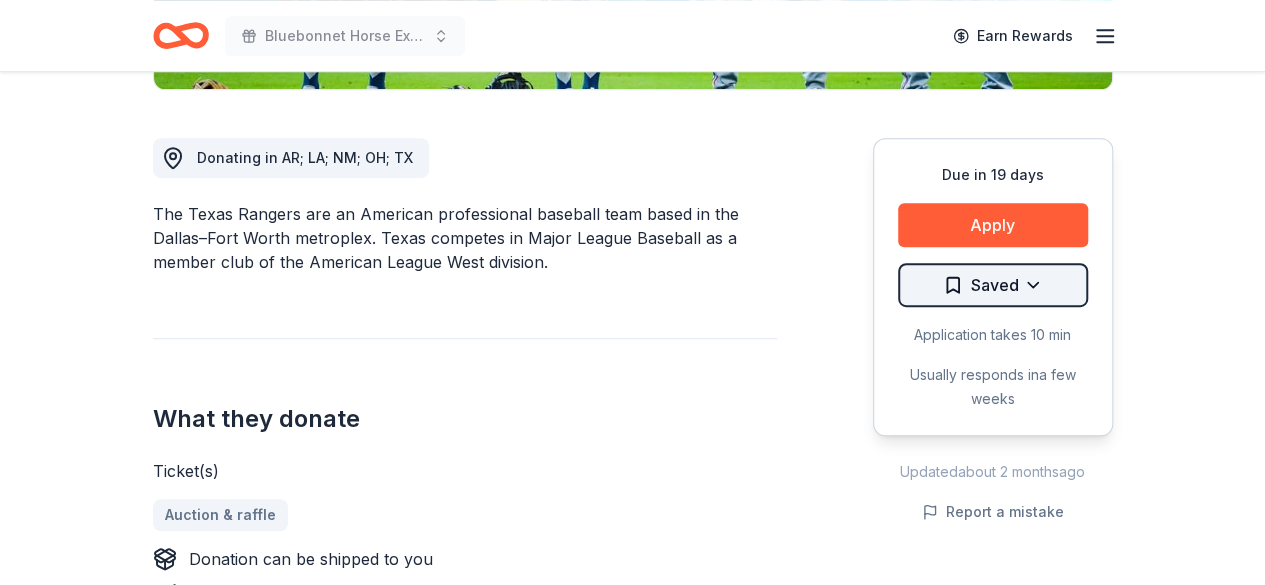 click on "Bluebonnet Horse Expo & Training Challenge Earn Rewards Due in 19 days Share Texas Rangers (Ticket Donation) New • 2 reviews 1 apply last week approval rate donation value Share Donating in AR; LA; NM; OH; TX The Texas Rangers are an American professional baseball team based in the Dallas–Fort Worth metroplex. Texas competes in Major League Baseball as a member club of the American League West division. What they donate Ticket(s) Auction & raffle Donation can be shipped to you Donation is small & easy to send to guests Who they donate to Preferred Supports 501c3 organizations or fundraising events to benefit an individual or family member affected by a serious medical condition 501(c)(3) required Due in 19 days Apply Saved Application takes 10 min Usually responds in a few weeks Updated about 2 months ago Report a mistake approval rate 20 % approved 30 % declined 50 % no response donation value (average) 20% 70% 0% 10% $xx - $xx $xx - $xx $xx - $xx $xx - $xx Upgrade to Pro New • 2 reviews •" at bounding box center [632, -226] 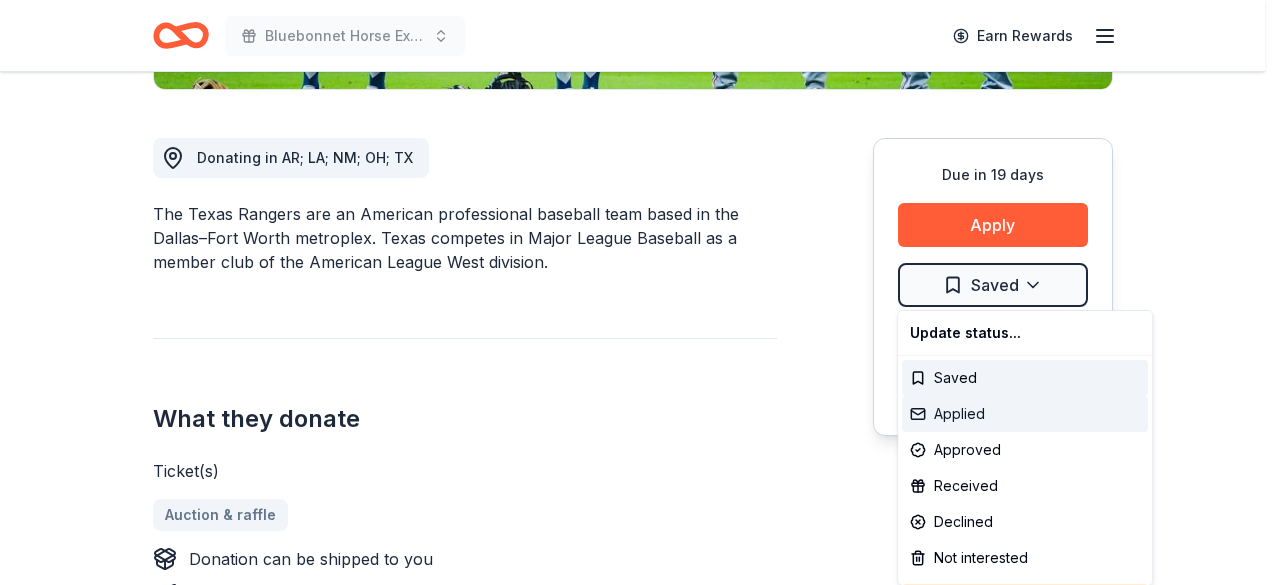 click on "Applied" at bounding box center (1025, 414) 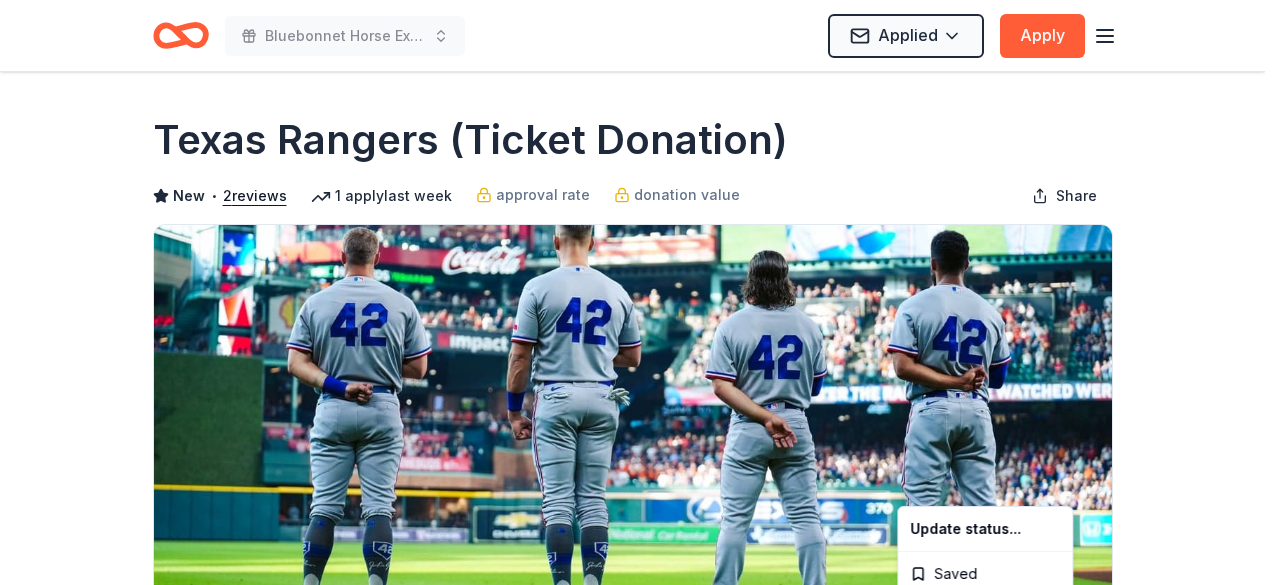 scroll, scrollTop: 0, scrollLeft: 0, axis: both 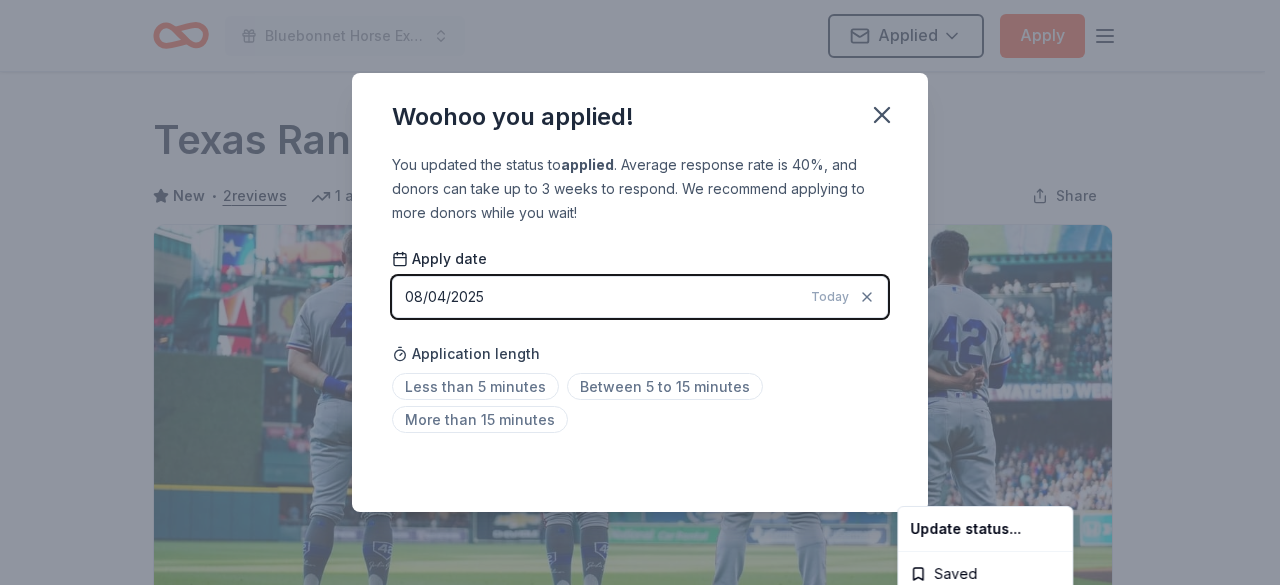 click on "Bluebonnet Horse Expo & Training Challenge Applied Apply Due in 19 days Share Texas Rangers (Ticket Donation) New • 2  reviews 1   apply  last week approval rate donation value Share Donating in AR; LA; NM; OH; TX The Texas Rangers are an American professional baseball team based in the Dallas–Fort Worth metroplex. Texas competes in Major League Baseball as a member club of the American League West division. What they donate Ticket(s) Auction & raffle Donation can be shipped to you Donation is small & easy to send to guests Who they donate to  Preferred Supports 501c3 organizations or fundraising events to benefit an individual or family member affected by a serious medical condition 501(c)(3) required Due in 19 days Apply Applied Application takes 10 min Usually responds in  a few weeks Updated  about 2 months  ago Report a mistake approval rate 20 % approved 30 % declined 50 % no response donation value (average) 20% 70% 0% 10% $xx - $xx $xx - $xx $xx - $xx $xx - $xx Upgrade to Pro New • 2  reviews 19" at bounding box center (640, 292) 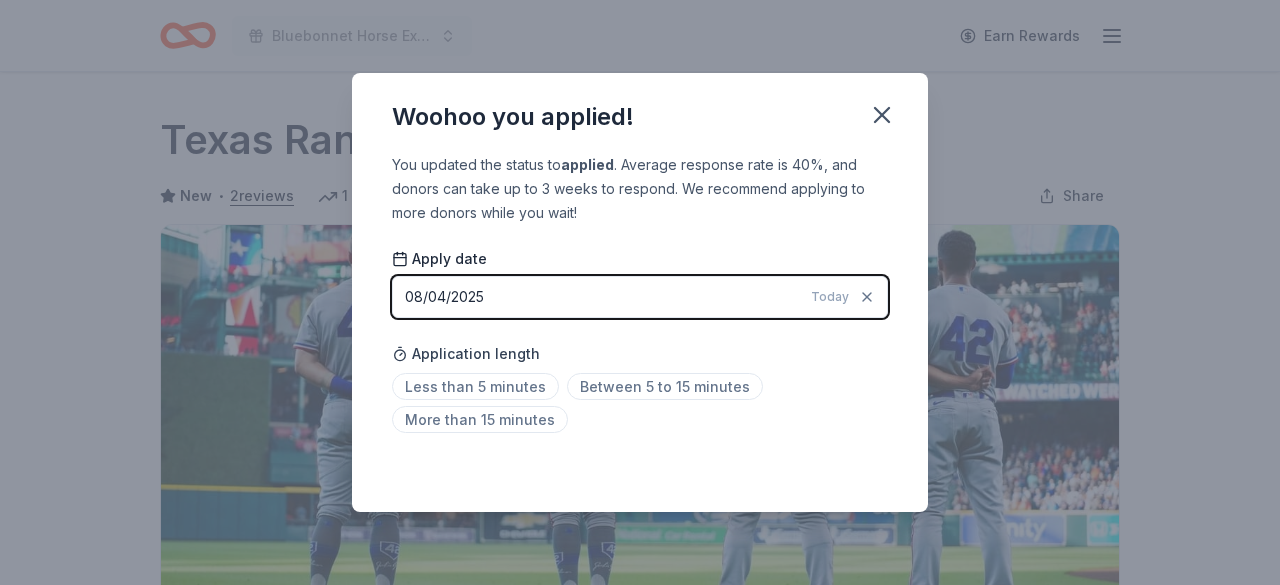 scroll, scrollTop: 510, scrollLeft: 0, axis: vertical 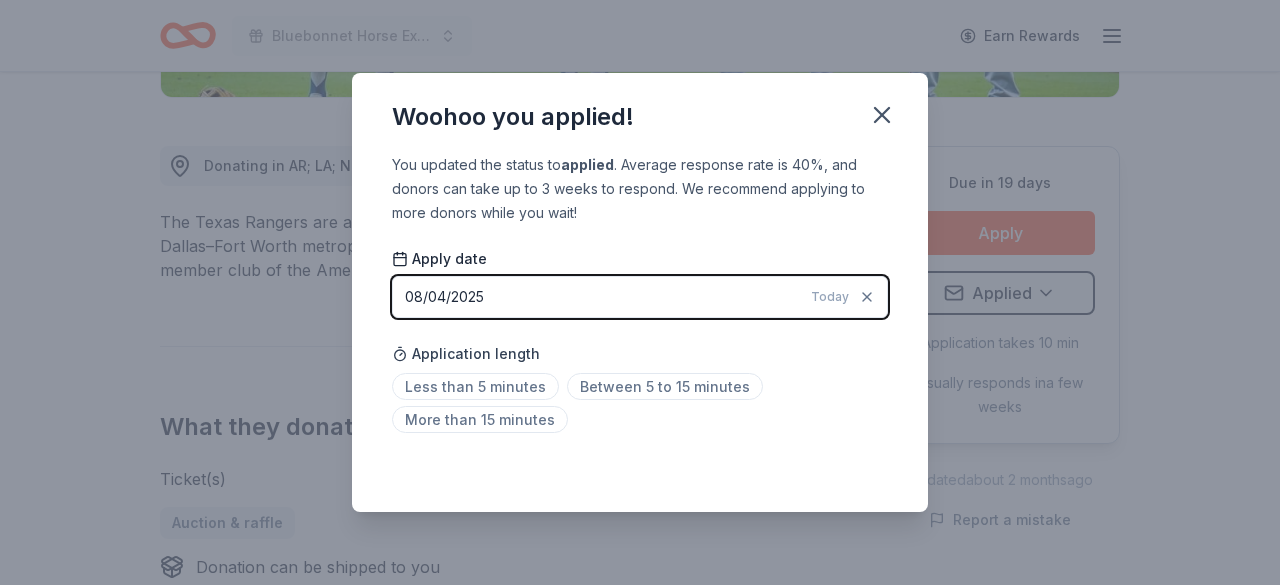 click on "08/04/2025" at bounding box center (444, 297) 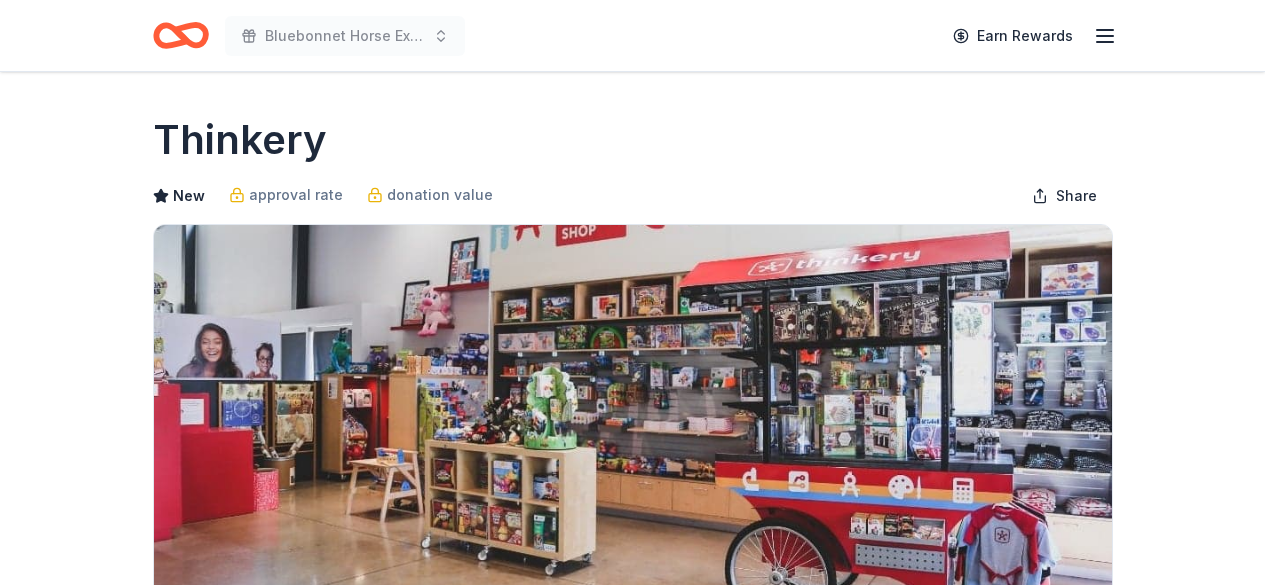 scroll, scrollTop: 0, scrollLeft: 0, axis: both 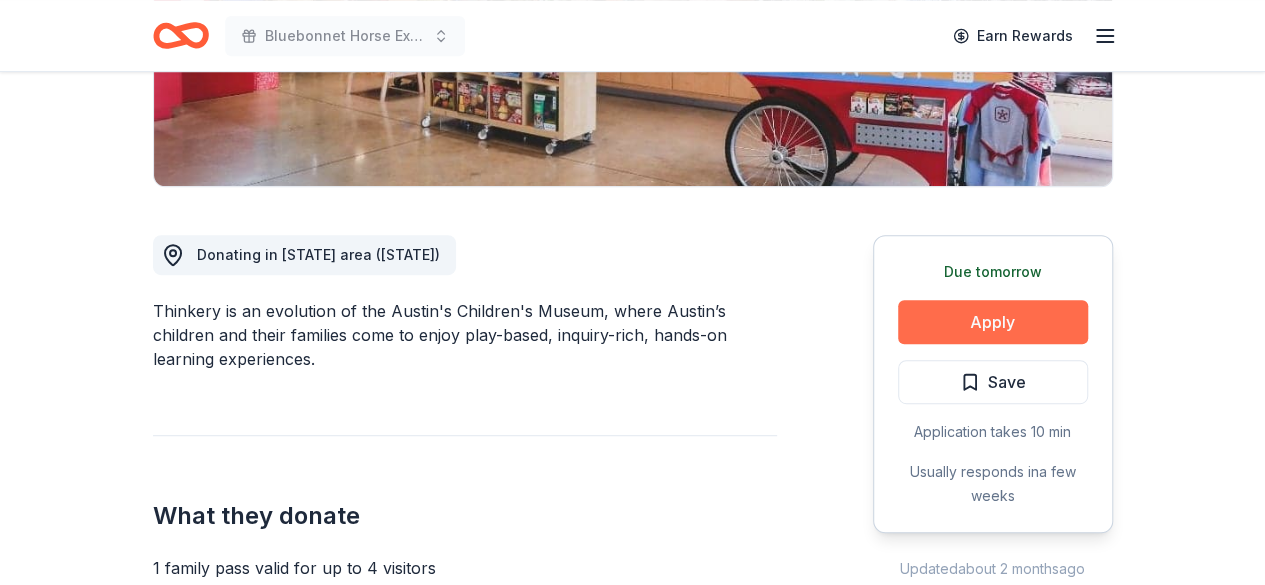 click on "Apply" at bounding box center (993, 322) 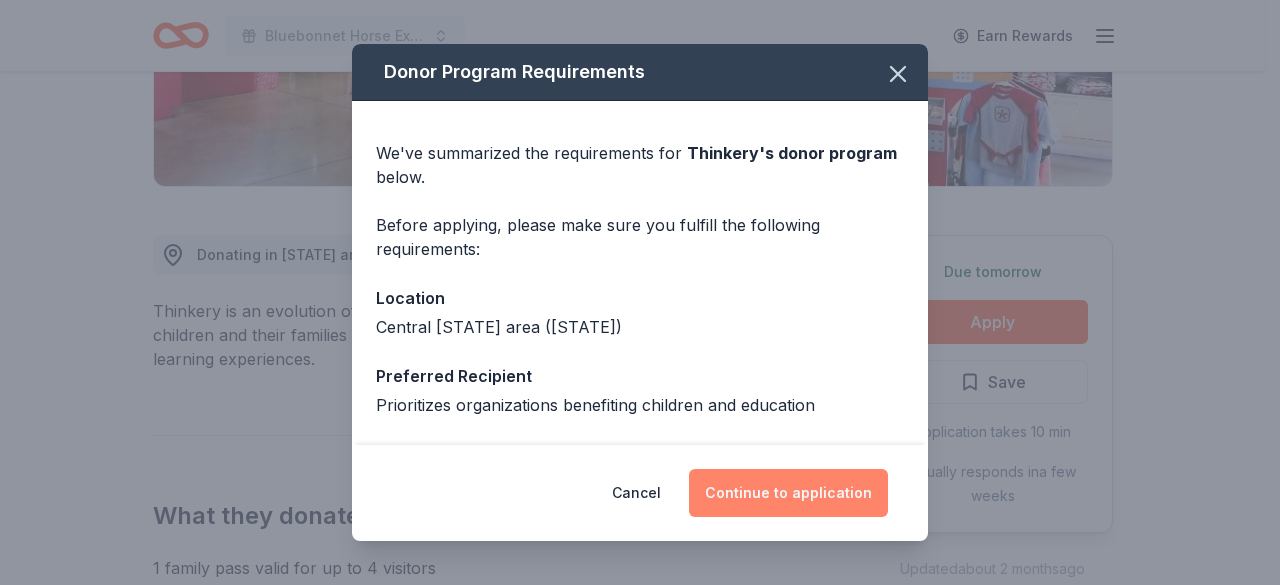click on "Continue to application" at bounding box center [788, 493] 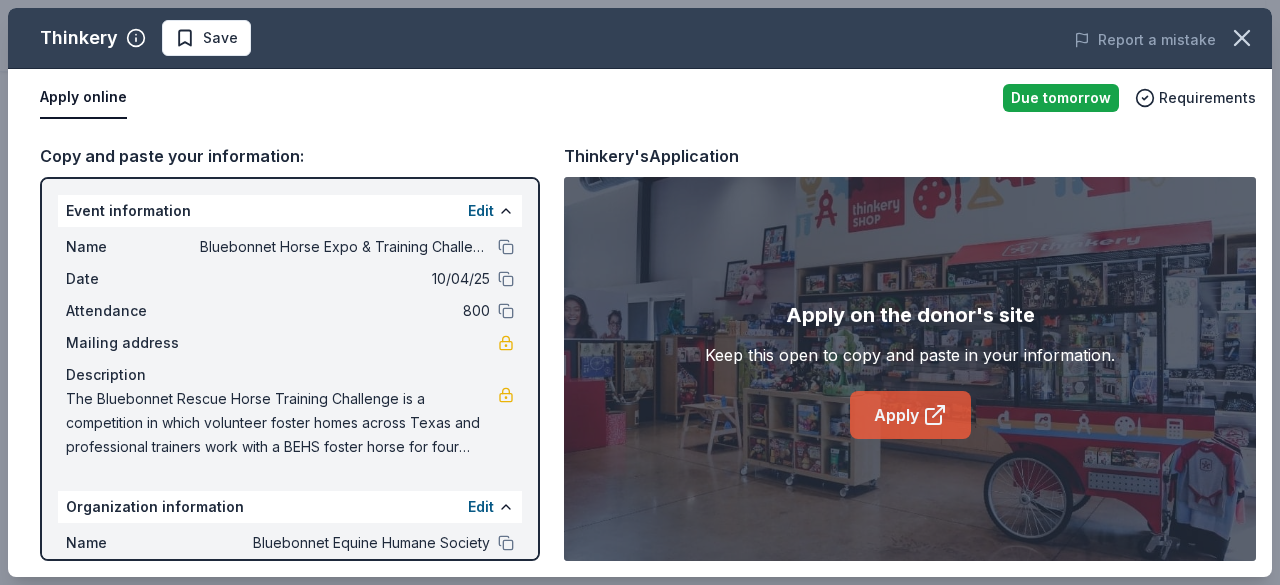 click on "Apply" at bounding box center [910, 415] 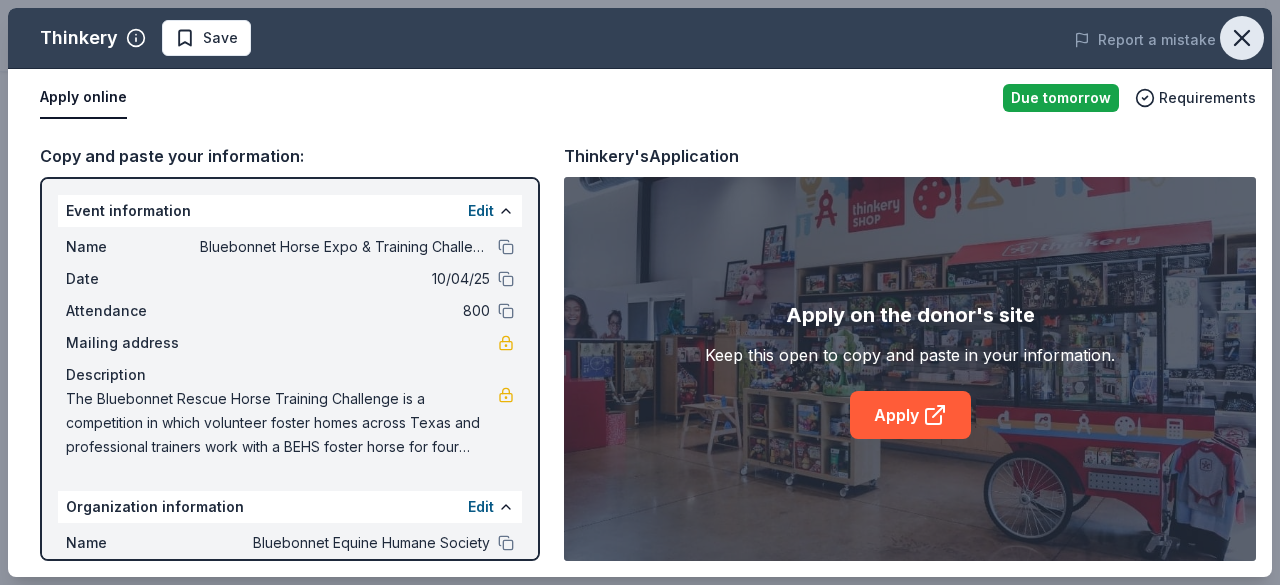 click 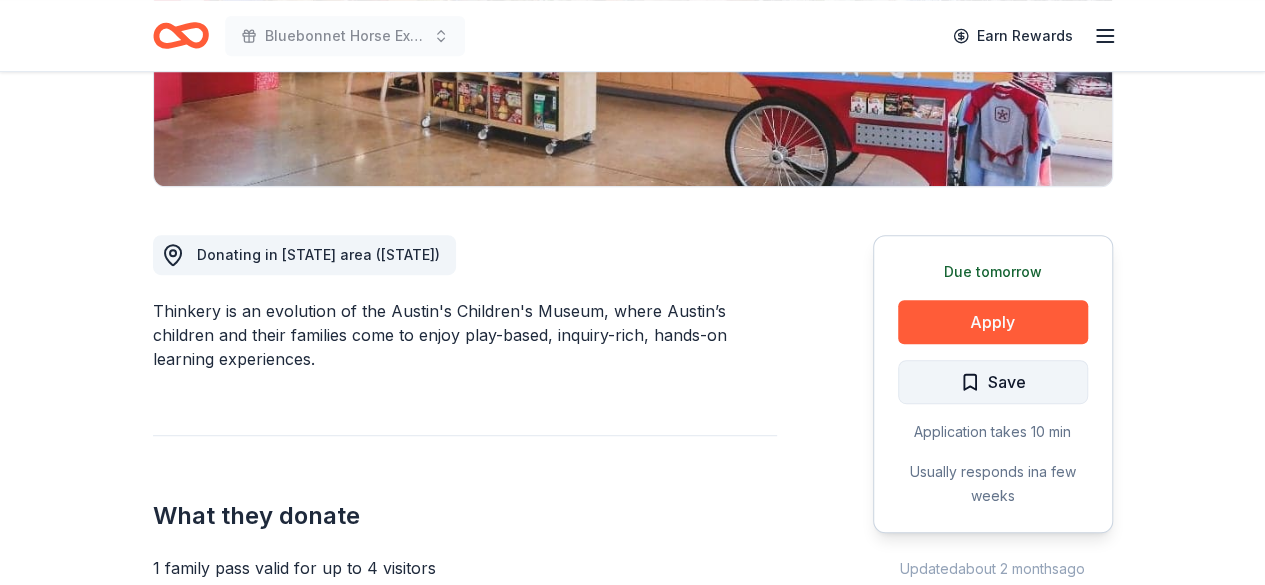 click on "Save" at bounding box center [993, 382] 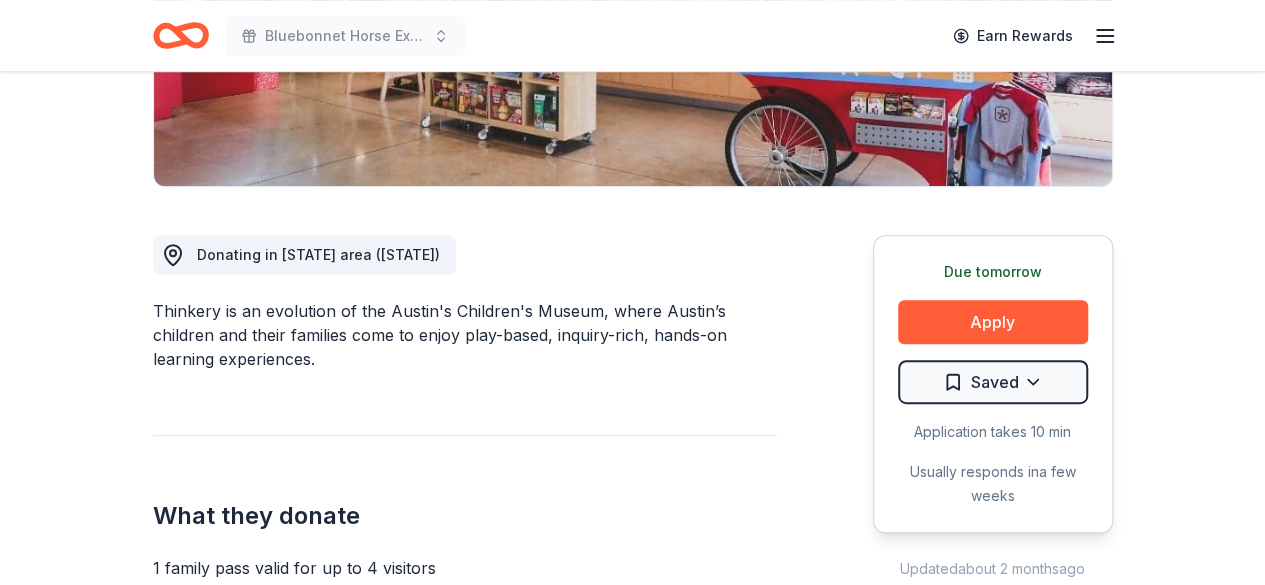 click 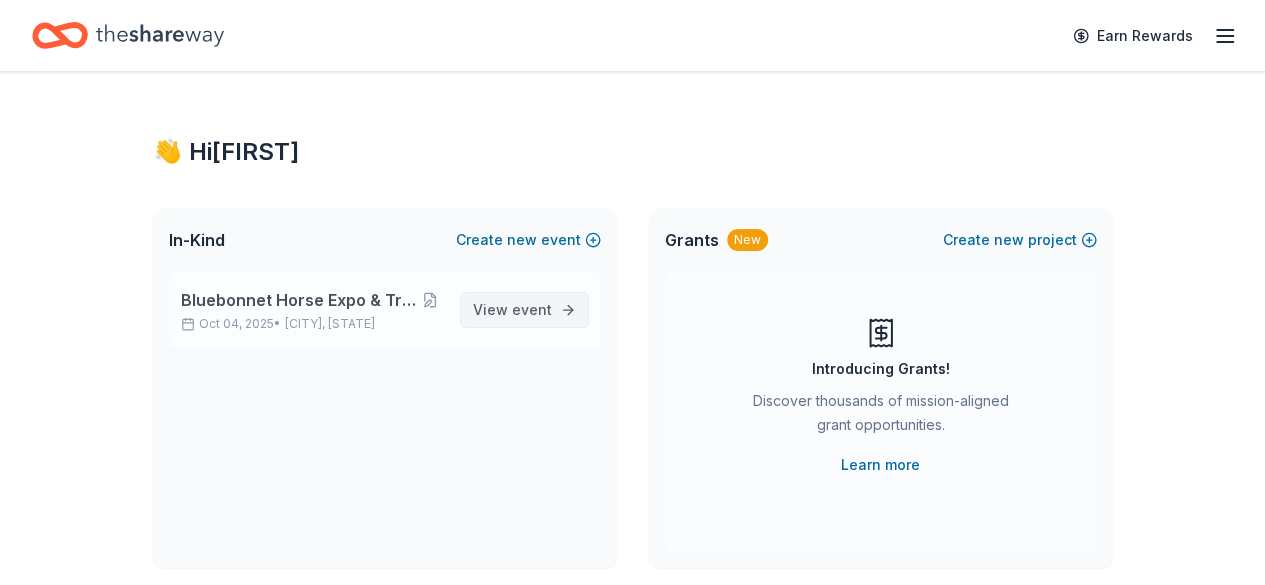 click on "event" at bounding box center [532, 309] 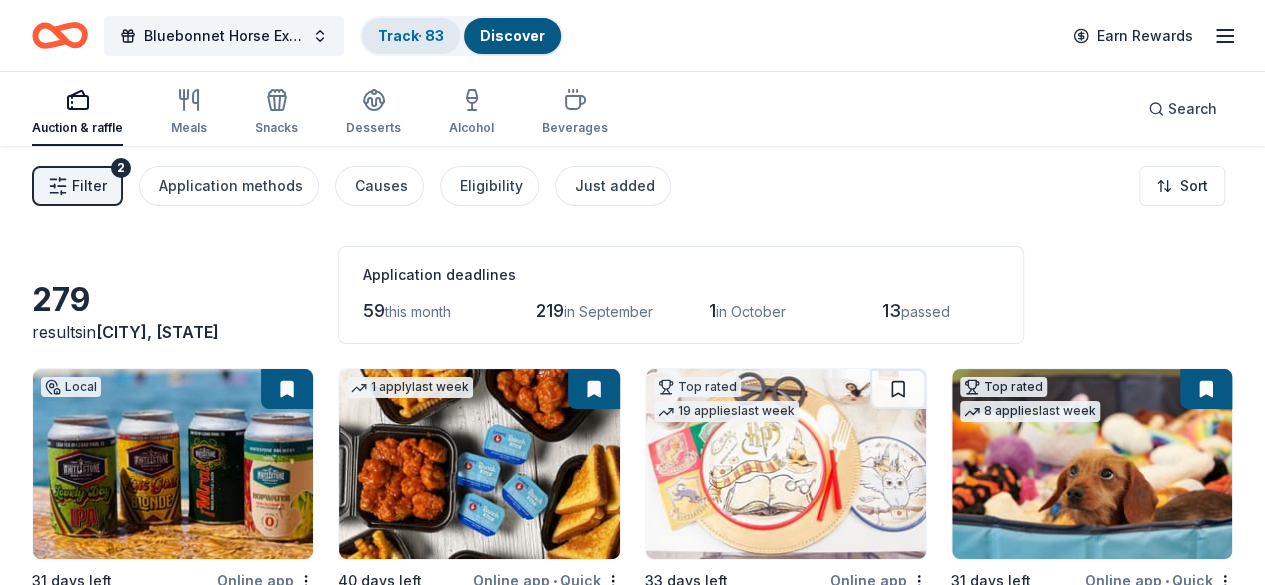 click on "Track  · 83" at bounding box center [411, 35] 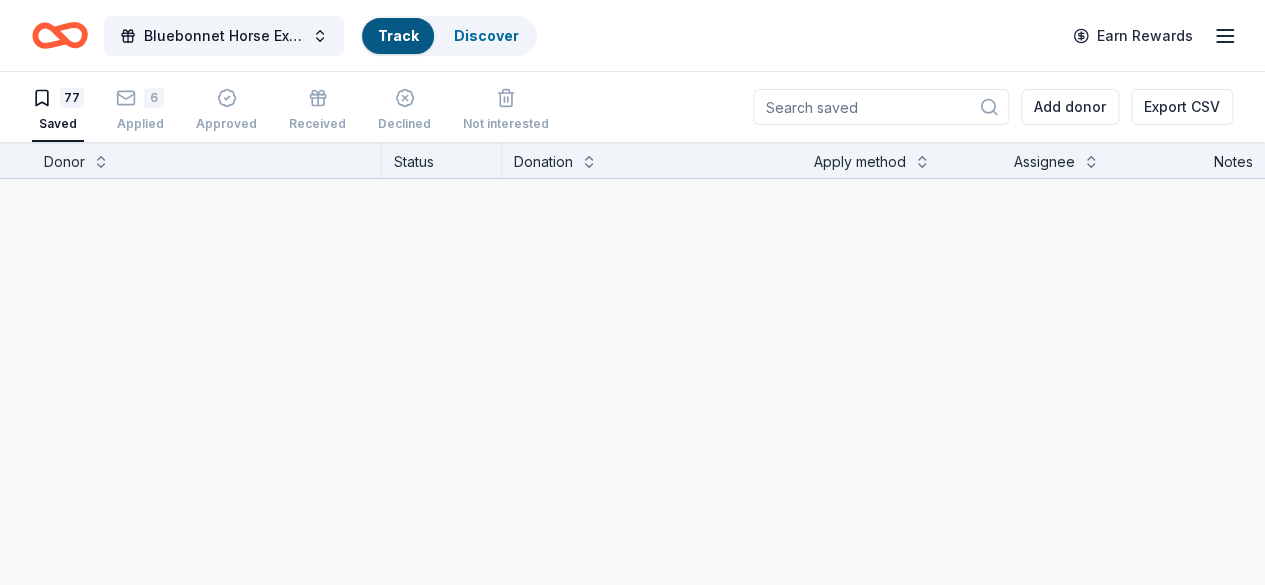 scroll, scrollTop: 0, scrollLeft: 0, axis: both 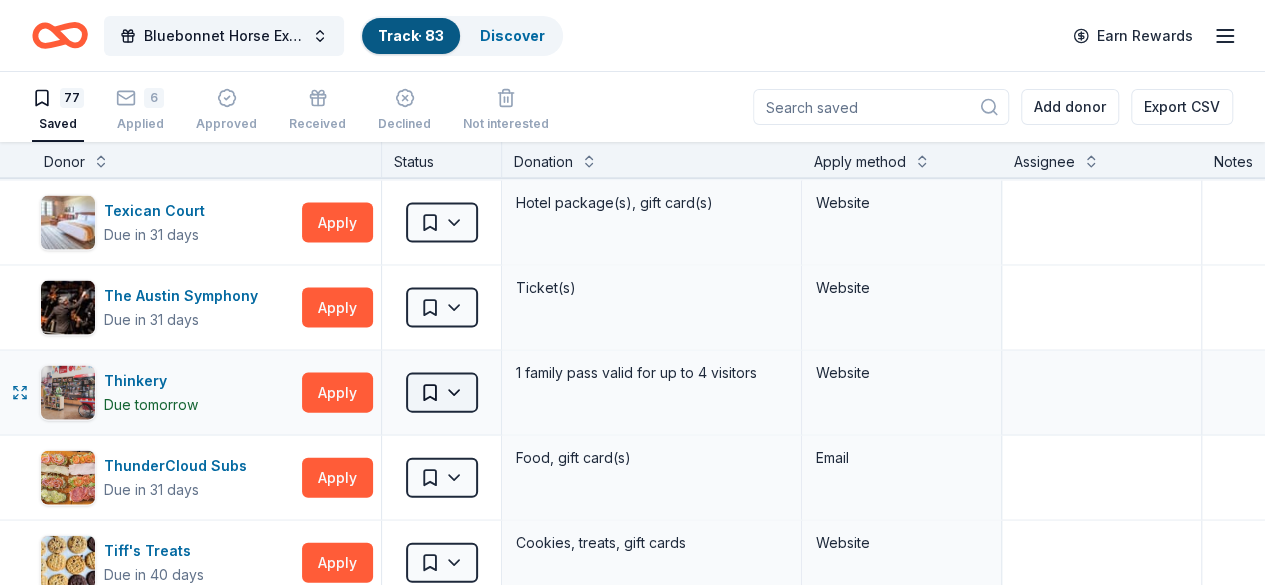 click on "10% Bluebonnet Horse Expo & Training Challenge Track  · 83 Discover Earn Rewards 77 Saved 6 Applied Approved Received Declined Not interested Add donor Export CSV Donor Status Donation Apply method Assignee Notes American Eagle Due in 31 days Apply Saved Gift card(s) Website Austin Opera Due tomorrow Apply Saved Tickets to performances Website Avants Management Group Due in 40 days Apply Saved Food, gift card(s) Website Bahama Buck's Due in 31 days Apply Saved Frozen desserts, gift card(s), merchandise Website BarkBox Due in 31 days Apply Saved Dog toy(s), dog food Website Benihana Due in 31 days Apply Saved Gift certificate(s) Mail Black Bear Diner Due in 31 days Apply Saved Merchandise, certificate(s) Website Black Rock Coffee Due in 31 days Apply Saved Coffee, gift card(s), apparel, drinkware(s) Phone In person Bobo's Bakery Due in 40 days Apply Saved Baked goods  Website Brookshire Brothers Due in 16 days Apply Saved Gift card(s), grocery store products, monetary support Website Cabo Bob's Due in 31 days" at bounding box center [632, 292] 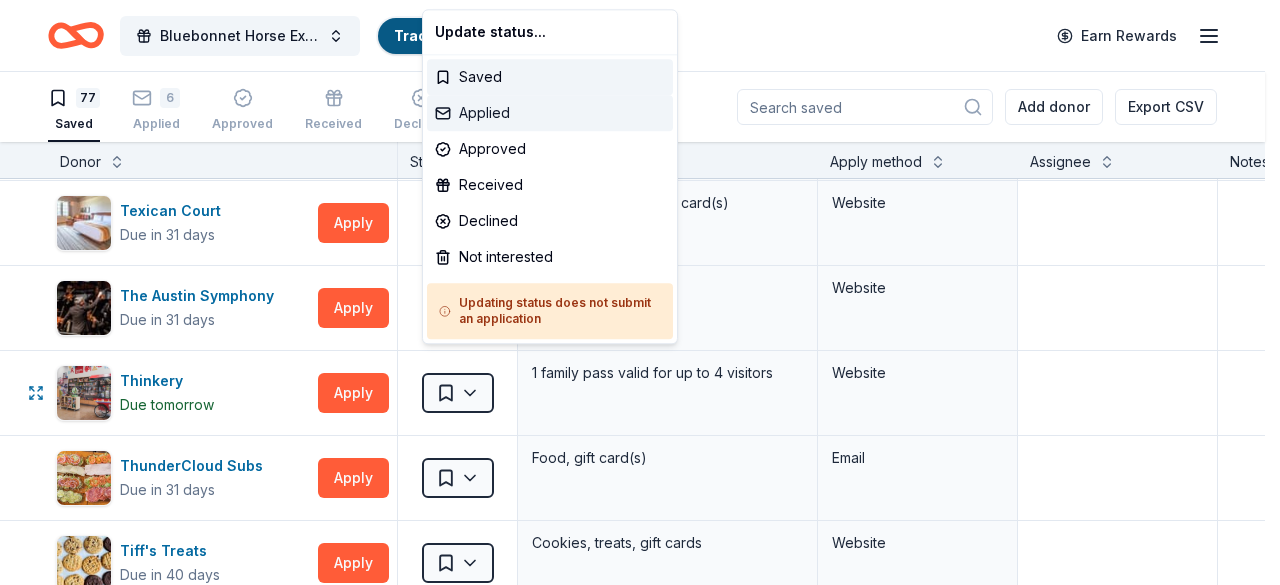 click on "Applied" at bounding box center [550, 113] 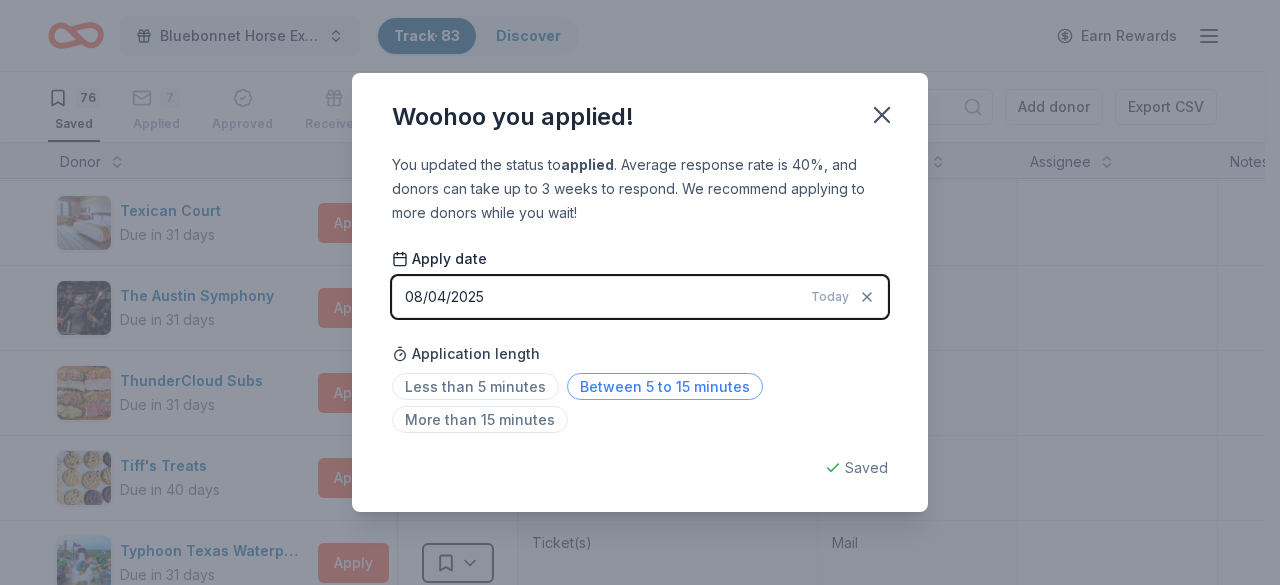 click on "Between 5 to 15 minutes" at bounding box center [665, 386] 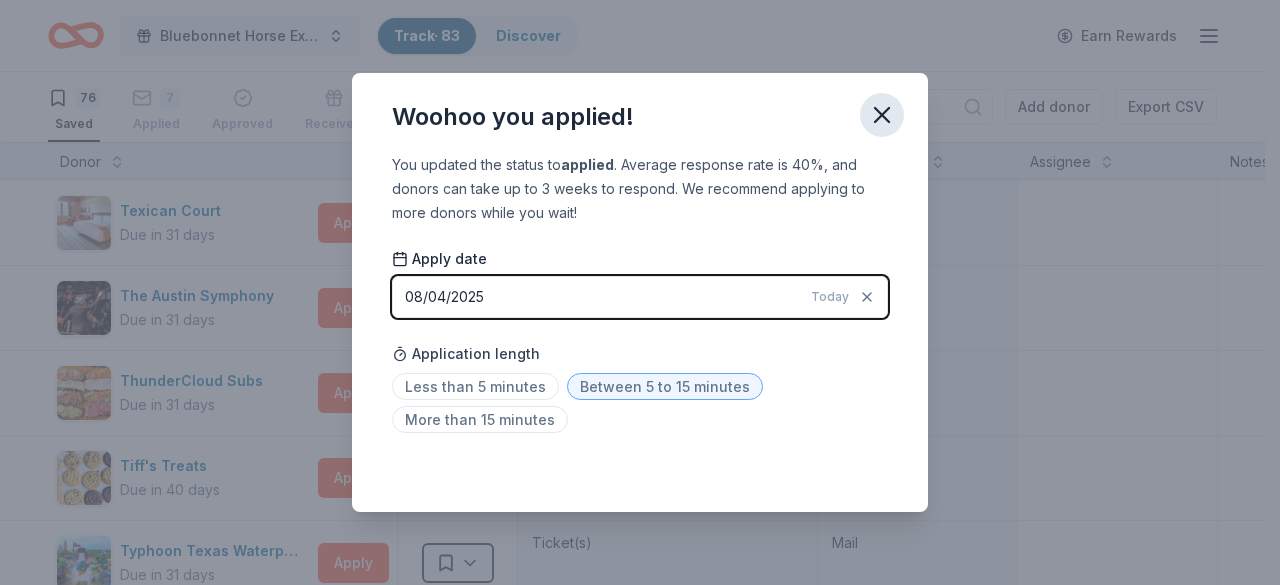 click 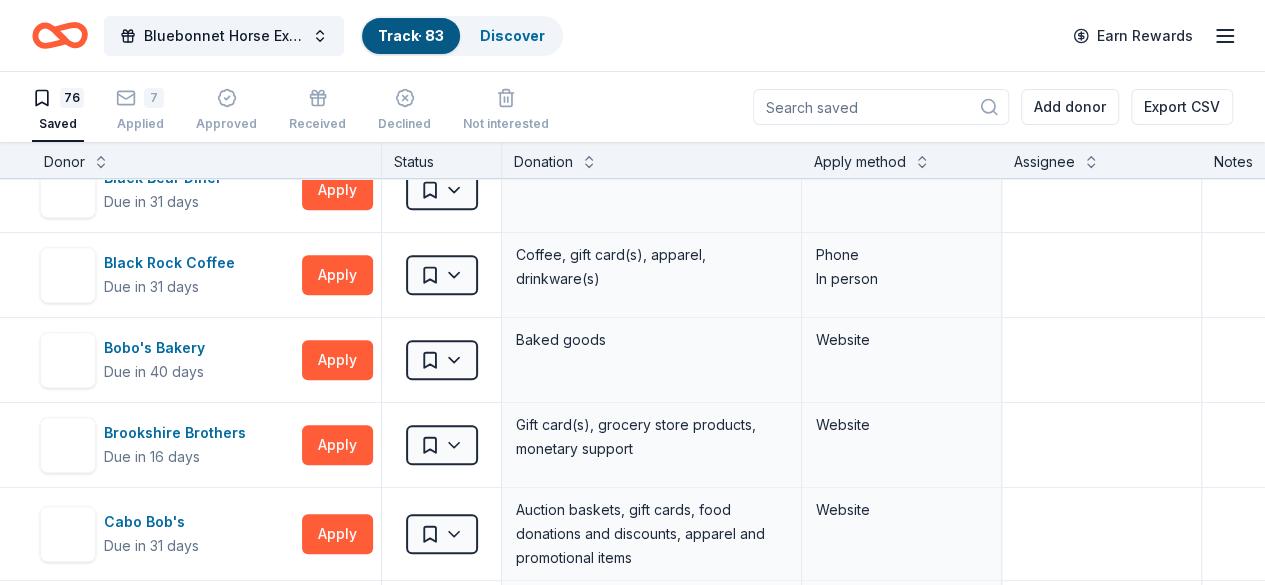 scroll, scrollTop: 0, scrollLeft: 0, axis: both 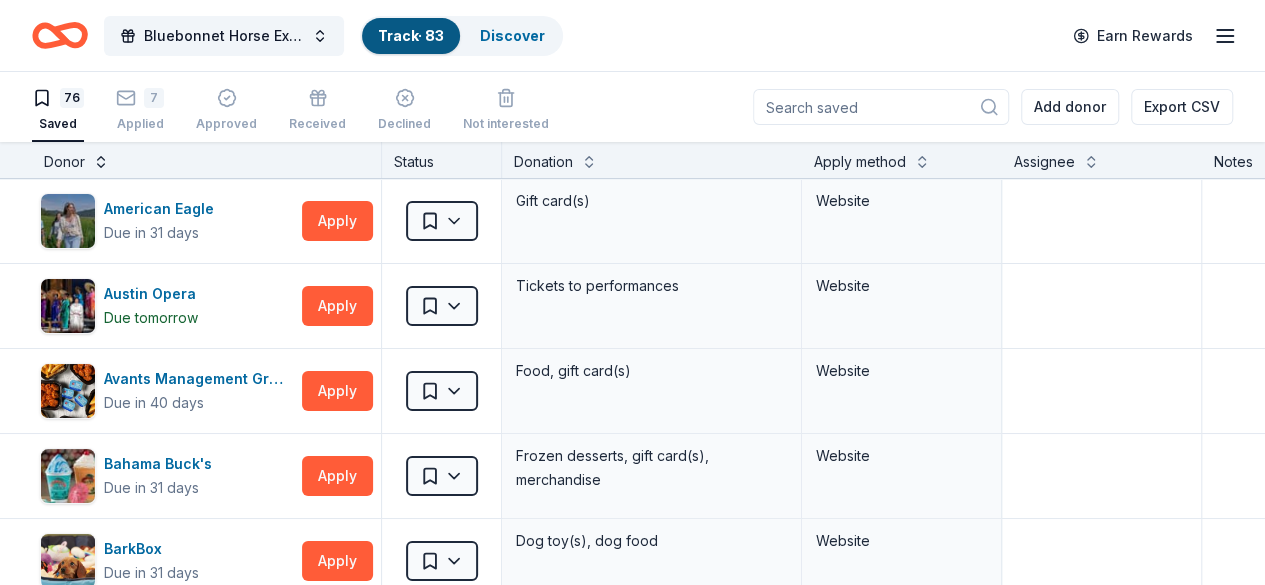 click at bounding box center (101, 160) 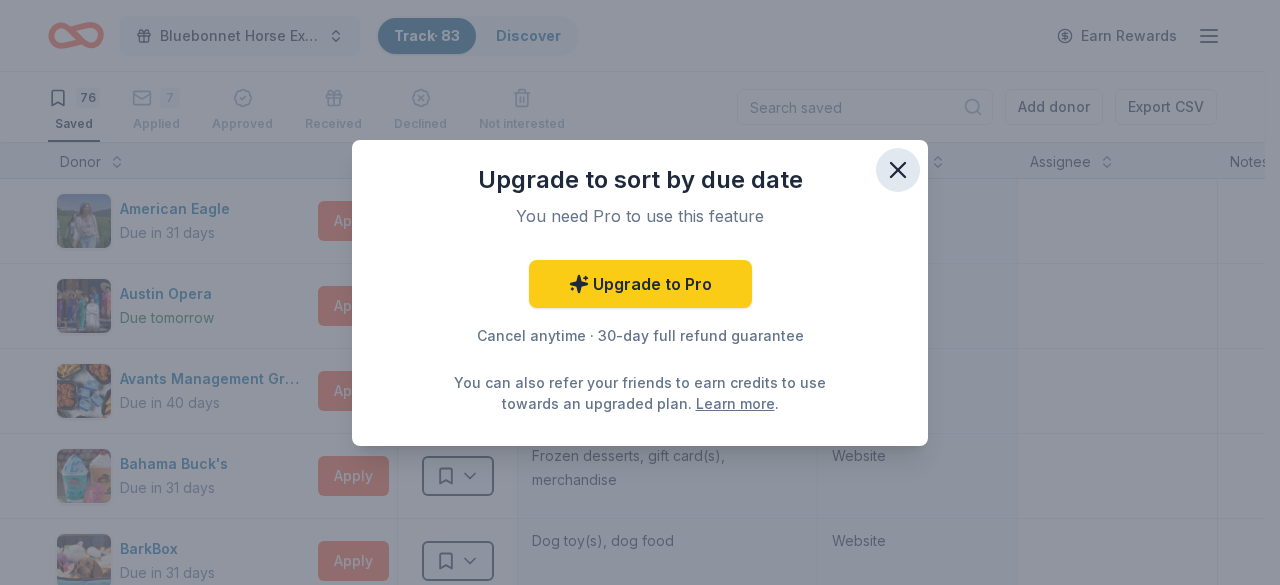 click 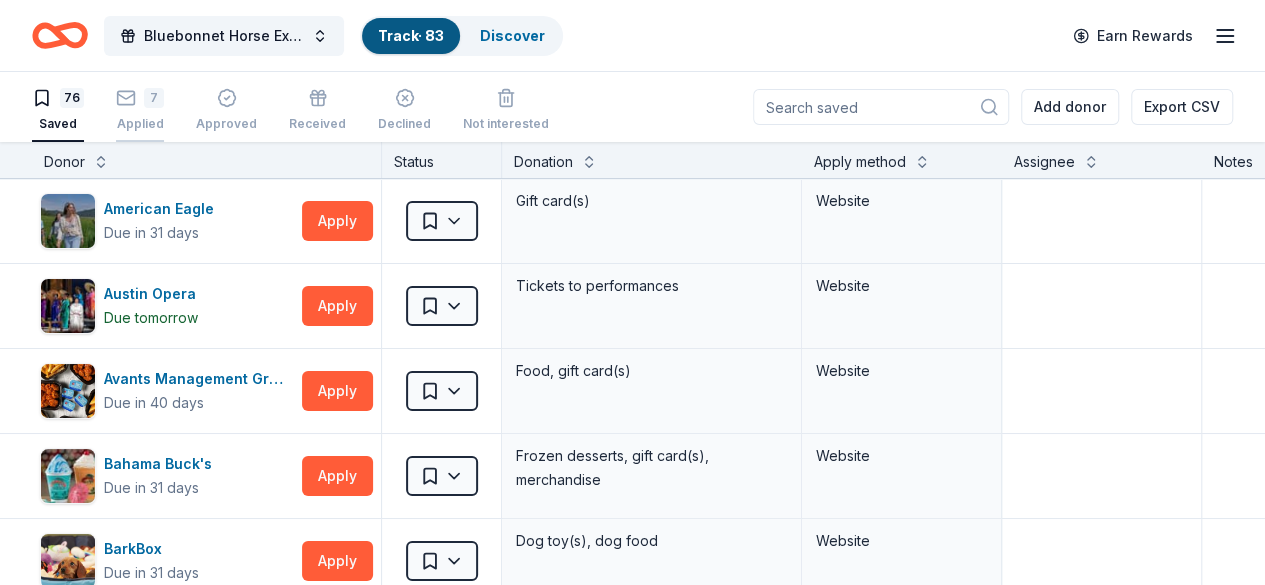 click on "7 Applied" at bounding box center [140, 99] 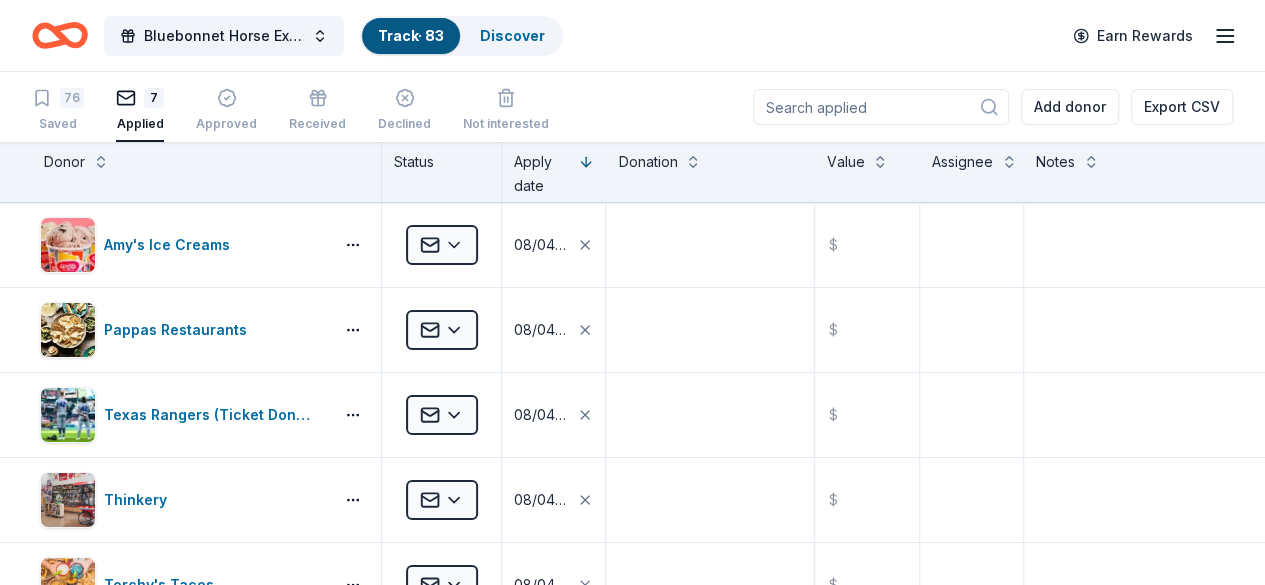 scroll, scrollTop: 0, scrollLeft: 0, axis: both 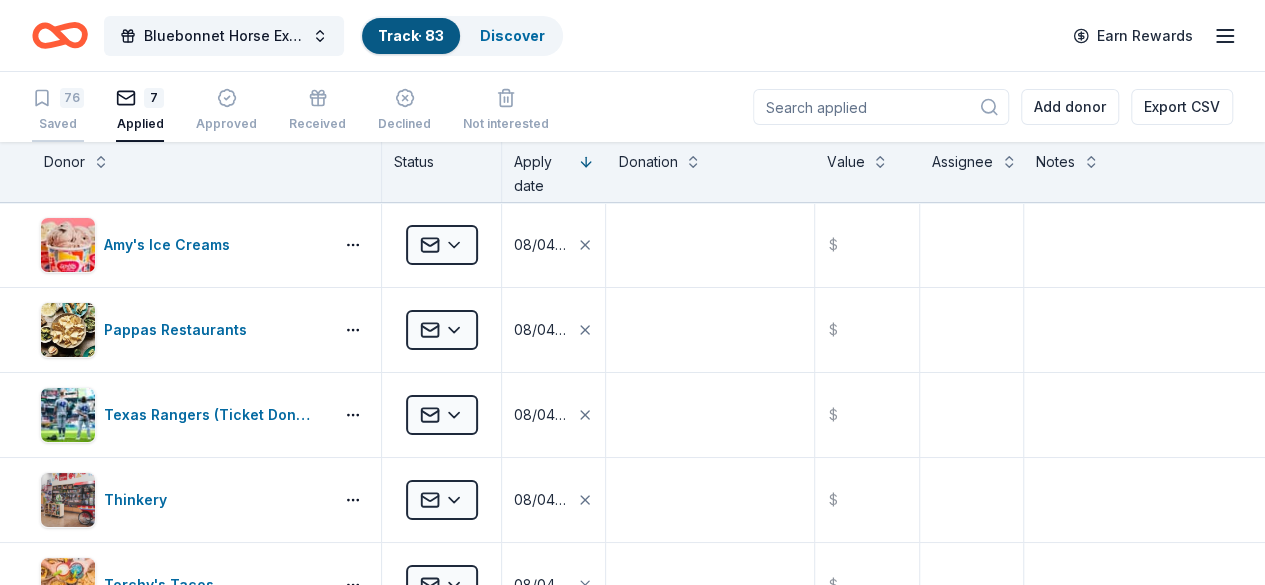 click on "76 Saved" at bounding box center [58, 110] 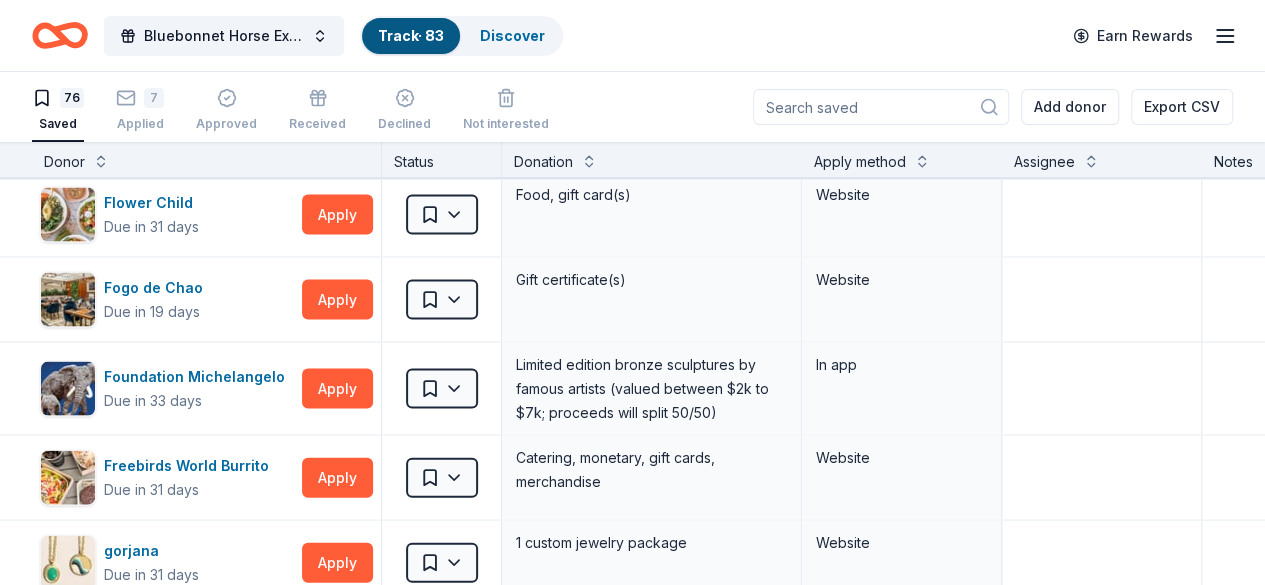 scroll, scrollTop: 2117, scrollLeft: 0, axis: vertical 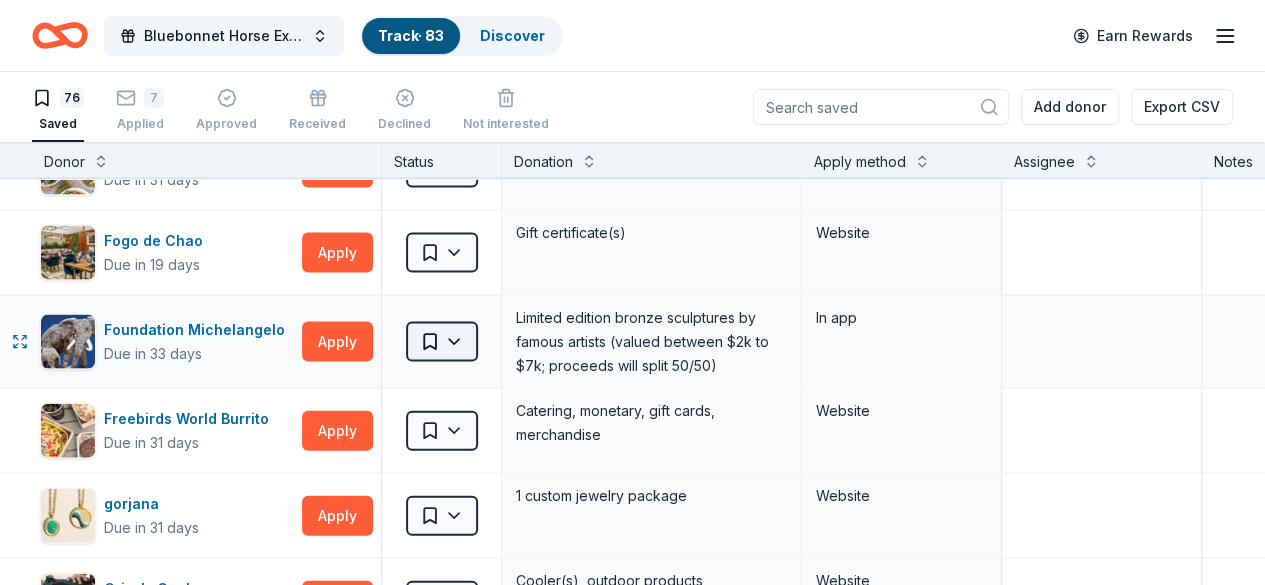 click on "10% Bluebonnet Horse Expo & Training Challenge Track  · 83 Discover Earn Rewards 76 Saved 7 Applied Approved Received Declined Not interested Add donor Export CSV Donor Status Donation Apply method Assignee Notes American Eagle Due in 31 days Apply Saved Gift card(s) Website Austin Opera Due tomorrow Apply Saved Tickets to performances Website Avants Management Group Due in 40 days Apply Saved Food, gift card(s) Website Bahama Buck's Due in 31 days Apply Saved Frozen desserts, gift card(s), merchandise Website BarkBox Due in 31 days Apply Saved Dog toy(s), dog food Website Benihana Due in 31 days Apply Saved Gift certificate(s) Mail Black Bear Diner Due in 31 days Apply Saved Merchandise, certificate(s) Website Black Rock Coffee Due in 31 days Apply Saved Coffee, gift card(s), apparel, drinkware(s) Phone In person Bobo's Bakery Due in 40 days Apply Saved Baked goods  Website Brookshire Brothers Due in 16 days Apply Saved Gift card(s), grocery store products, monetary support Website Cabo Bob's Due in 31 days" at bounding box center (632, 292) 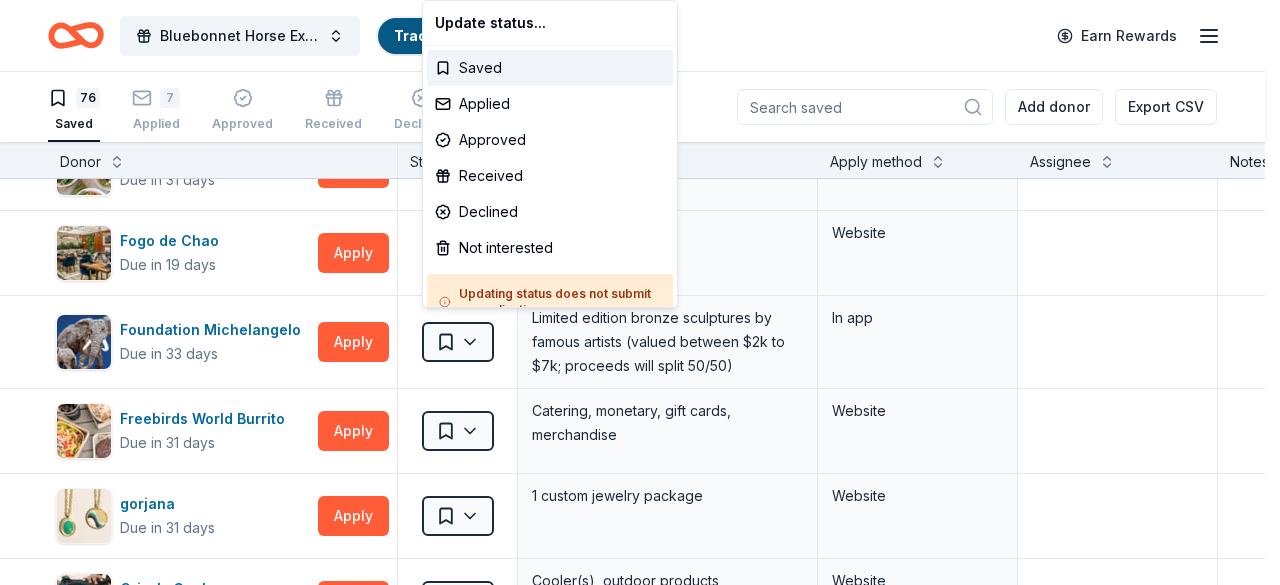 click on "10% Bluebonnet Horse Expo & Training Challenge Track  · 83 Discover Earn Rewards 76 Saved 7 Applied Approved Received Declined Not interested Add donor Export CSV Donor Status Donation Apply method Assignee Notes American Eagle Due in 31 days Apply Saved Gift card(s) Website Austin Opera Due tomorrow Apply Saved Tickets to performances Website Avants Management Group Due in 40 days Apply Saved Food, gift card(s) Website Bahama Buck's Due in 31 days Apply Saved Frozen desserts, gift card(s), merchandise Website BarkBox Due in 31 days Apply Saved Dog toy(s), dog food Website Benihana Due in 31 days Apply Saved Gift certificate(s) Mail Black Bear Diner Due in 31 days Apply Saved Merchandise, certificate(s) Website Black Rock Coffee Due in 31 days Apply Saved Coffee, gift card(s), apparel, drinkware(s) Phone In person Bobo's Bakery Due in 40 days Apply Saved Baked goods  Website Brookshire Brothers Due in 16 days Apply Saved Gift card(s), grocery store products, monetary support Website Cabo Bob's Due in 31 days" at bounding box center (640, 292) 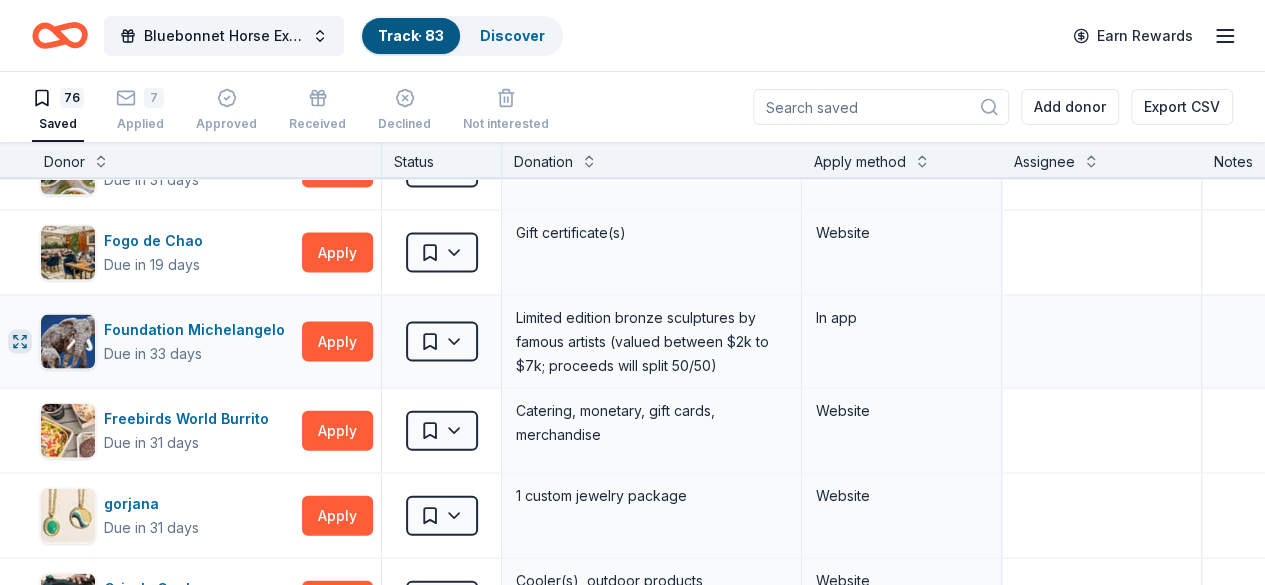 click 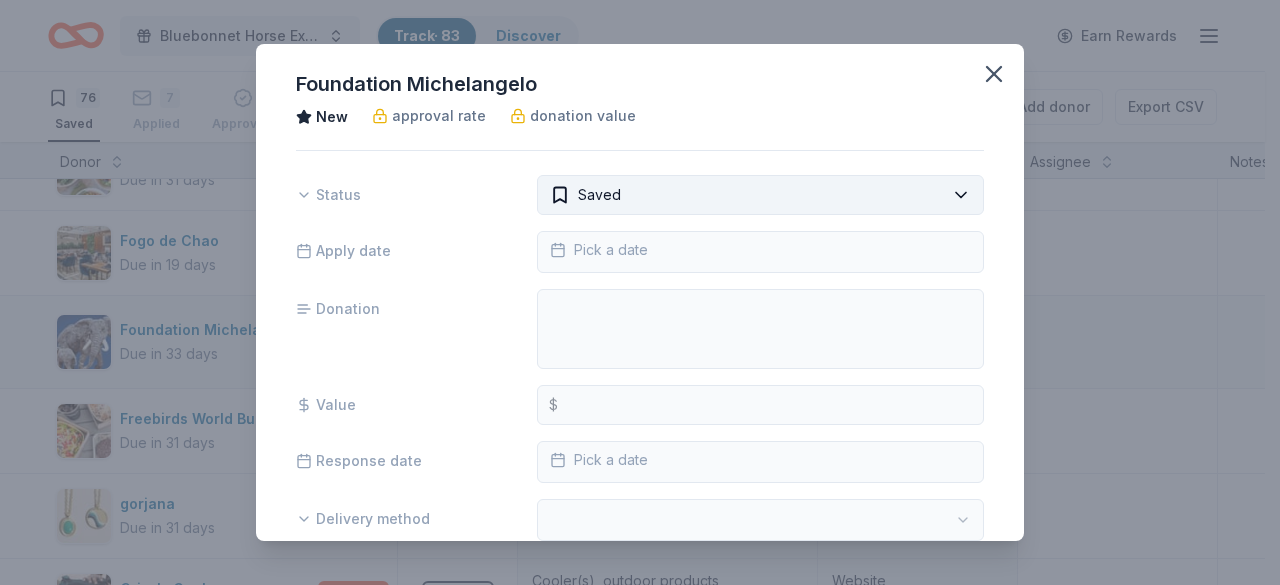click on "10% Bluebonnet Horse Expo & Training Challenge Track  · 83 Discover Earn Rewards 76 Saved 7 Applied Approved Received Declined Not interested Add donor Export CSV Donor Status Donation Apply method Assignee Notes American Eagle Due in 31 days Apply Saved Gift card(s) Website Austin Opera Due tomorrow Apply Saved Tickets to performances Website Avants Management Group Due in 40 days Apply Saved Food, gift card(s) Website Bahama Buck's Due in 31 days Apply Saved Frozen desserts, gift card(s), merchandise Website BarkBox Due in 31 days Apply Saved Dog toy(s), dog food Website Benihana Due in 31 days Apply Saved Gift certificate(s) Mail Black Bear Diner Due in 31 days Apply Saved Merchandise, certificate(s) Website Black Rock Coffee Due in 31 days Apply Saved Coffee, gift card(s), apparel, drinkware(s) Phone In person Bobo's Bakery Due in 40 days Apply Saved Baked goods  Website Brookshire Brothers Due in 16 days Apply Saved Gift card(s), grocery store products, monetary support Website Cabo Bob's Due in 31 days" at bounding box center [640, 292] 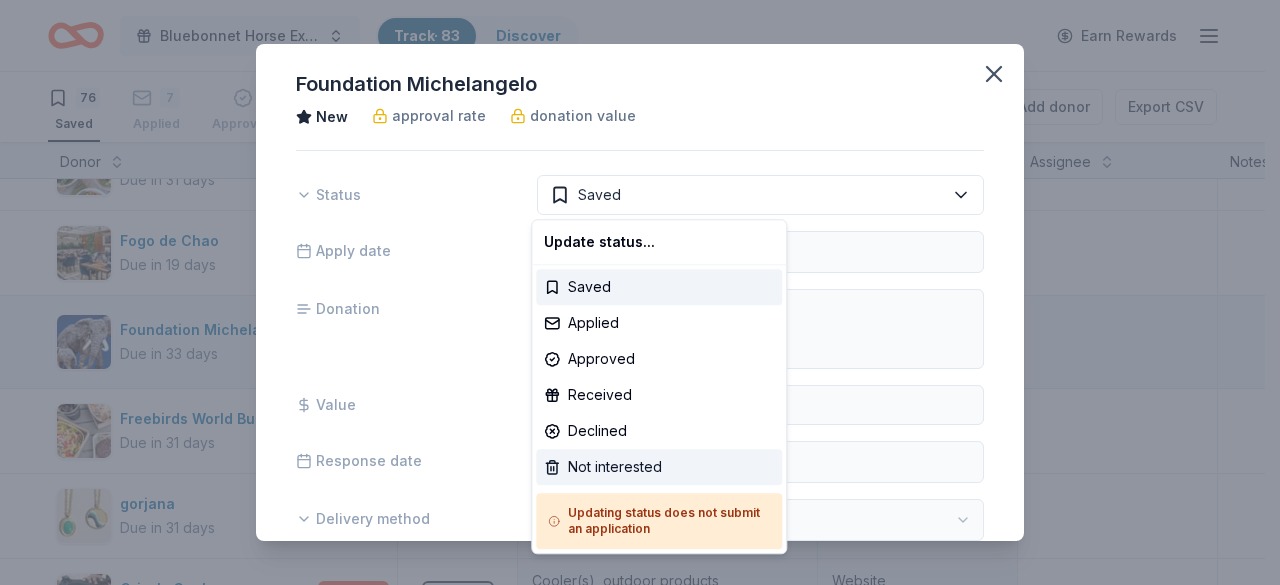 click on "Not interested" at bounding box center [659, 467] 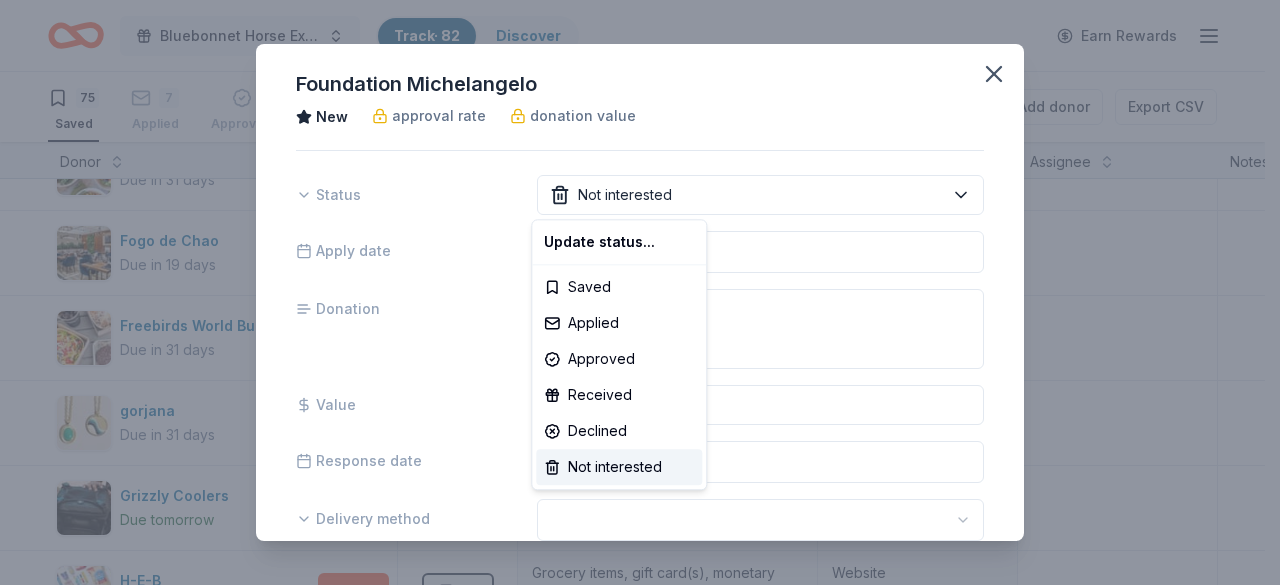click on "10% Bluebonnet Horse Expo & Training Challenge Track  · 82 Discover Earn Rewards 75 Saved 7 Applied Approved Received Declined Not interested Add donor Export CSV Donor Status Donation Apply method Assignee Notes American Eagle Due in 31 days Apply Saved Gift card(s) Website Austin Opera Due tomorrow Apply Saved Tickets to performances Website Avants Management Group Due in 40 days Apply Saved Food, gift card(s) Website Bahama Buck's Due in 31 days Apply Saved Frozen desserts, gift card(s), merchandise Website BarkBox Due in 31 days Apply Saved Dog toy(s), dog food Website Benihana Due in 31 days Apply Saved Gift certificate(s) Mail Black Bear Diner Due in 31 days Apply Saved Merchandise, certificate(s) Website Black Rock Coffee Due in 31 days Apply Saved Coffee, gift card(s), apparel, drinkware(s) Phone In person Bobo's Bakery Due in 40 days Apply Saved Baked goods  Website Brookshire Brothers Due in 16 days Apply Saved Gift card(s), grocery store products, monetary support Website Cabo Bob's Due in 31 days" at bounding box center [640, 292] 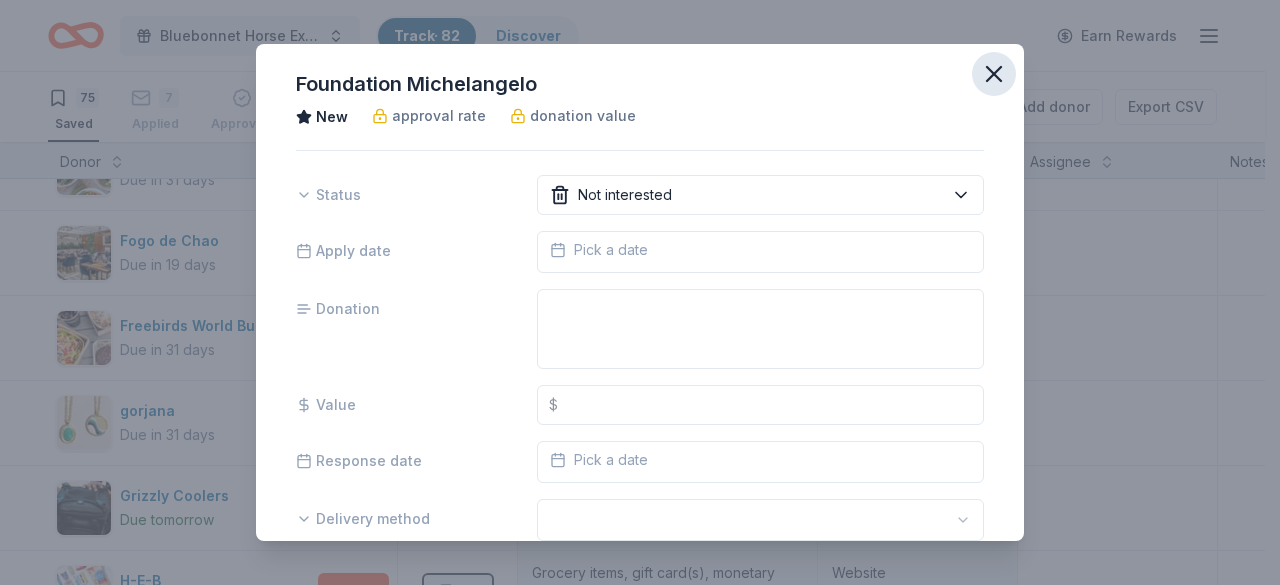 click 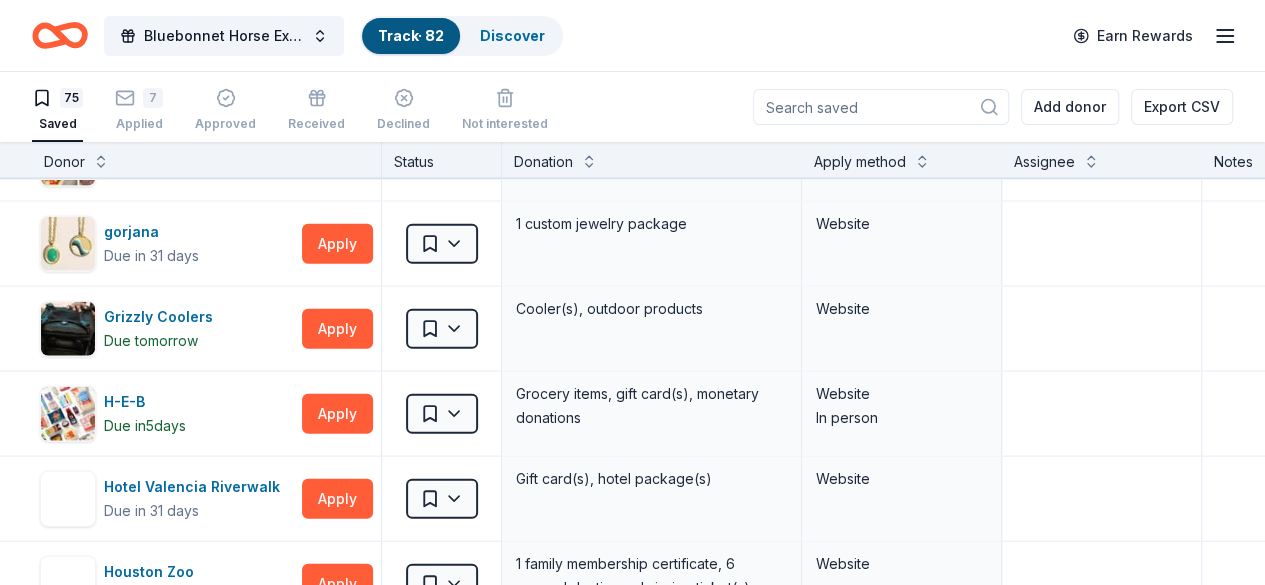 scroll, scrollTop: 2319, scrollLeft: 0, axis: vertical 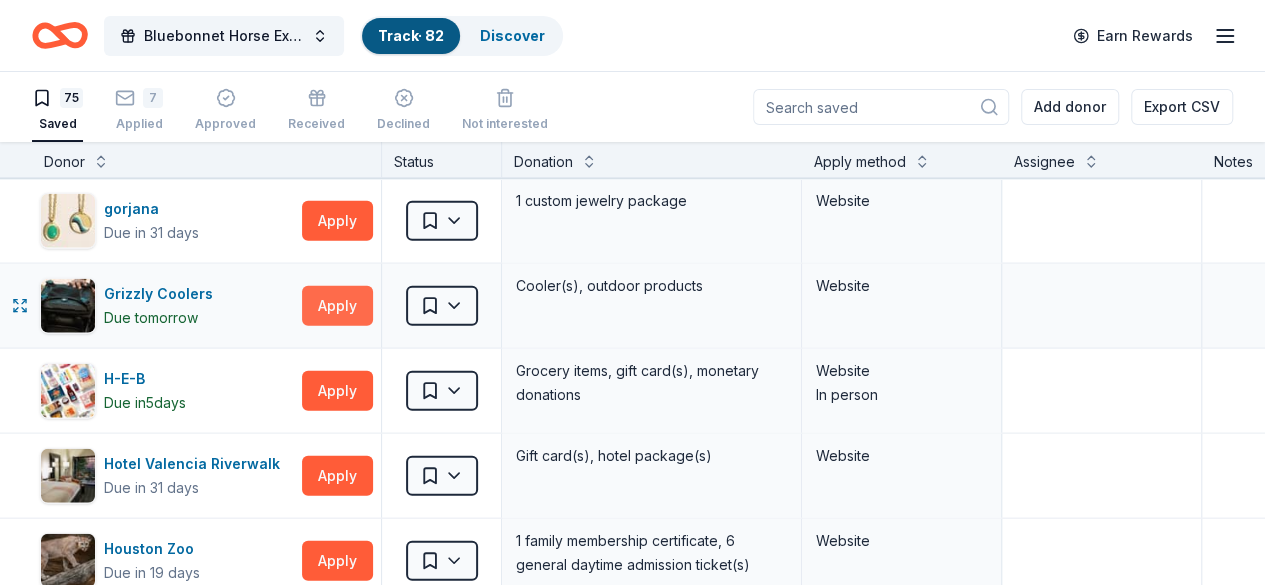 click on "Apply" at bounding box center [337, 306] 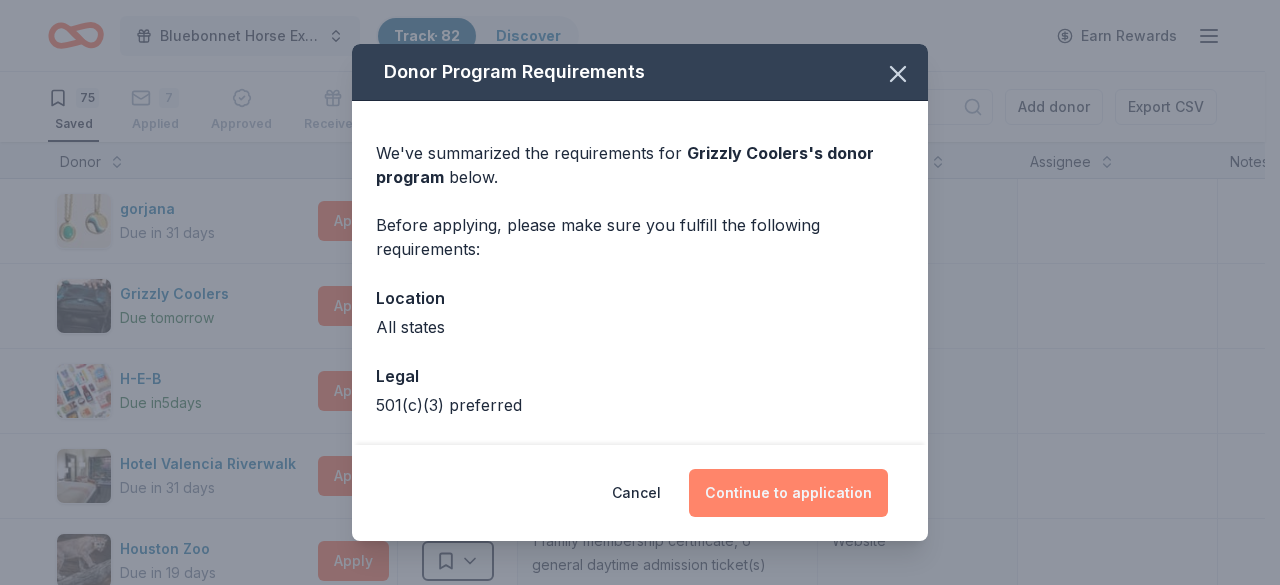 click on "Continue to application" at bounding box center [788, 493] 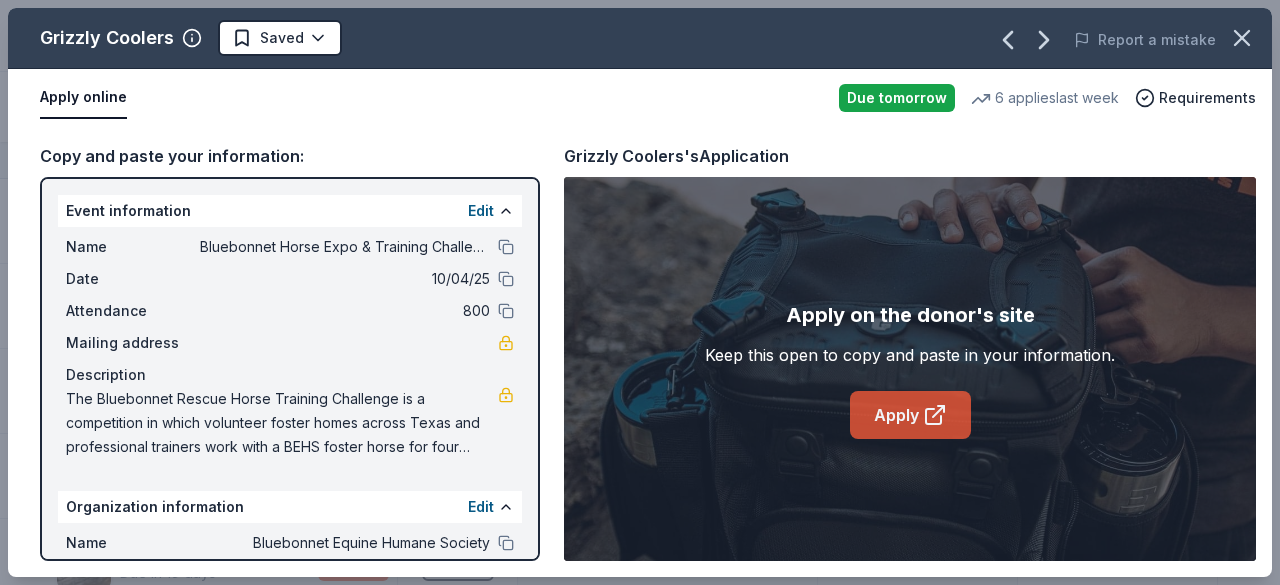 click on "Apply" at bounding box center (910, 415) 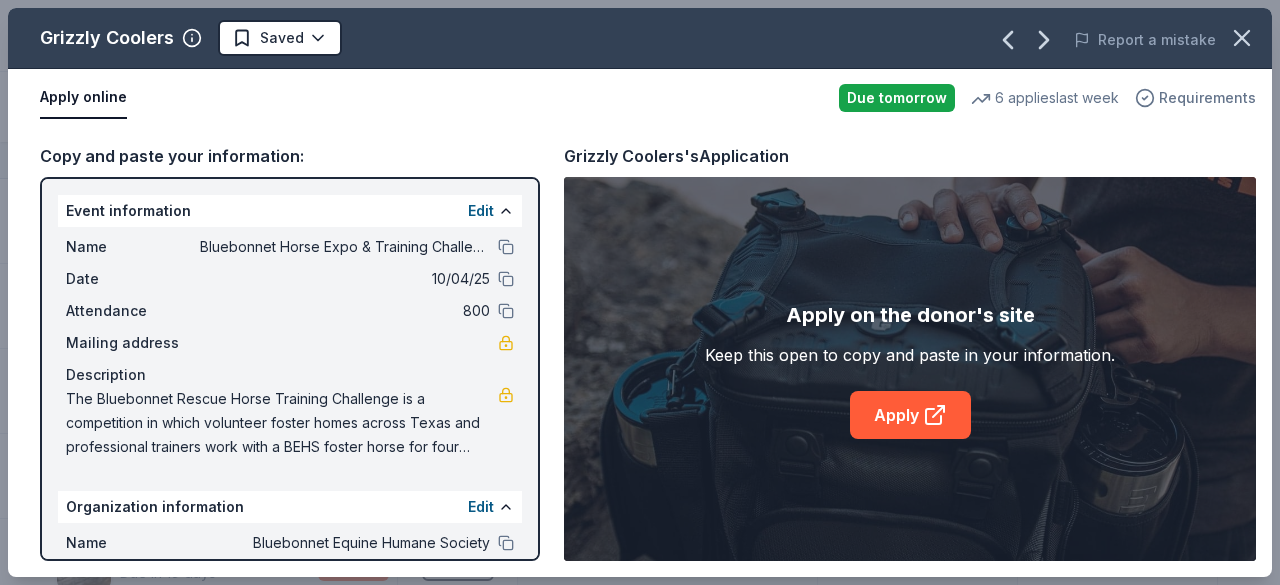 click on "Requirements" at bounding box center (1207, 98) 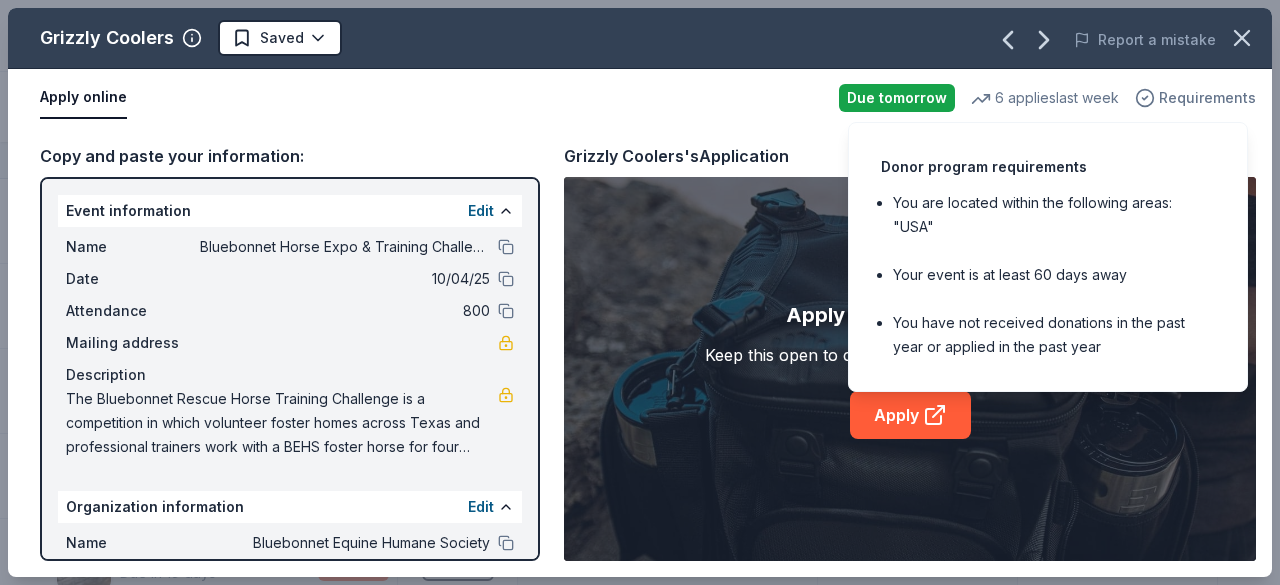 click on "Requirements" at bounding box center [1207, 98] 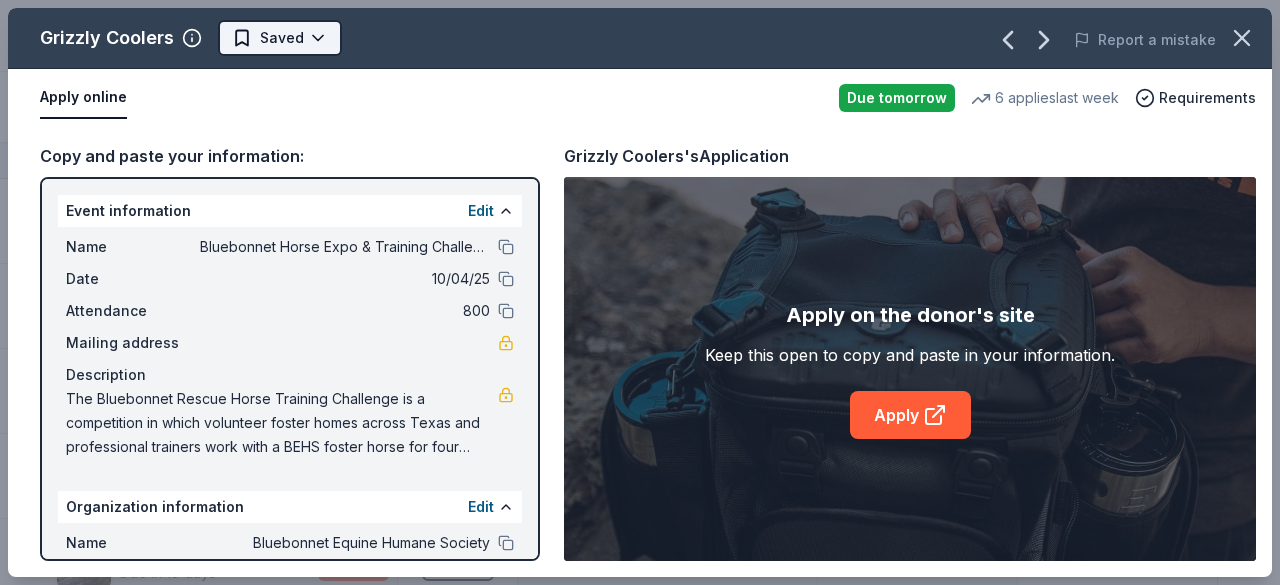 click on "10% Bluebonnet Horse Expo & Training Challenge Track  · 82 Discover Earn Rewards 75 Saved 7 Applied Approved Received Declined Not interested Add donor Export CSV Donor Status Donation Apply method Assignee Notes American Eagle Due in 31 days Apply Saved Gift card(s) Website Austin Opera Due tomorrow Apply Saved Tickets to performances Website Avants Management Group Due in 40 days Apply Saved Food, gift card(s) Website Bahama Buck's Due in 31 days Apply Saved Frozen desserts, gift card(s), merchandise Website BarkBox Due in 31 days Apply Saved Dog toy(s), dog food Website Benihana Due in 31 days Apply Saved Gift certificate(s) Mail Black Bear Diner Due in 31 days Apply Saved Merchandise, certificate(s) Website Black Rock Coffee Due in 31 days Apply Saved Coffee, gift card(s), apparel, drinkware(s) Phone In person Bobo's Bakery Due in 40 days Apply Saved Baked goods  Website Brookshire Brothers Due in 16 days Apply Saved Gift card(s), grocery store products, monetary support Website Cabo Bob's Due in 31 days" at bounding box center (640, 292) 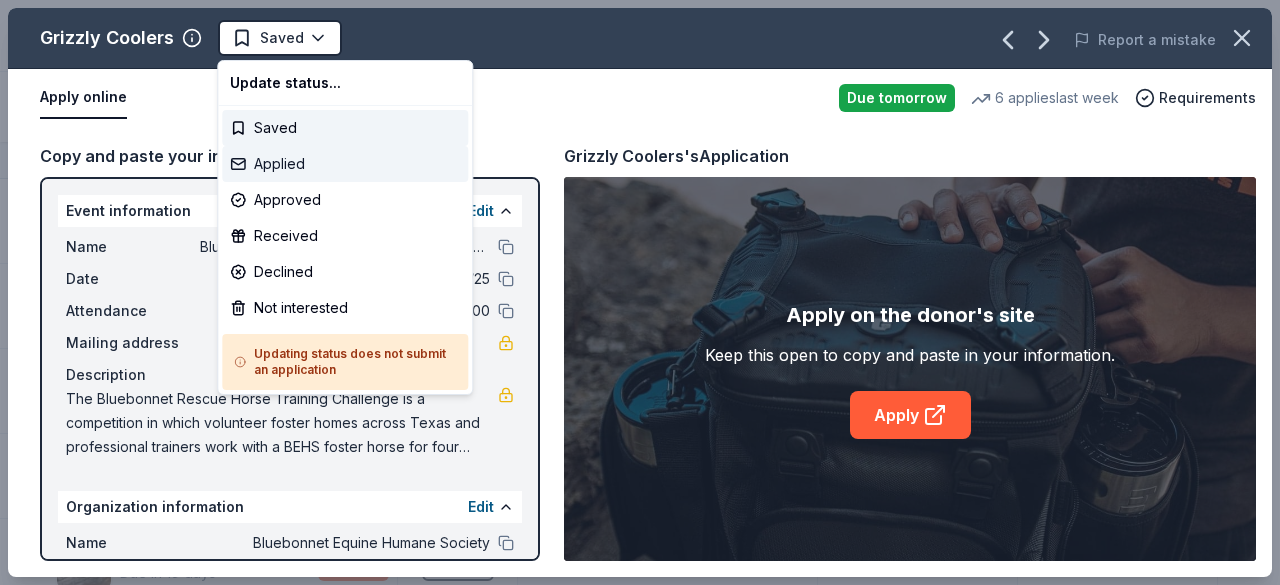 click on "Applied" at bounding box center (345, 164) 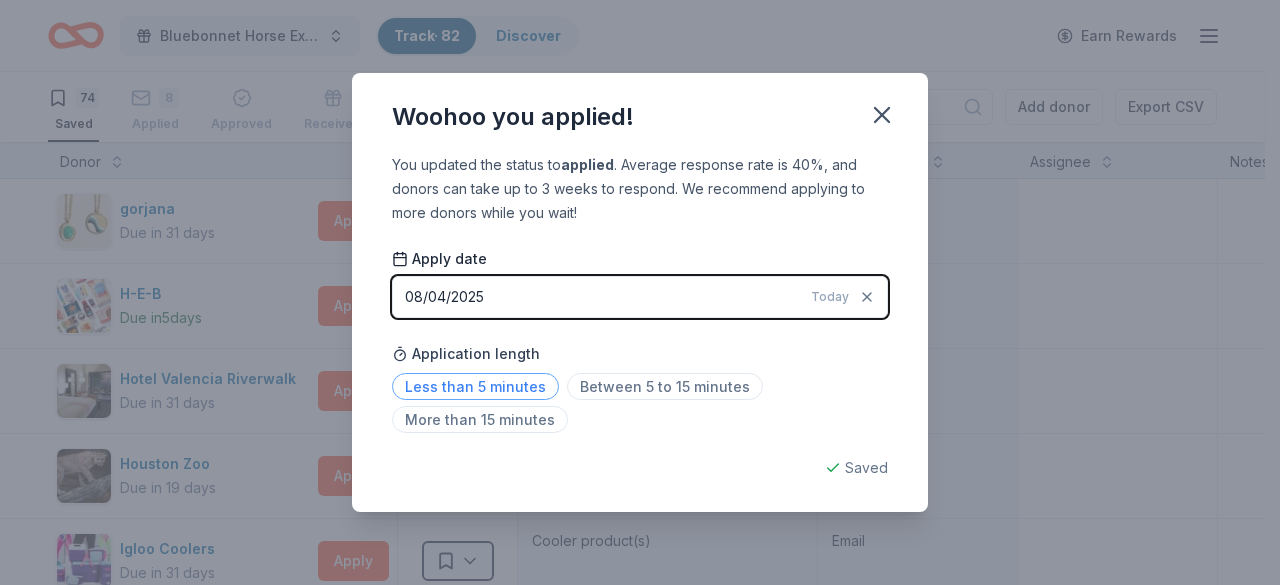 click on "Less than 5 minutes" at bounding box center (475, 386) 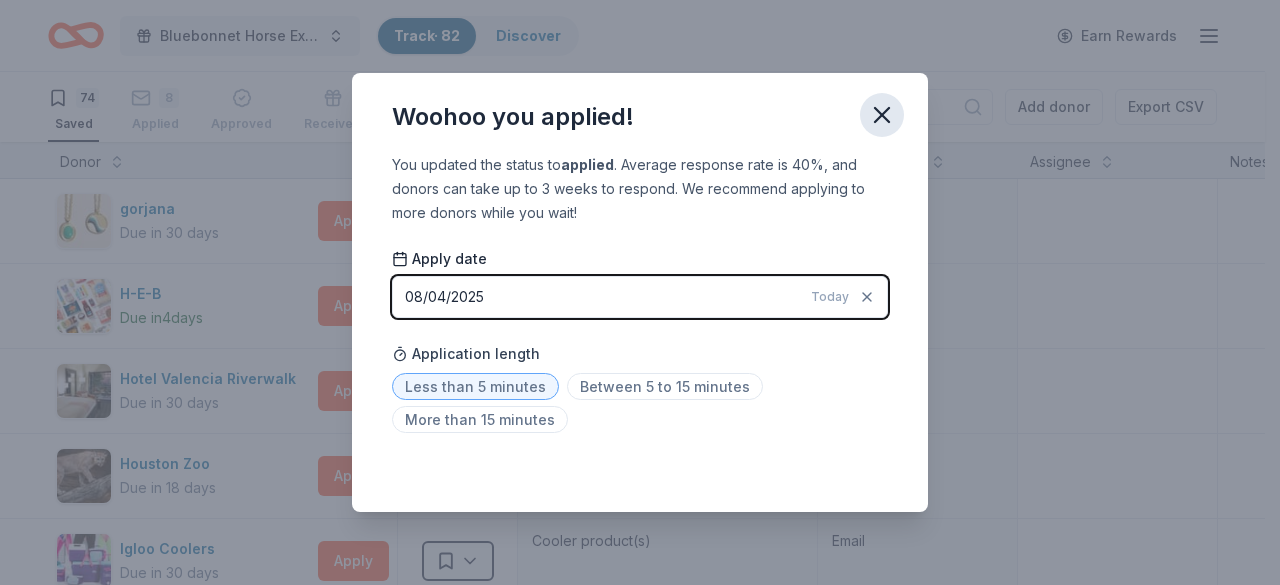 click 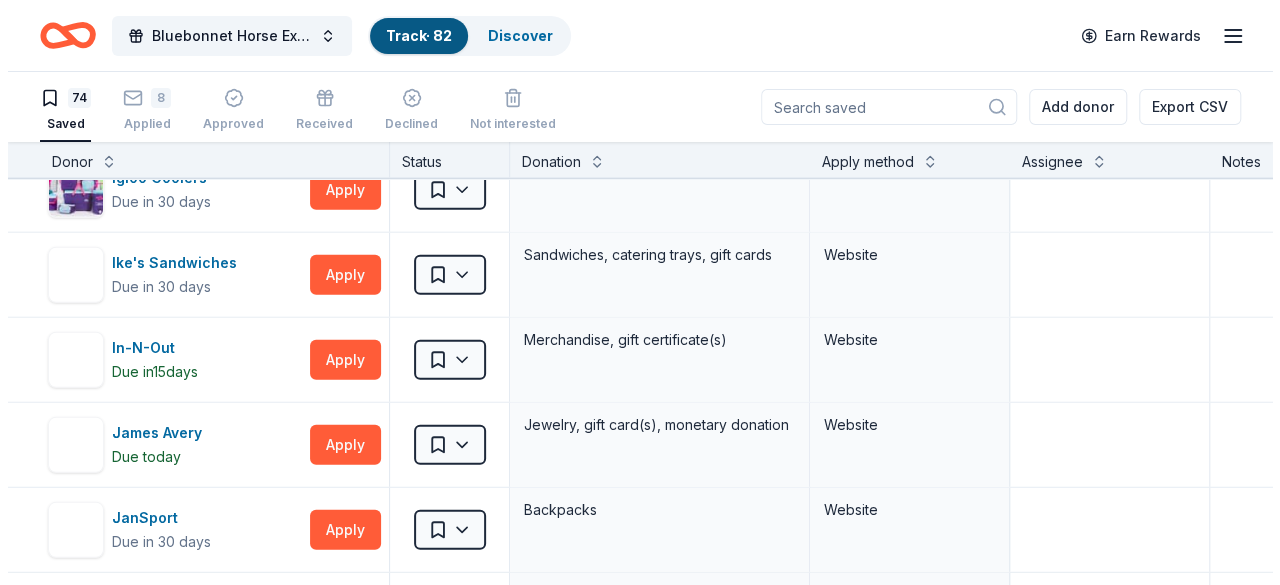 scroll, scrollTop: 2725, scrollLeft: 0, axis: vertical 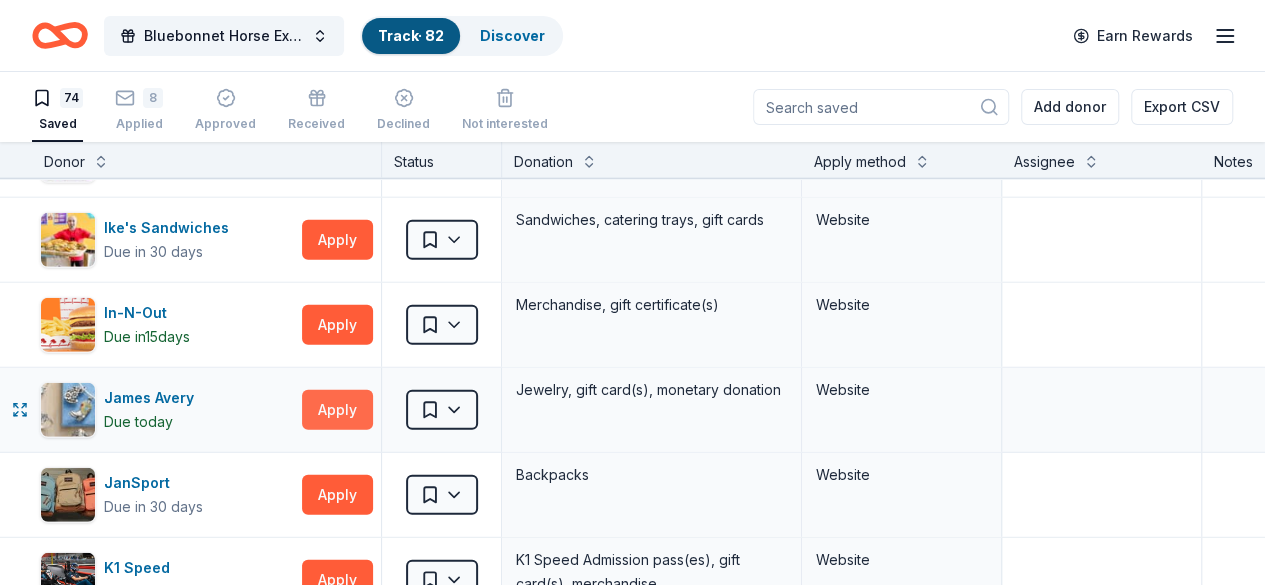 click on "Apply" at bounding box center (337, 410) 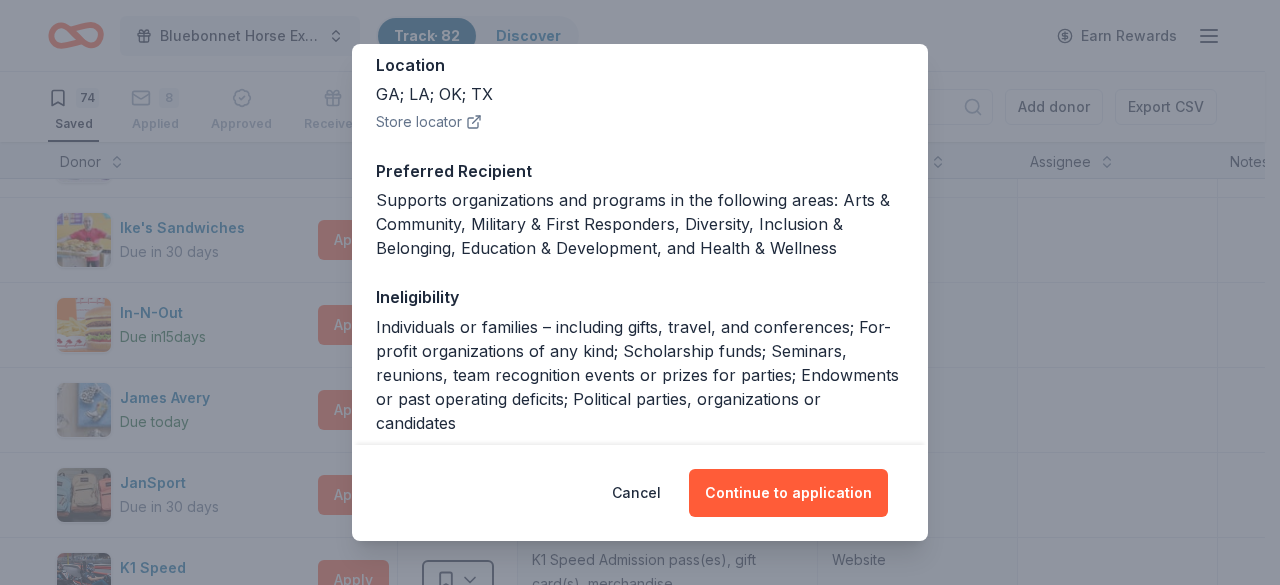 scroll, scrollTop: 239, scrollLeft: 0, axis: vertical 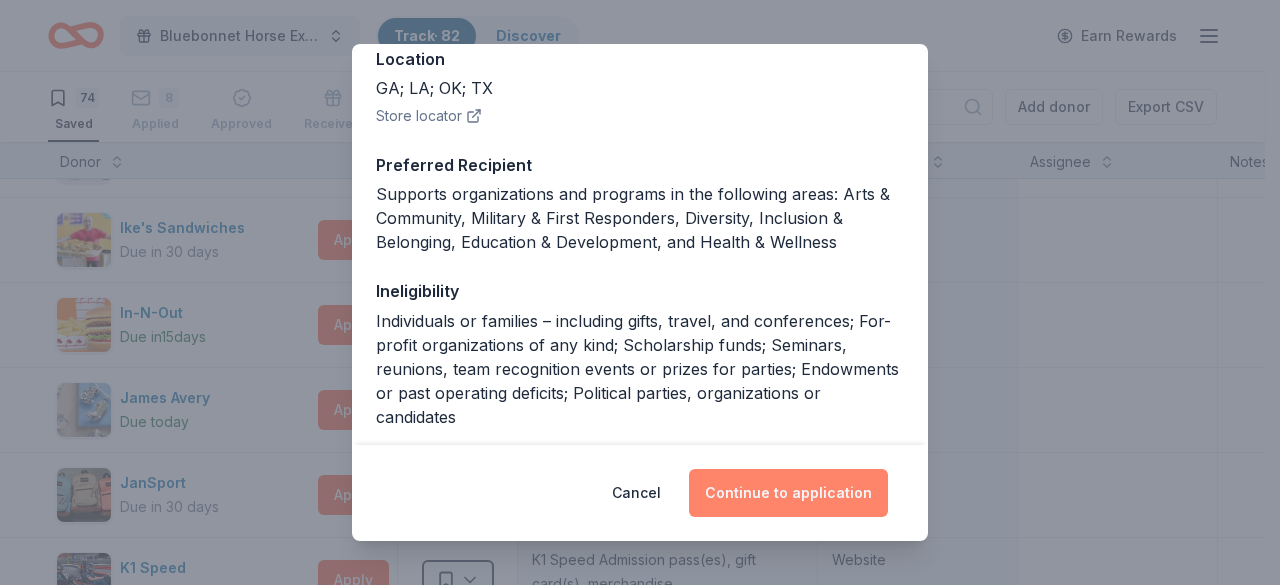 click on "Continue to application" at bounding box center (788, 493) 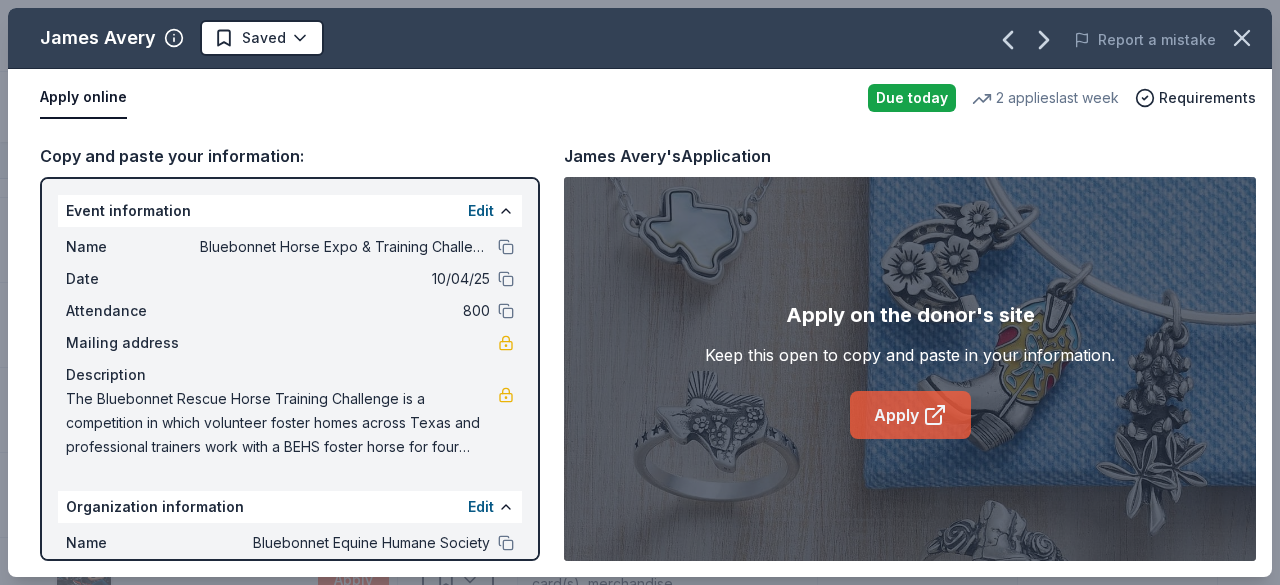 click on "Apply" at bounding box center [910, 415] 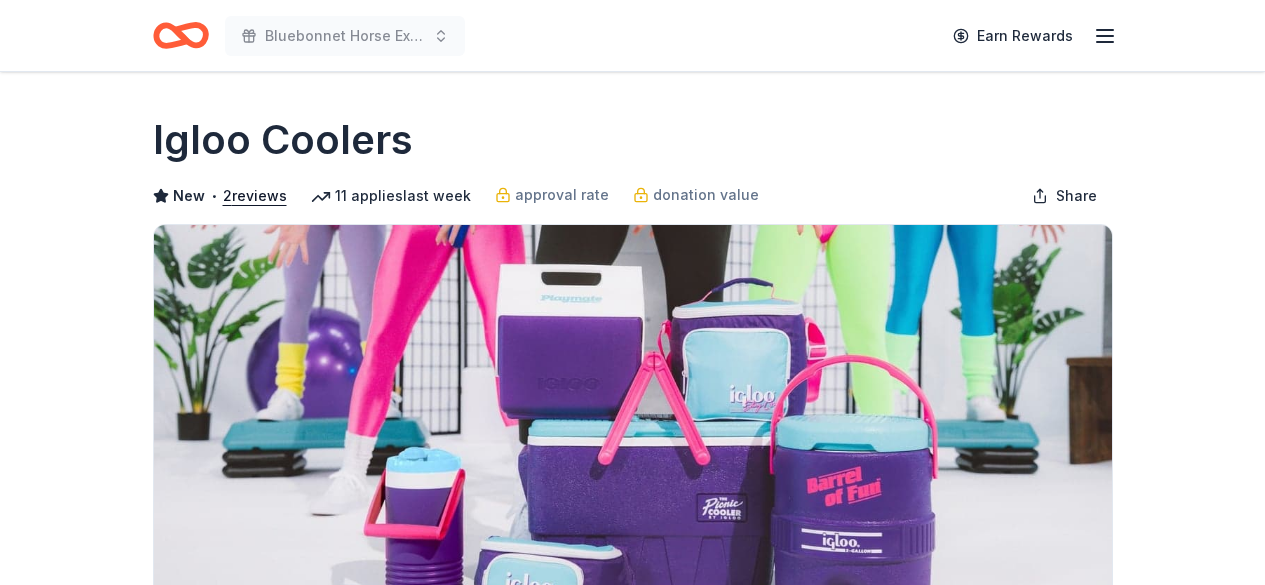 scroll, scrollTop: 0, scrollLeft: 0, axis: both 